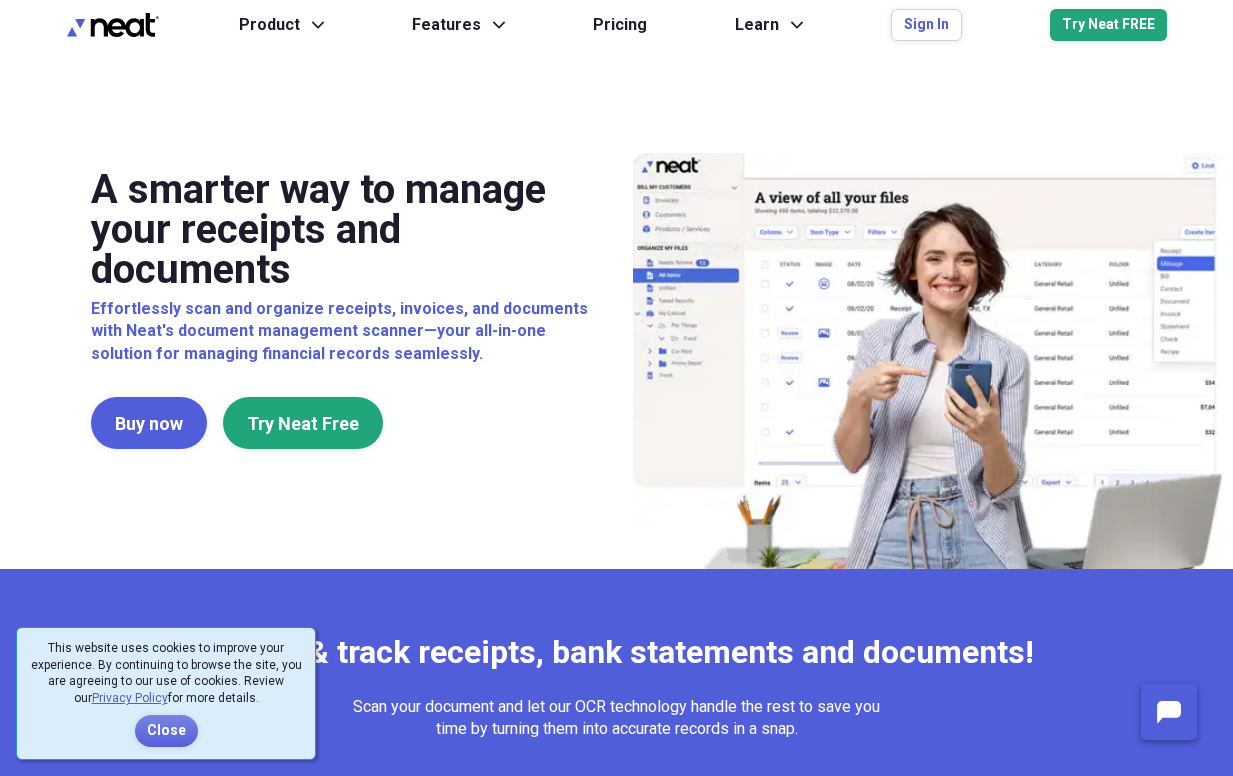 scroll, scrollTop: 0, scrollLeft: 0, axis: both 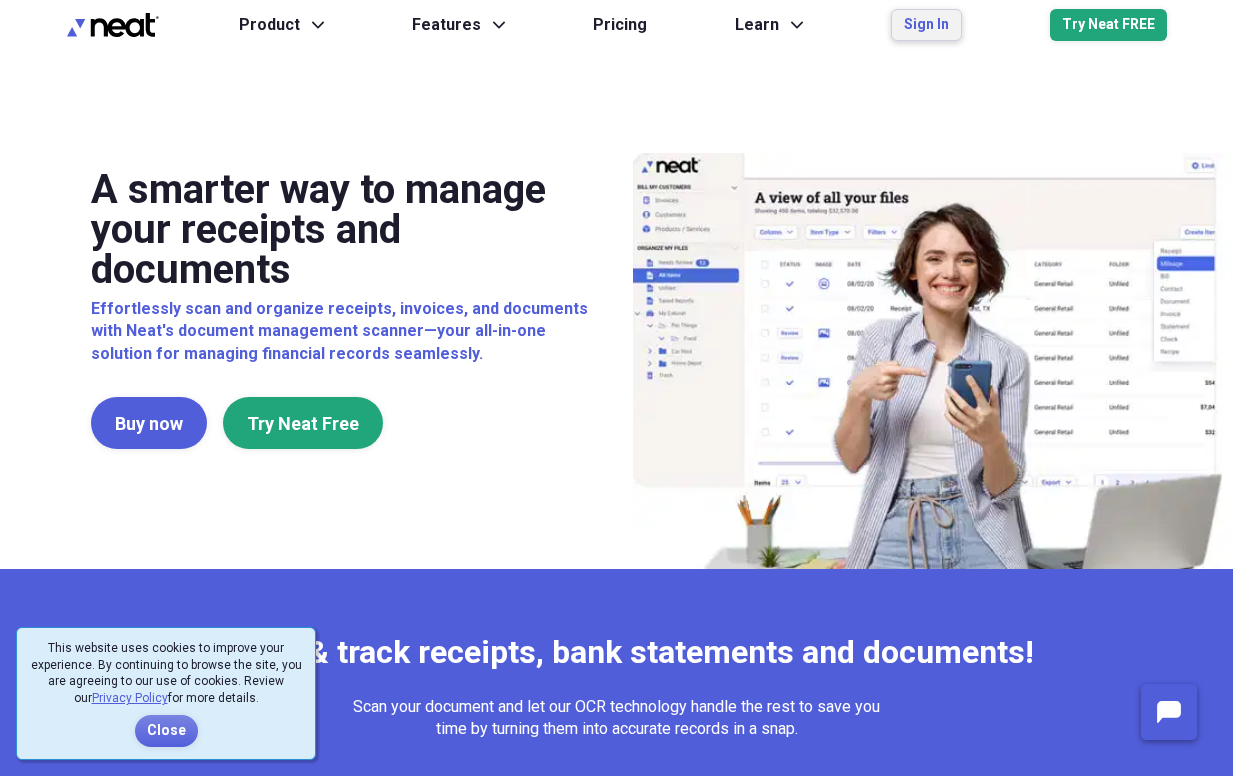 click on "Sign In" at bounding box center [926, 25] 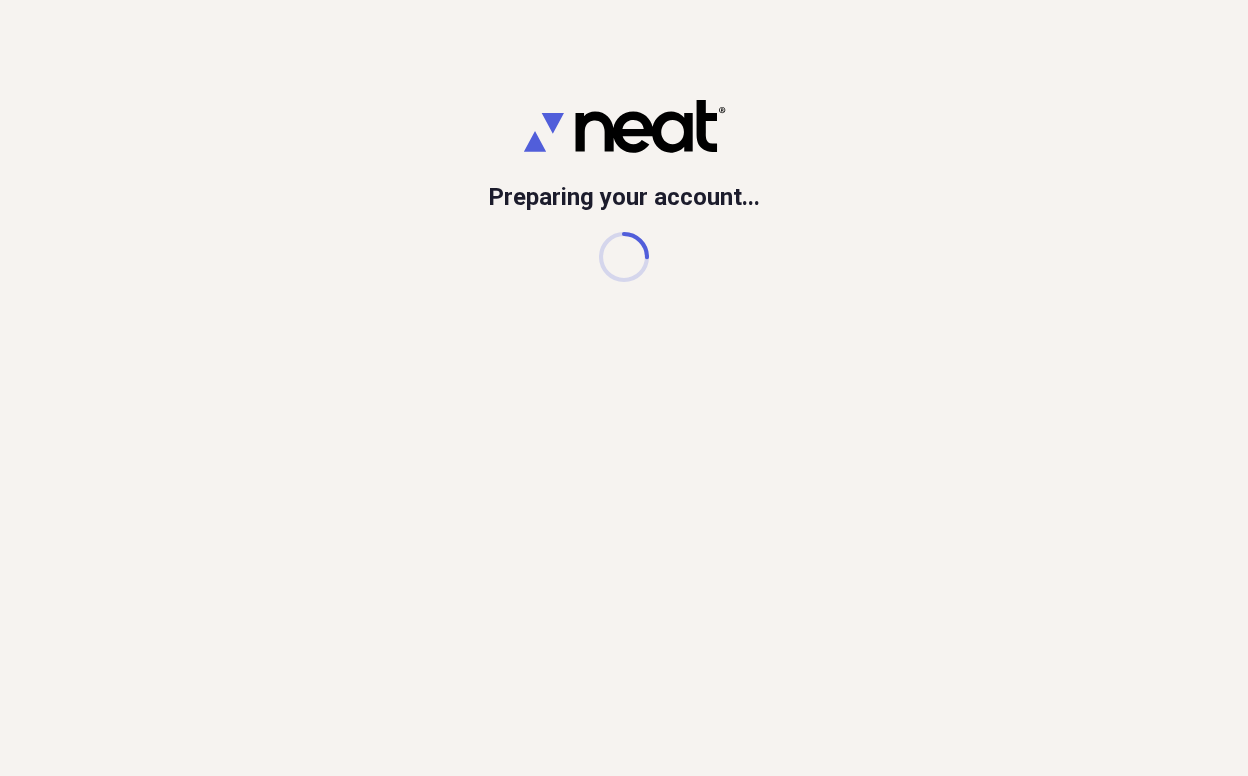 scroll, scrollTop: 0, scrollLeft: 0, axis: both 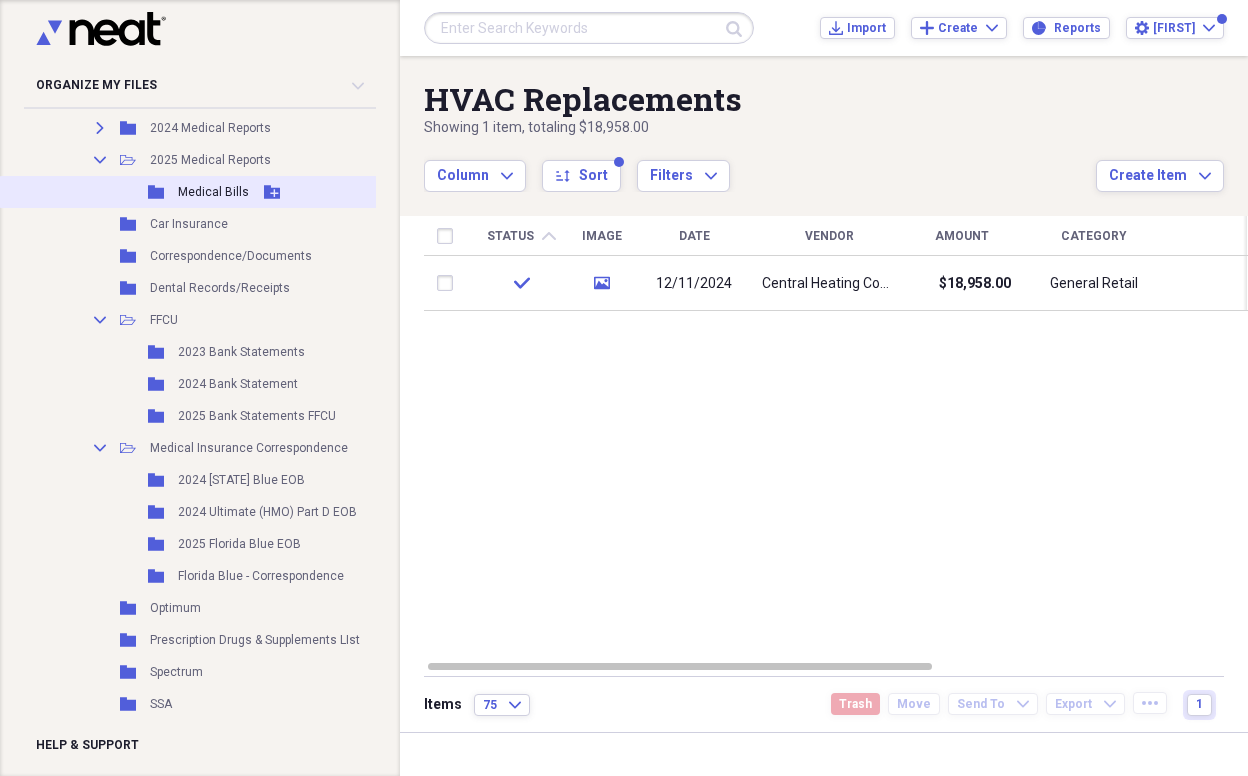 click on "Folder Medical Bills Add Folder" at bounding box center (278, 192) 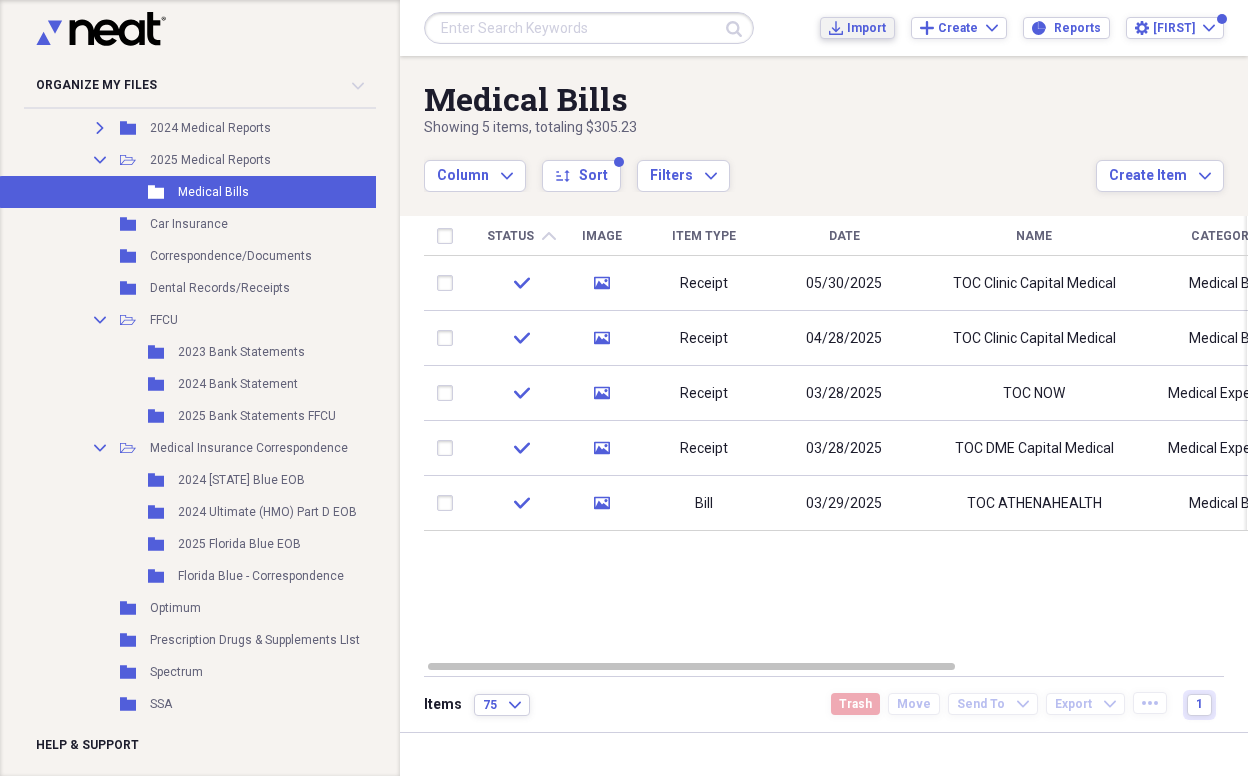 click on "Import" at bounding box center (866, 28) 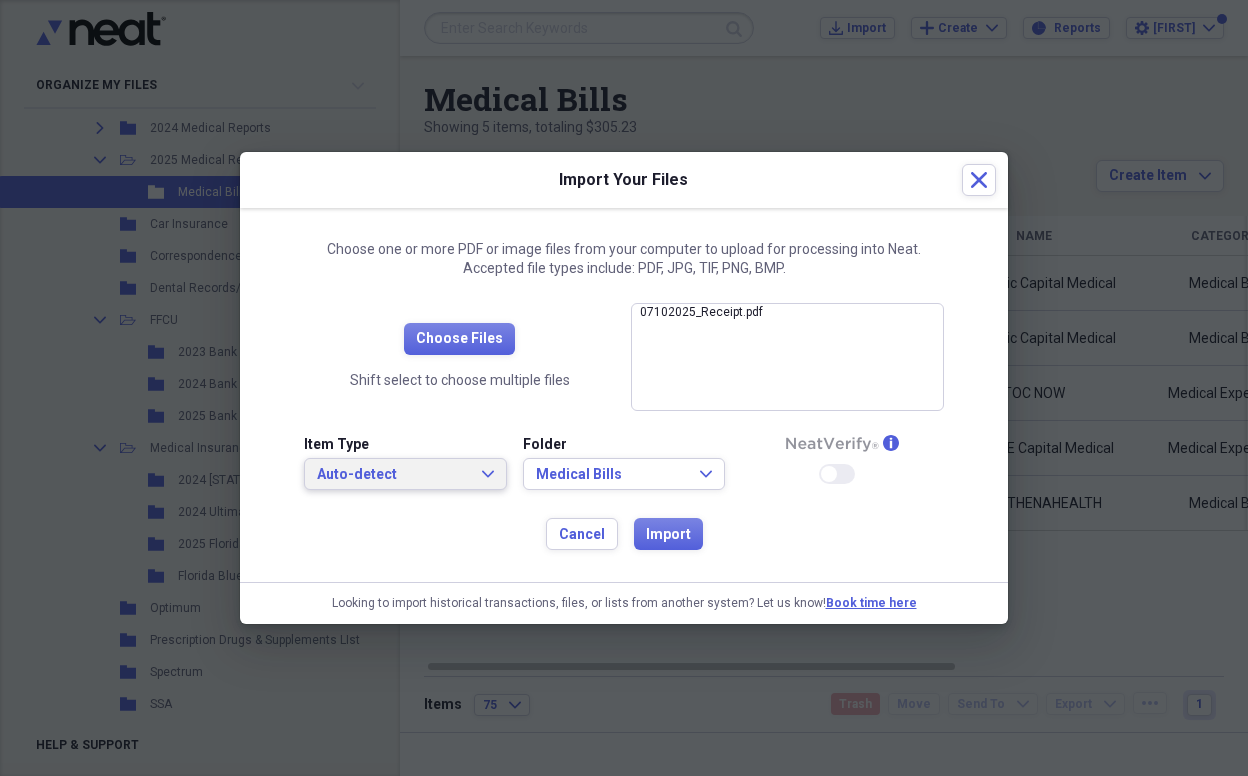 click on "Expand" 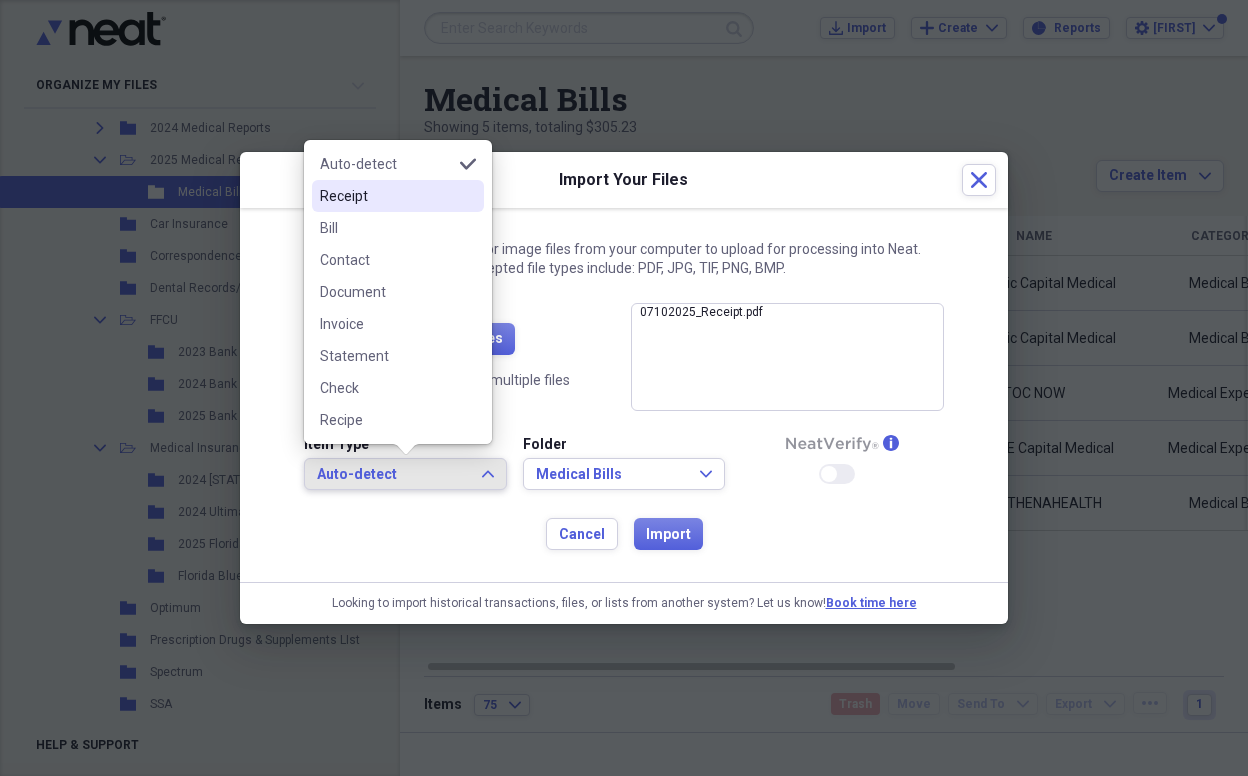click on "Receipt" at bounding box center (386, 196) 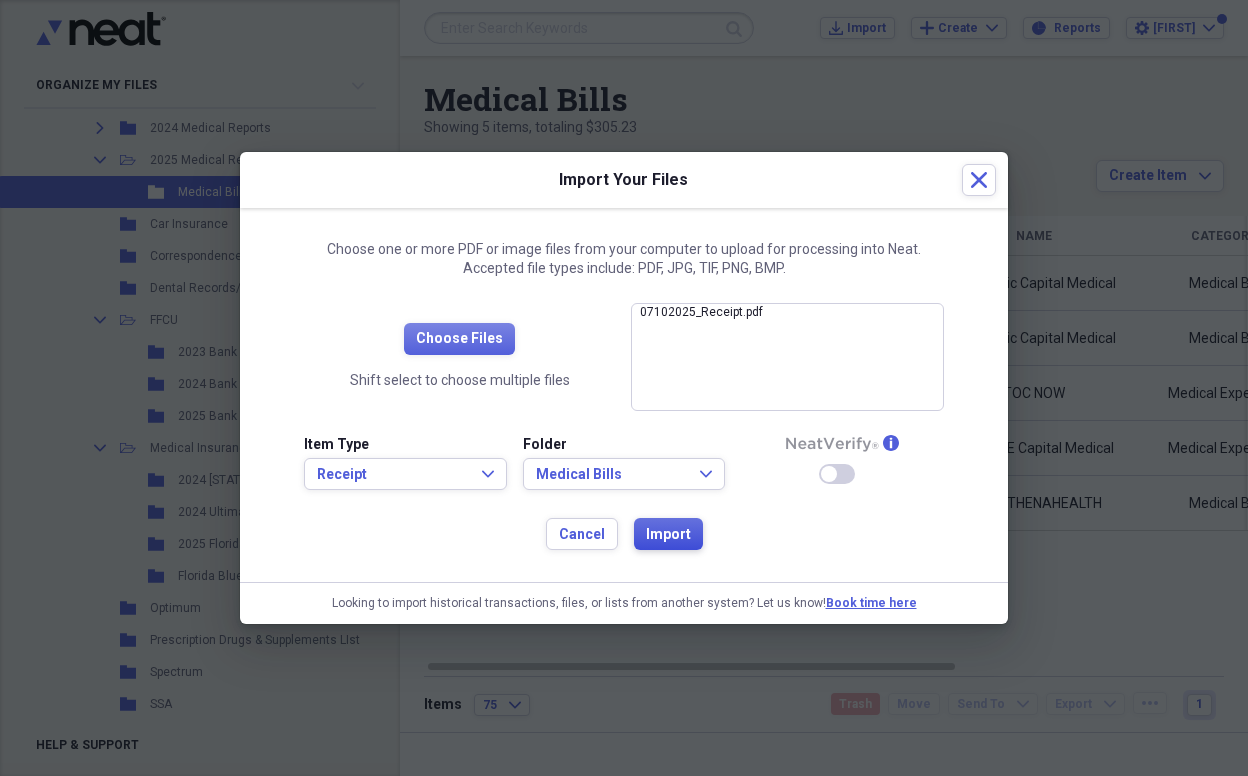 click on "Import" at bounding box center [668, 535] 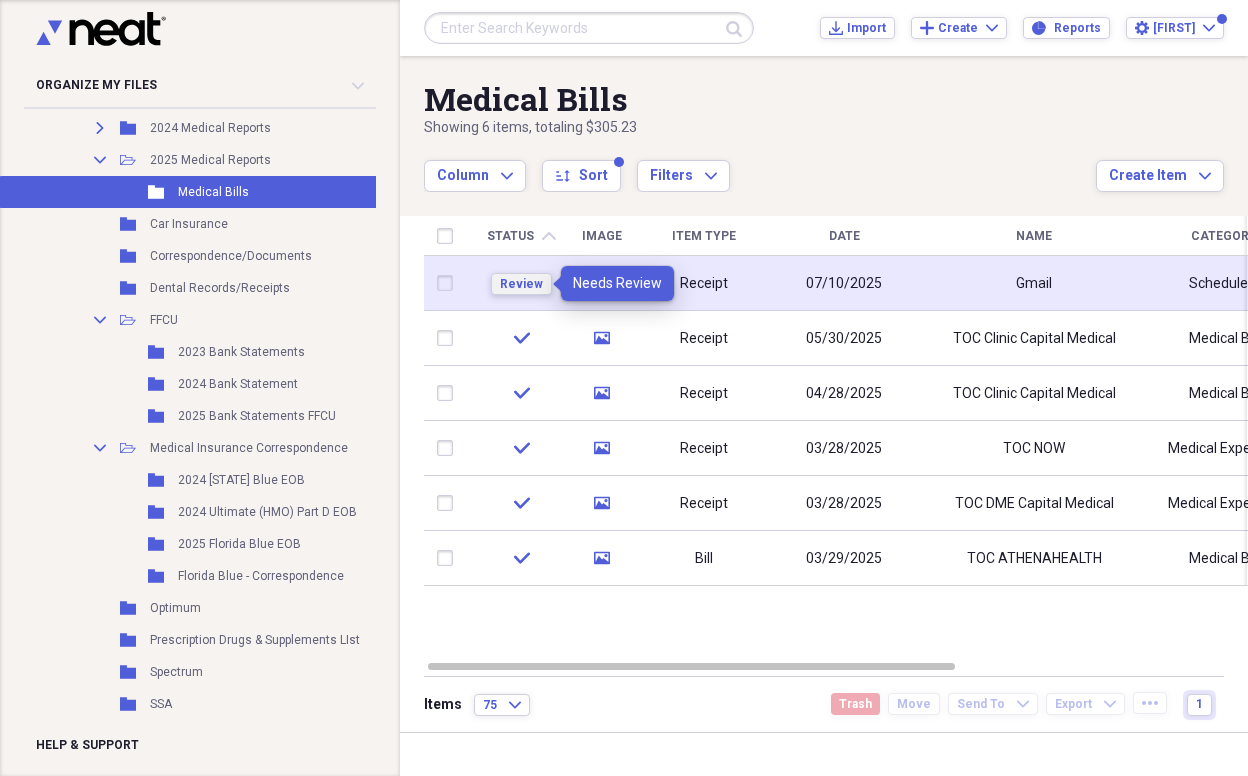 click on "Review" at bounding box center (521, 284) 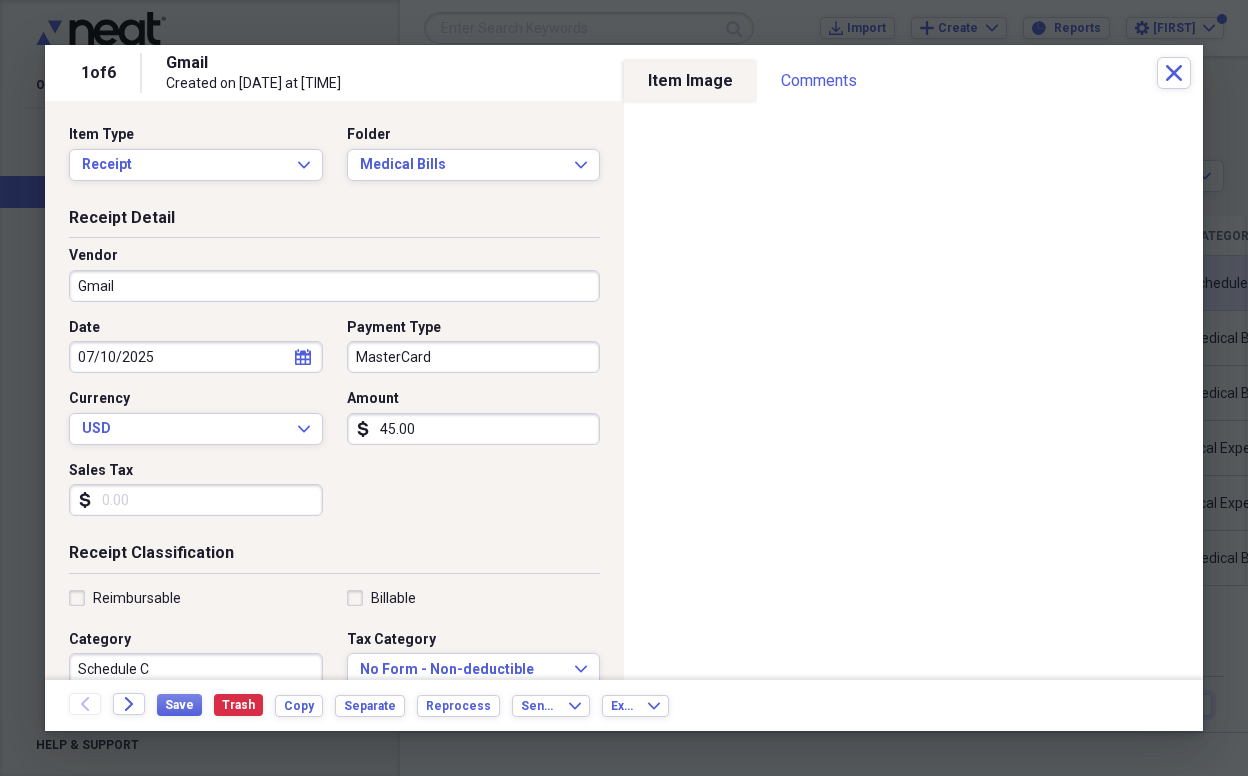 click on "Gmail" at bounding box center [334, 286] 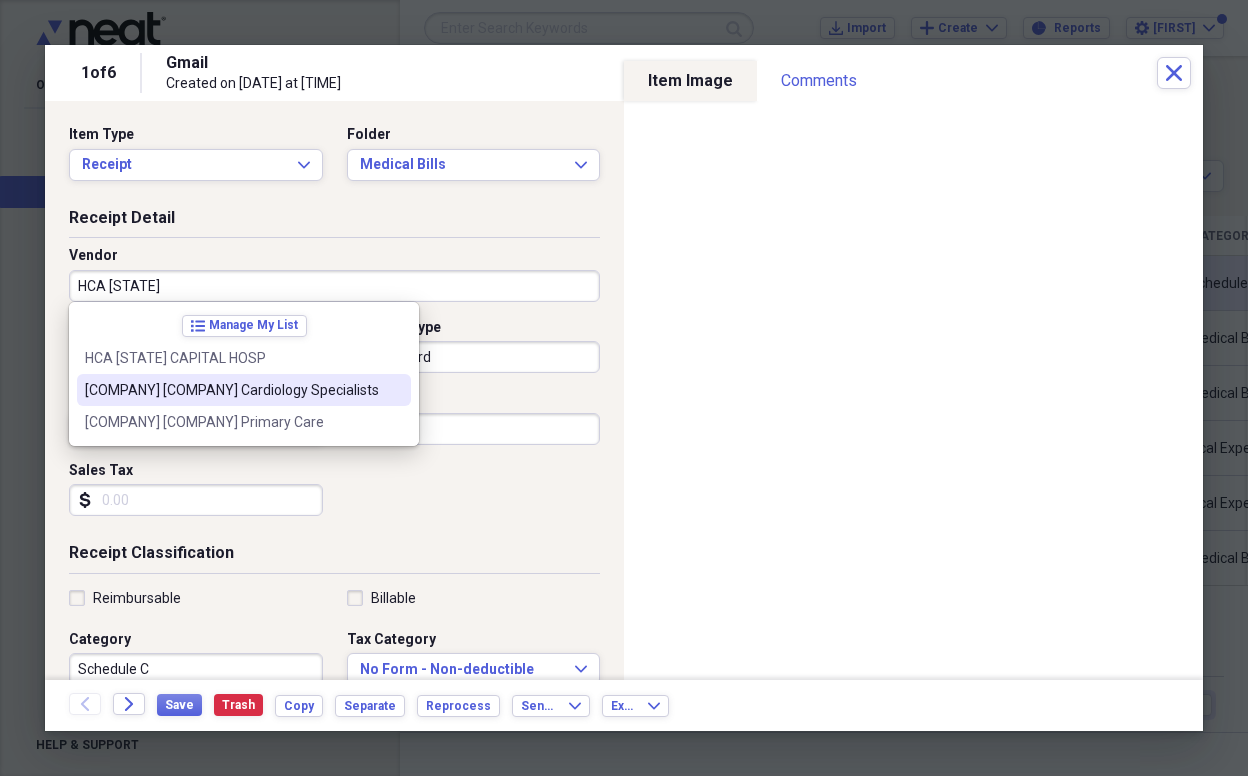 click on "HCA Florida Capital Cardiology Specialists" at bounding box center [232, 390] 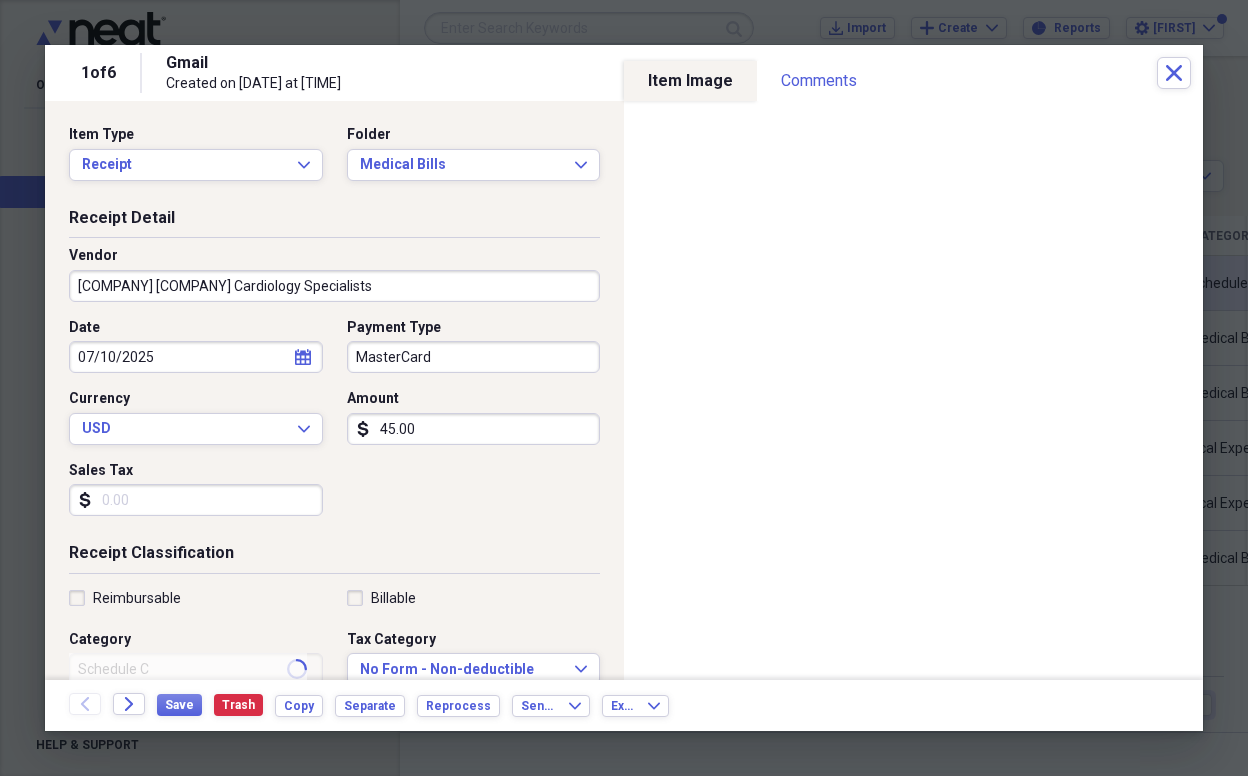 type on "Medical Expenses" 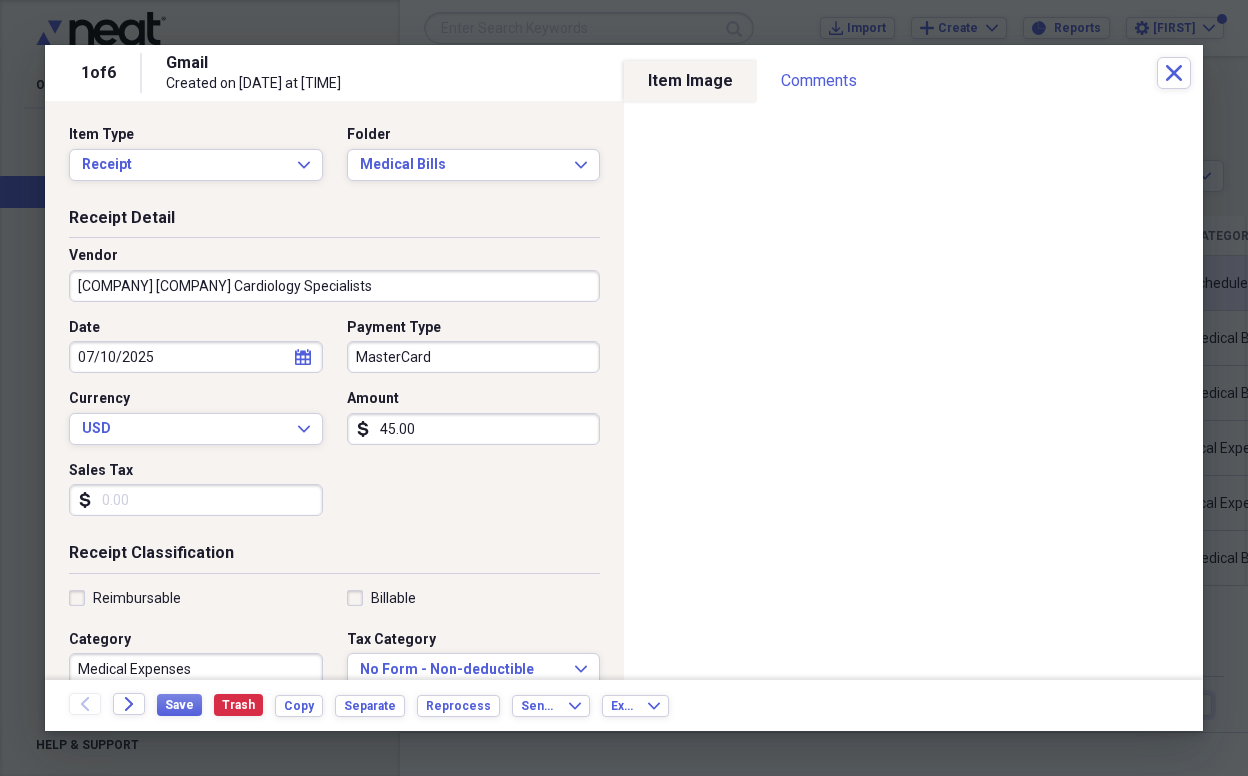 click 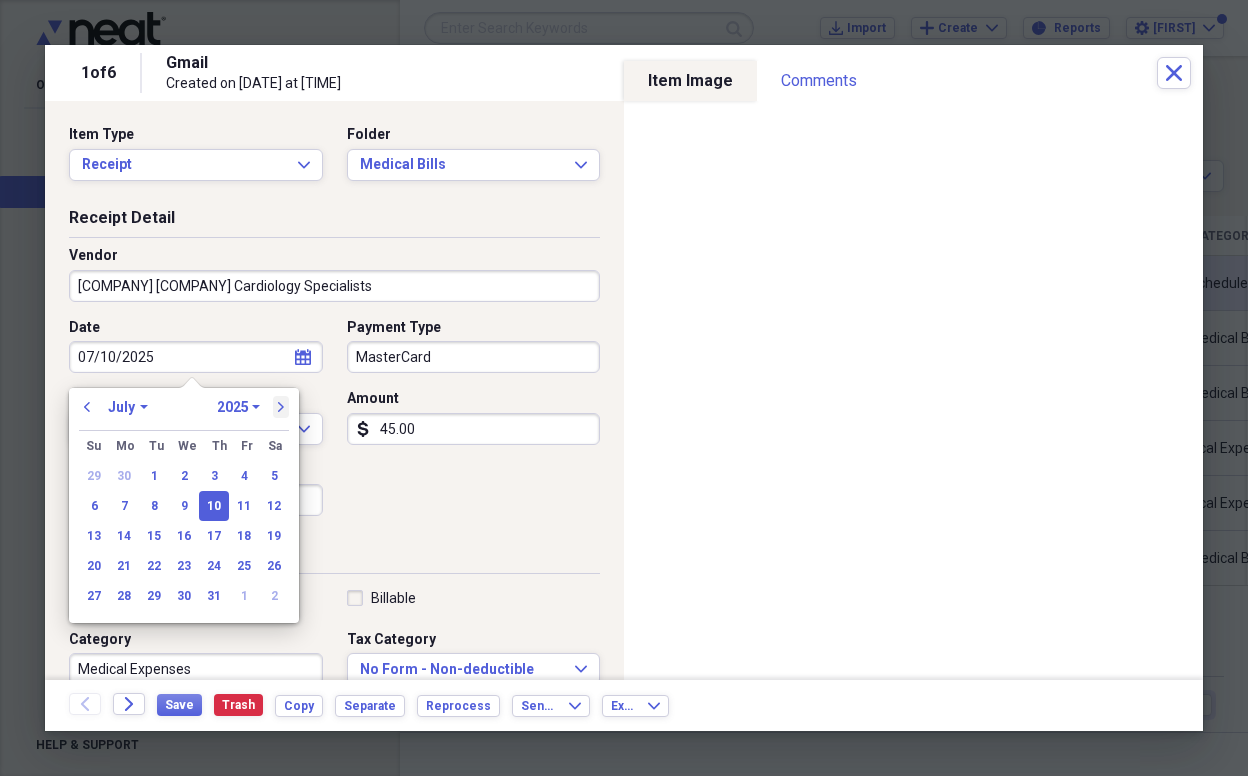 click on "next" at bounding box center [281, 407] 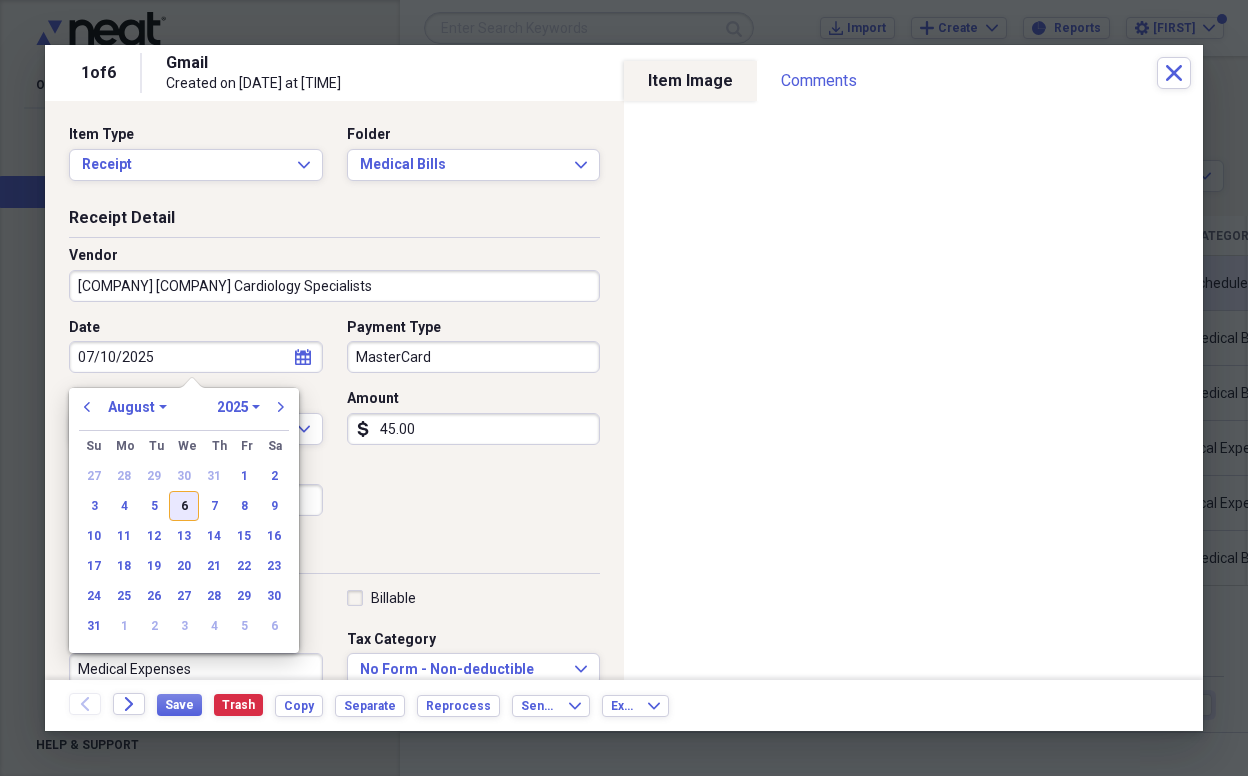 click on "6" at bounding box center [184, 506] 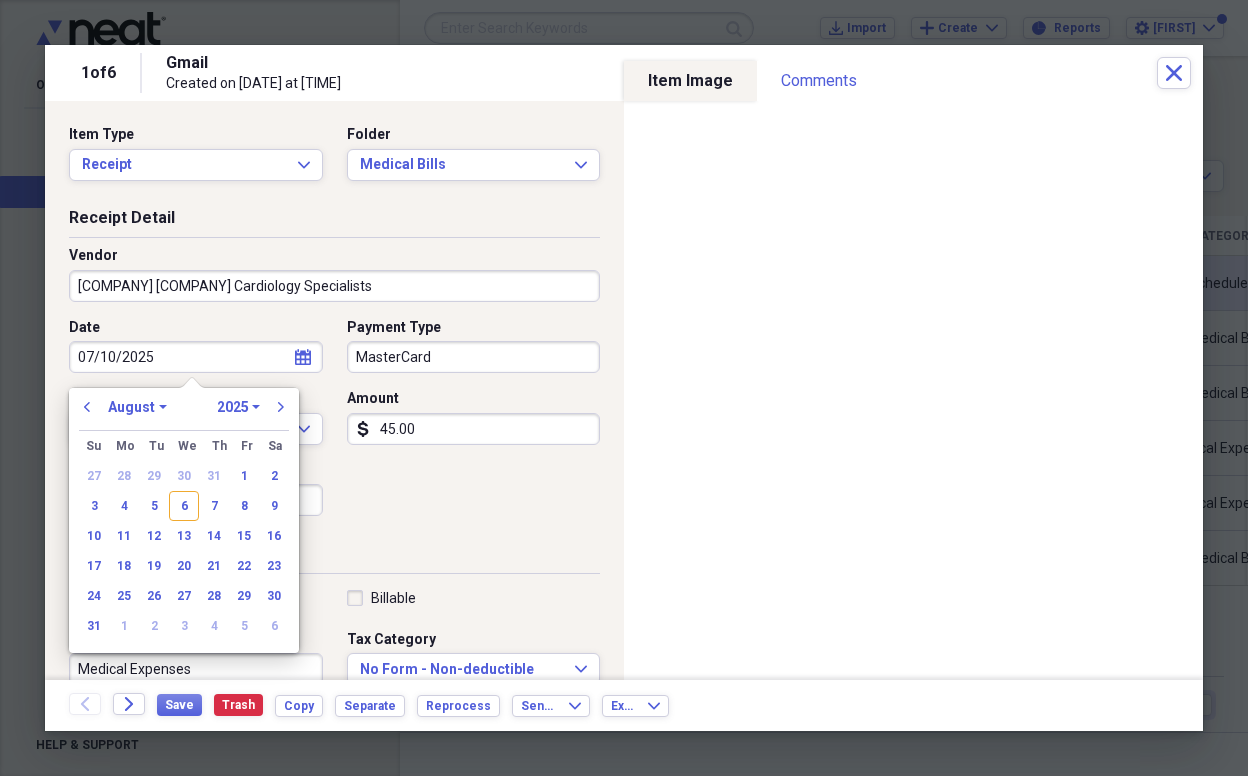 type on "08/06/2025" 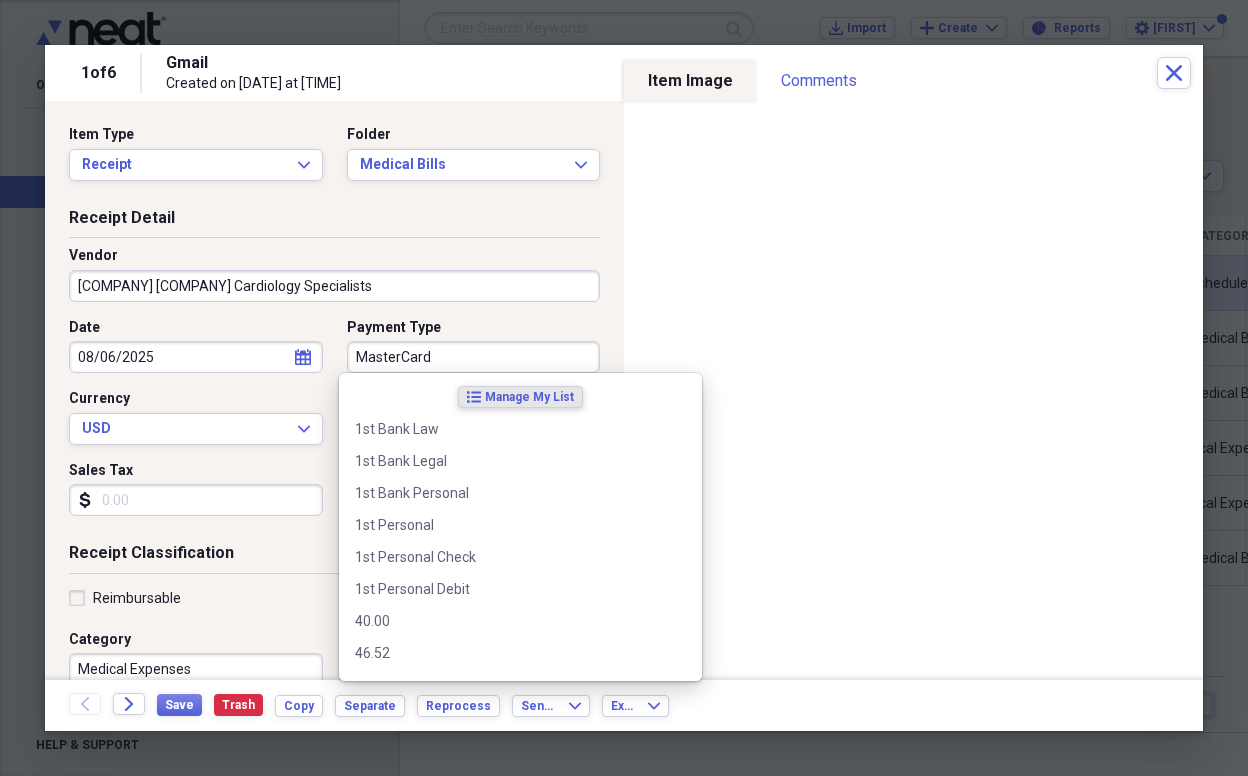 click on "MasterCard" at bounding box center [474, 357] 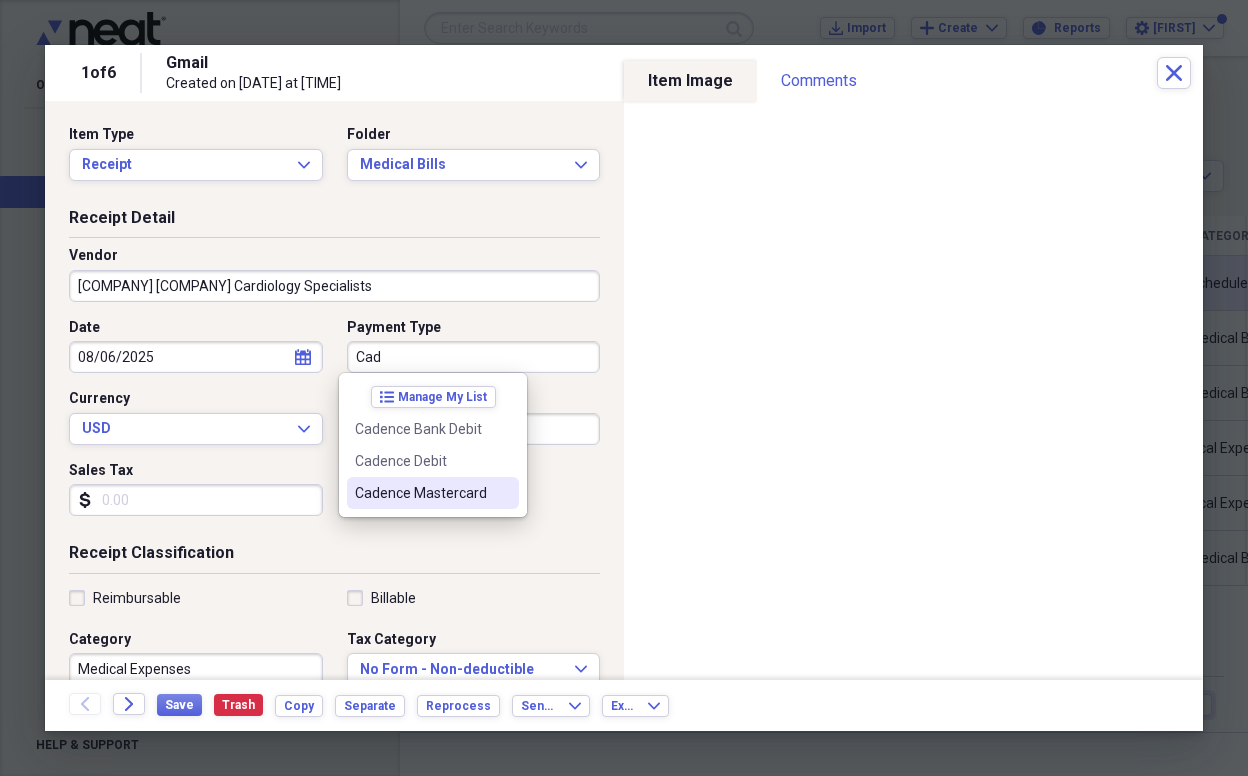 click on "Cadence Mastercard" at bounding box center [421, 493] 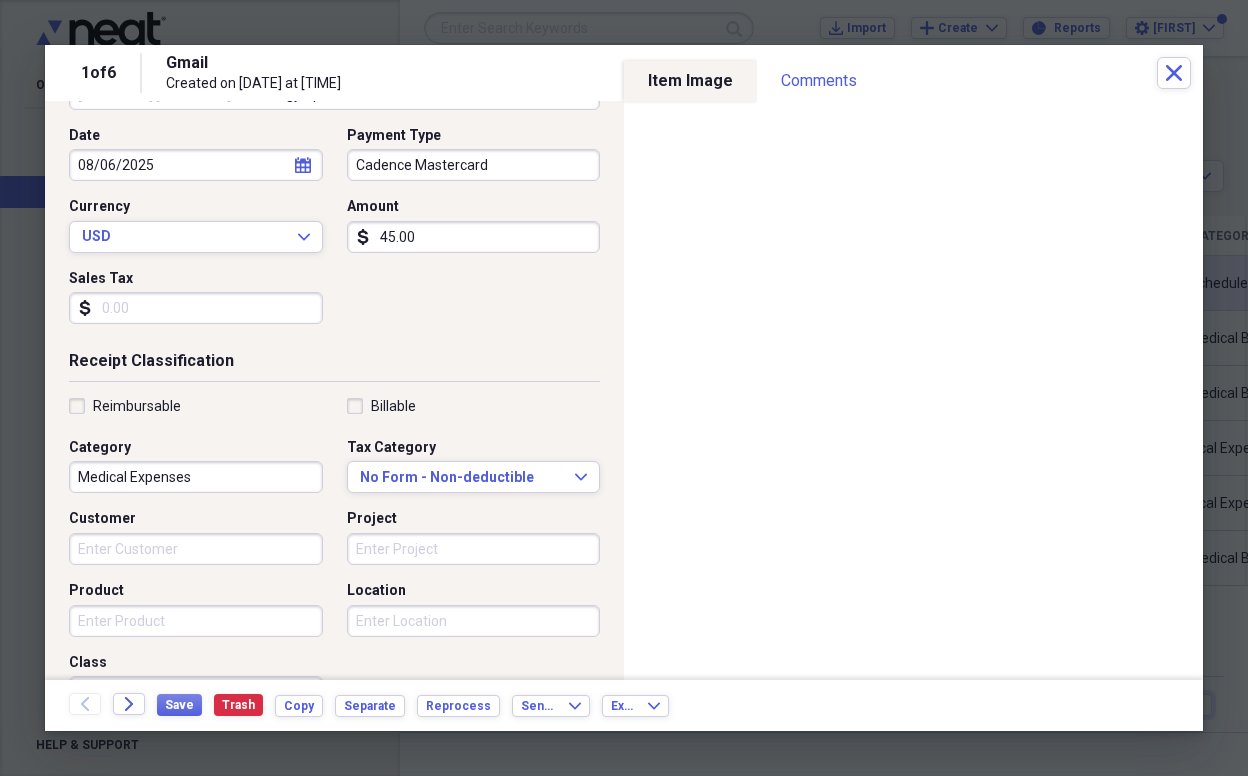 scroll, scrollTop: 240, scrollLeft: 0, axis: vertical 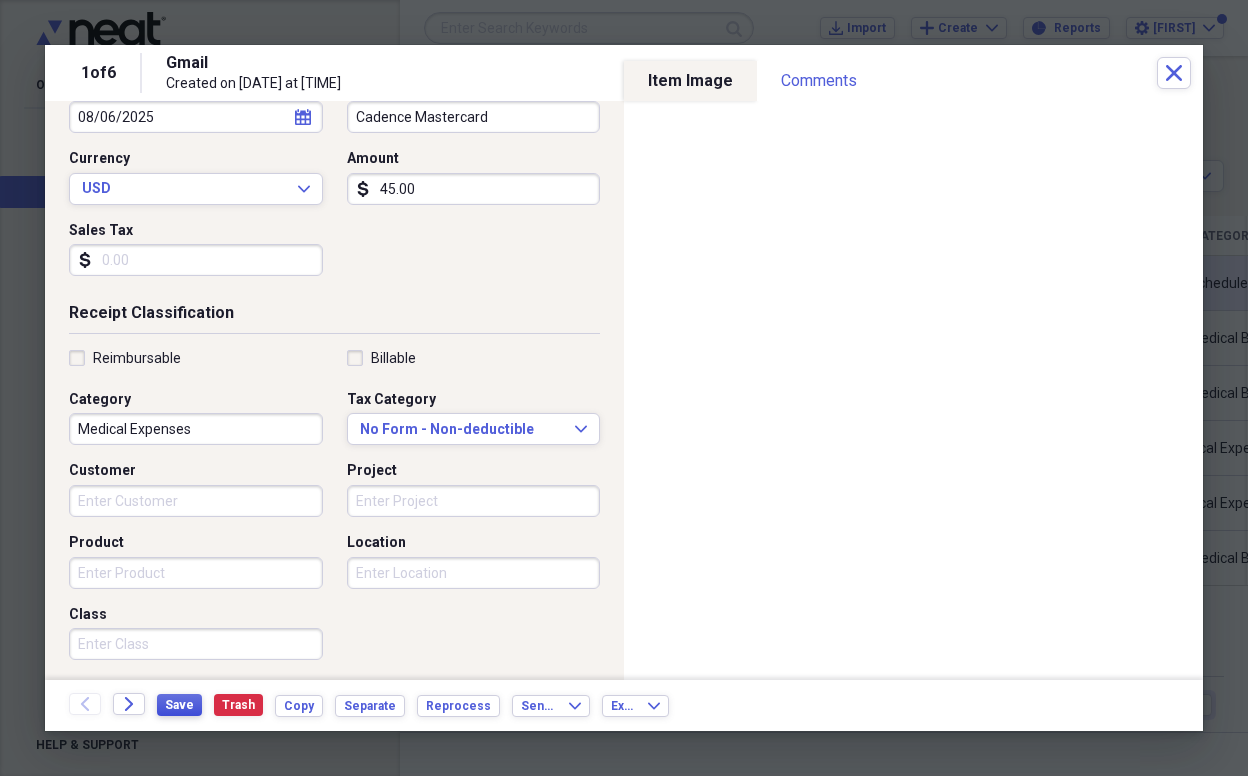 click on "Save" at bounding box center (179, 705) 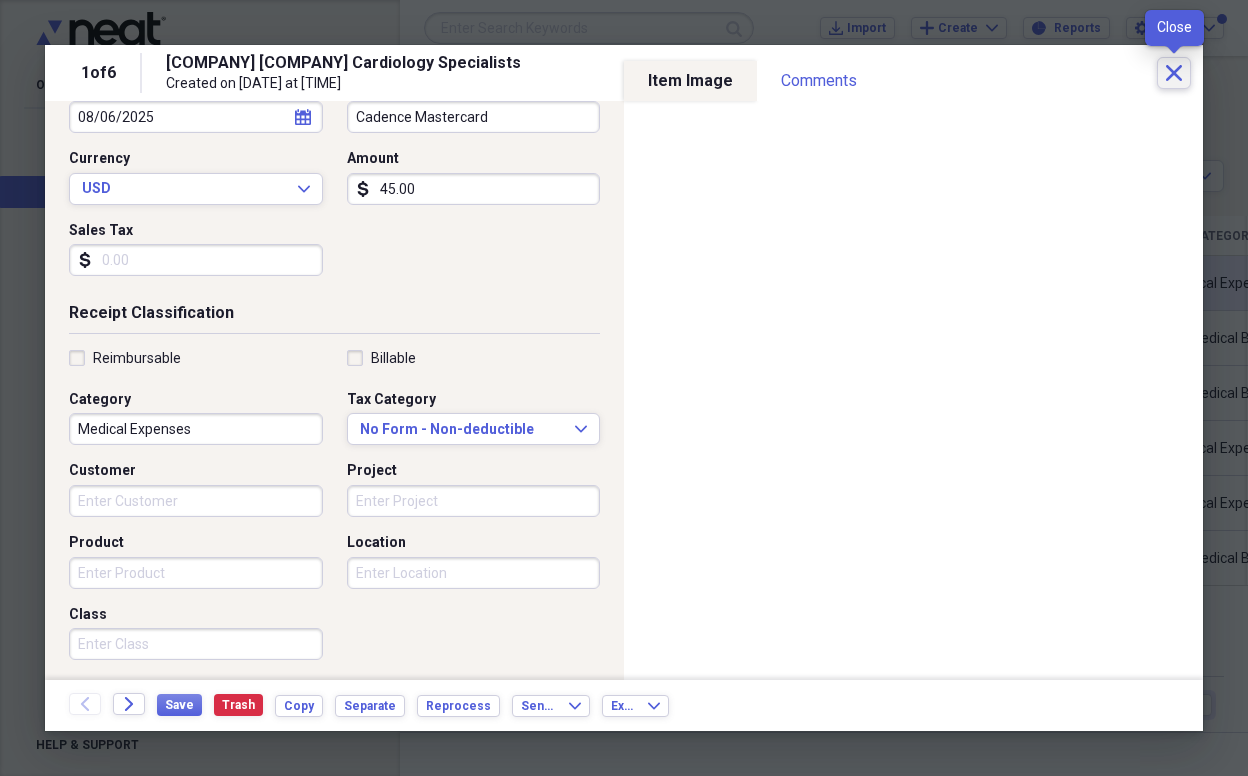 click on "Close" 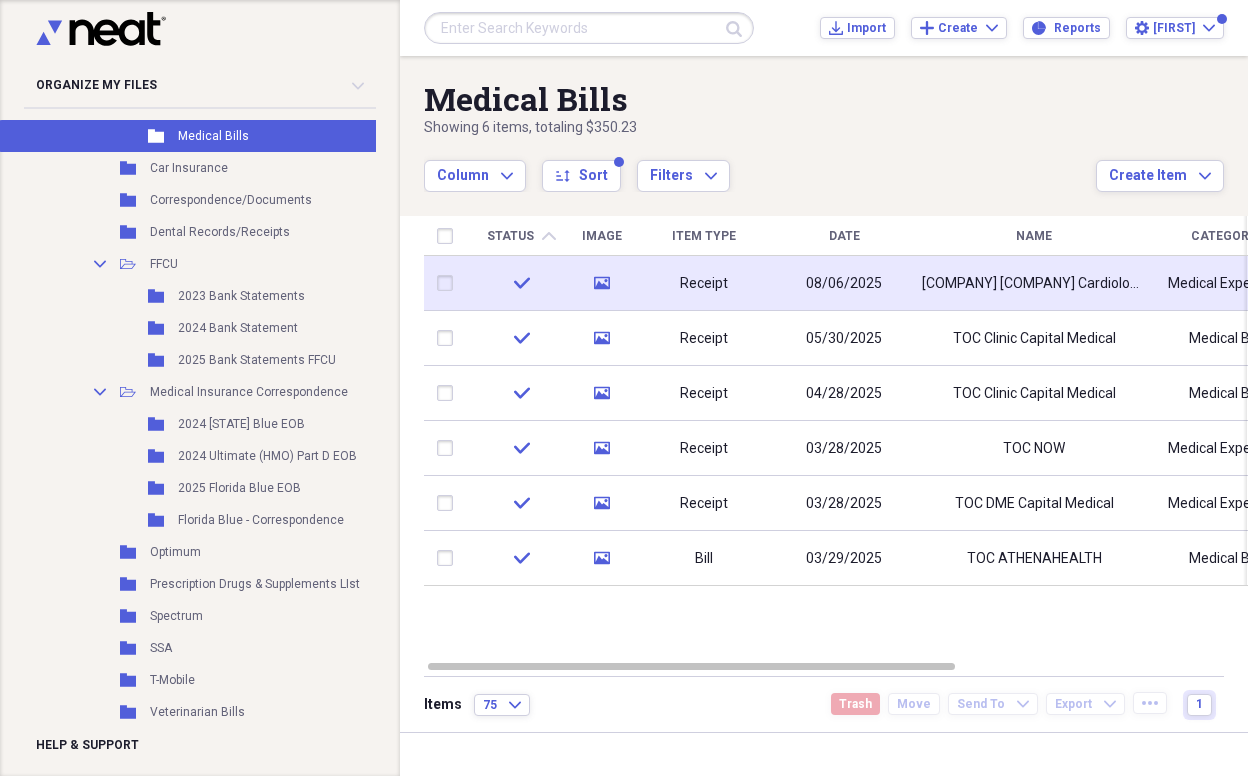 scroll, scrollTop: 6177, scrollLeft: 0, axis: vertical 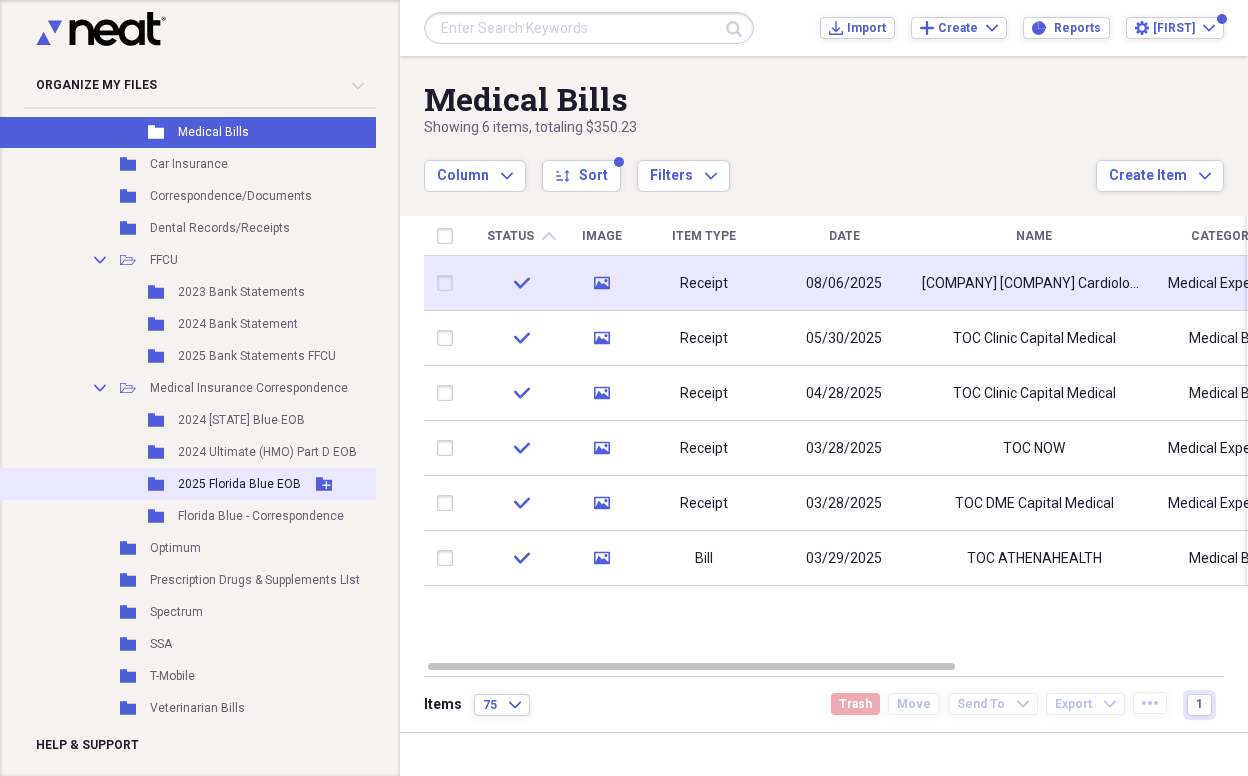 click on "2025 Florida Blue EOB" at bounding box center (239, 484) 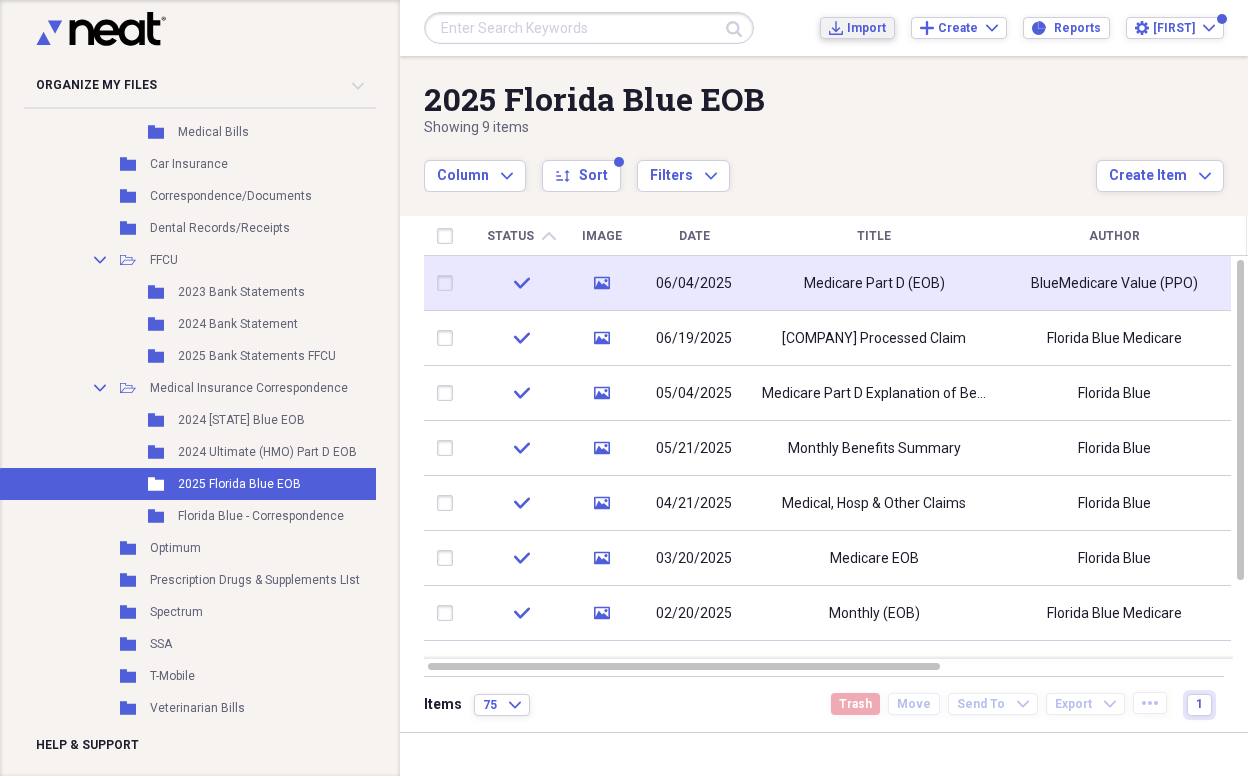 click on "Import" at bounding box center [866, 28] 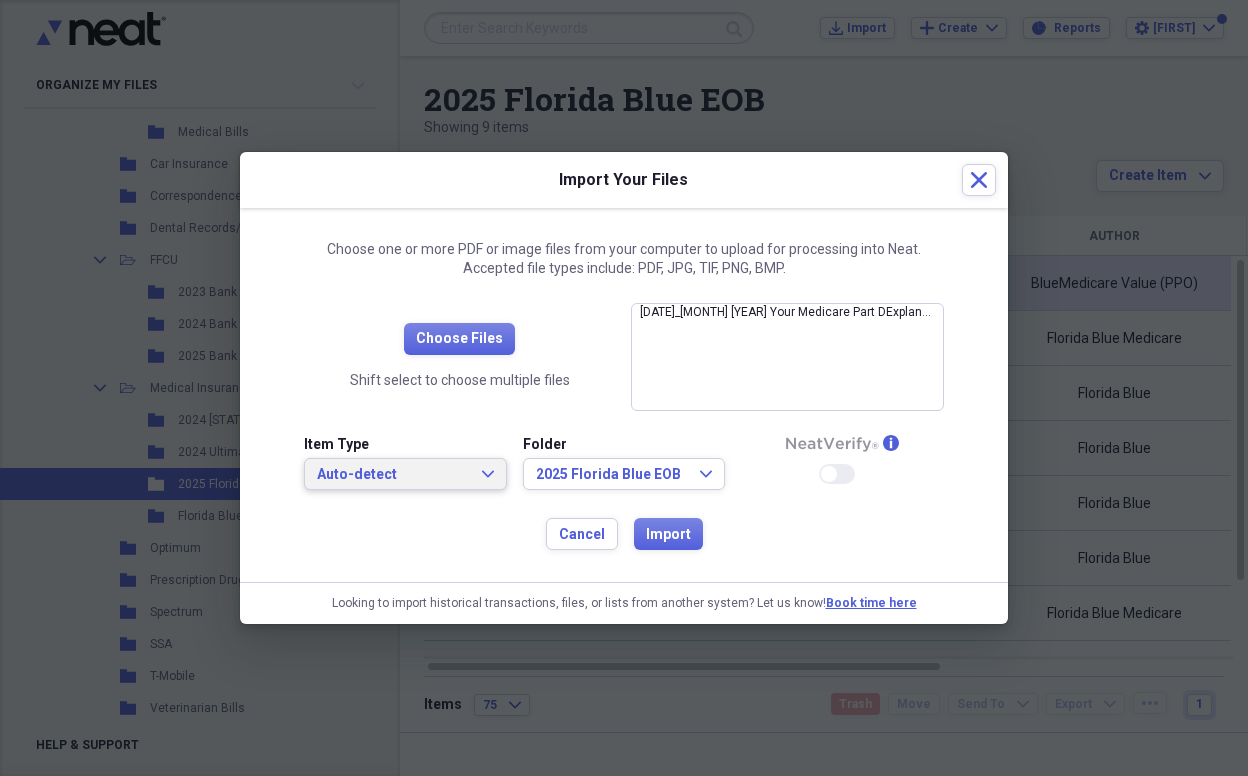 click on "Expand" 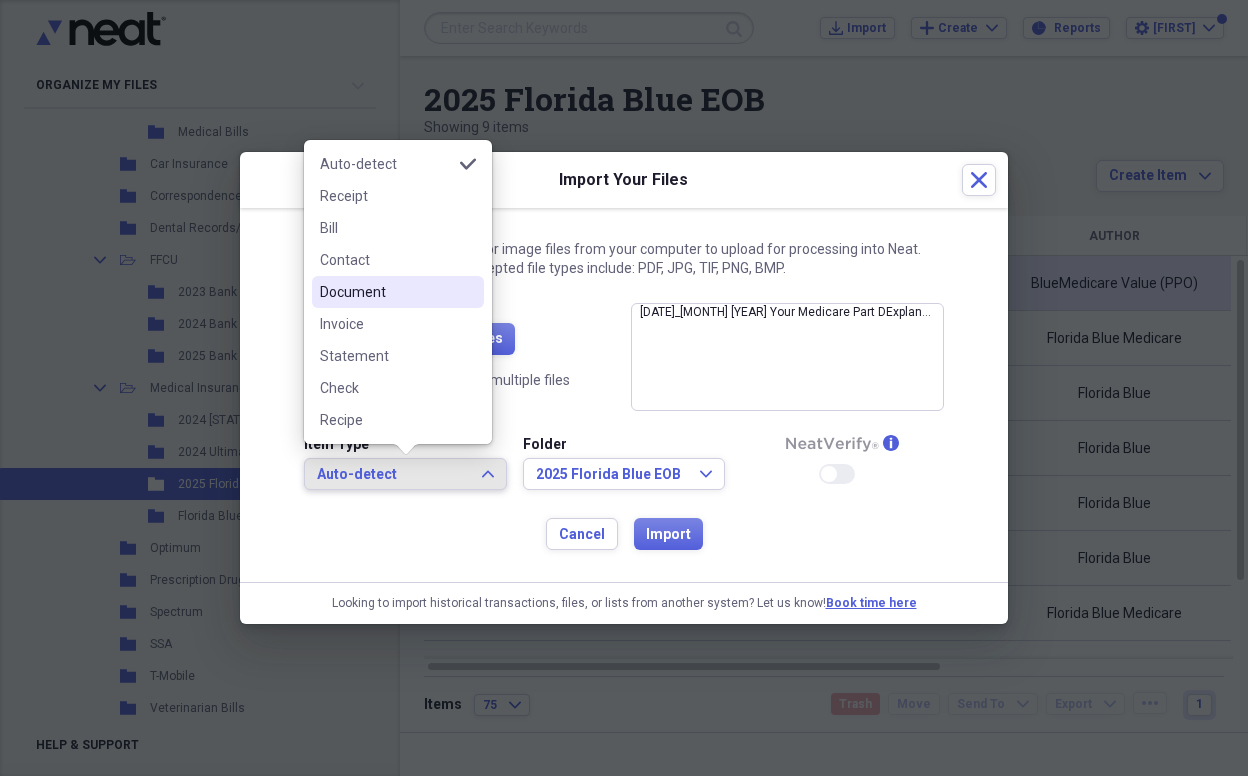 click on "Document" at bounding box center (398, 292) 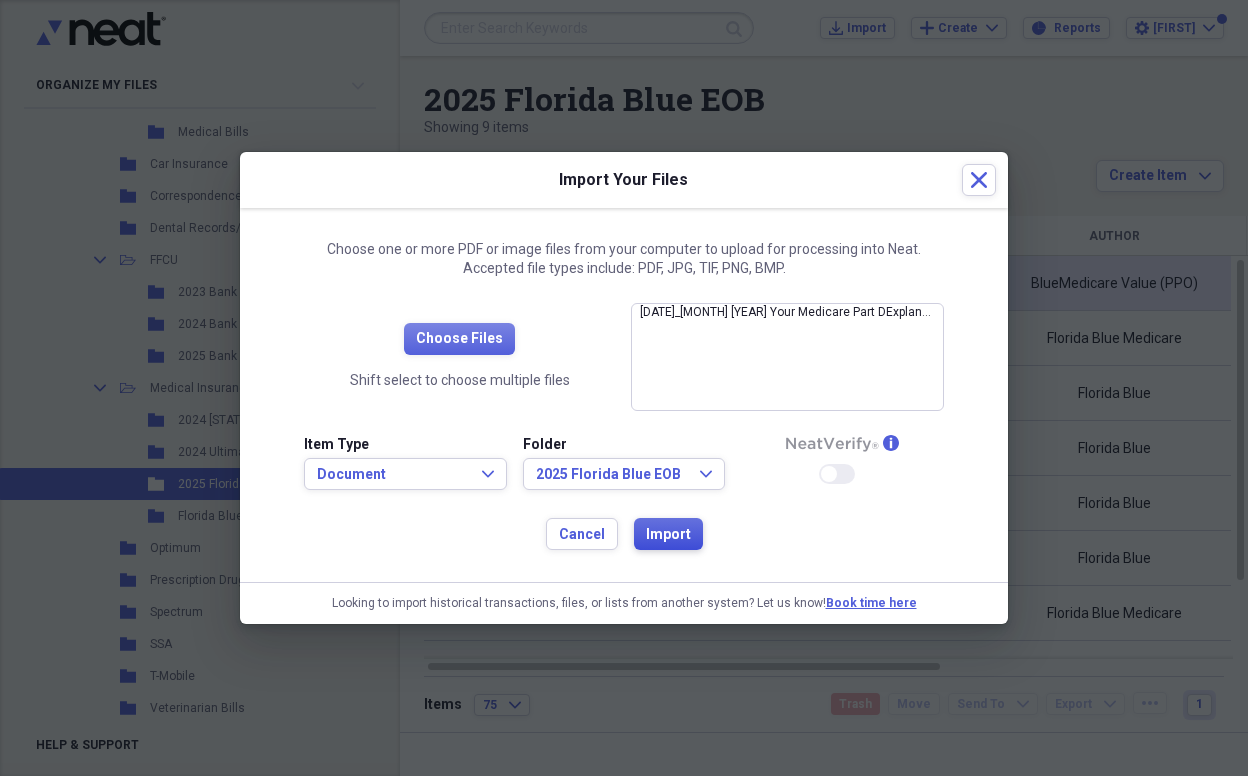 click on "Import" at bounding box center (668, 535) 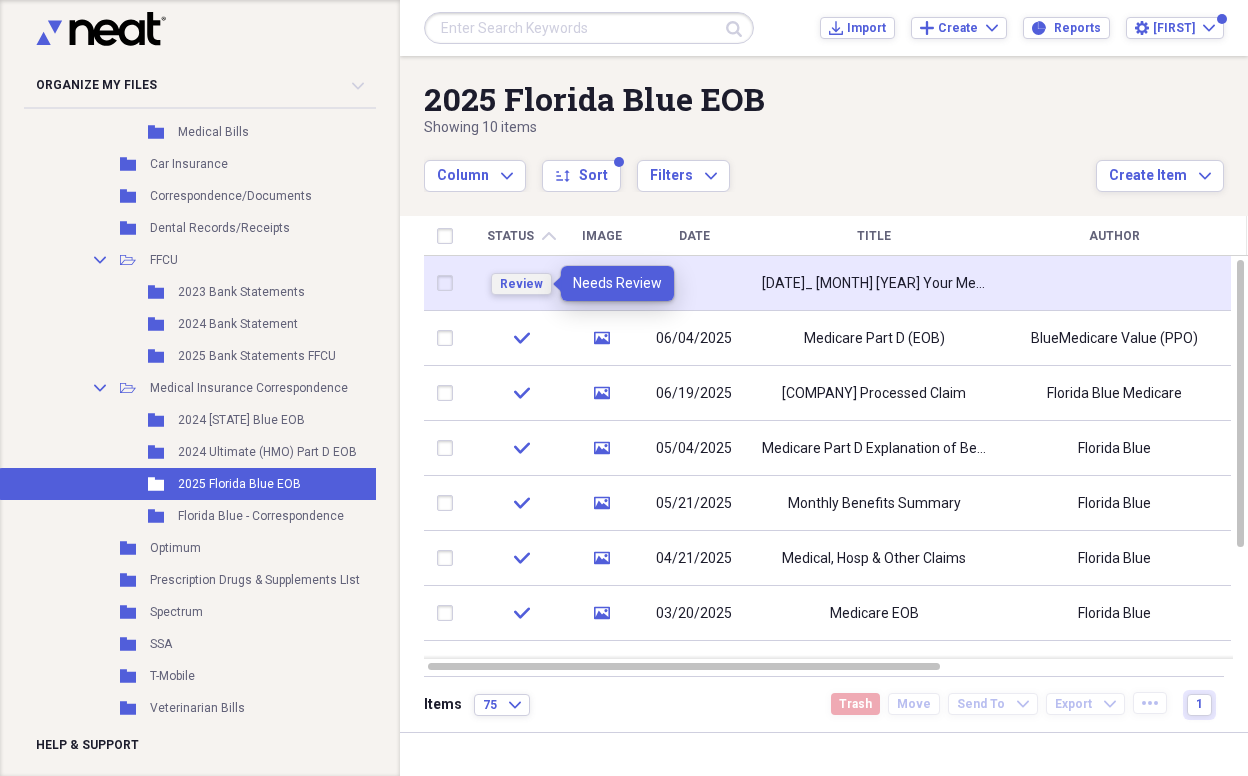 click on "Review" at bounding box center [521, 284] 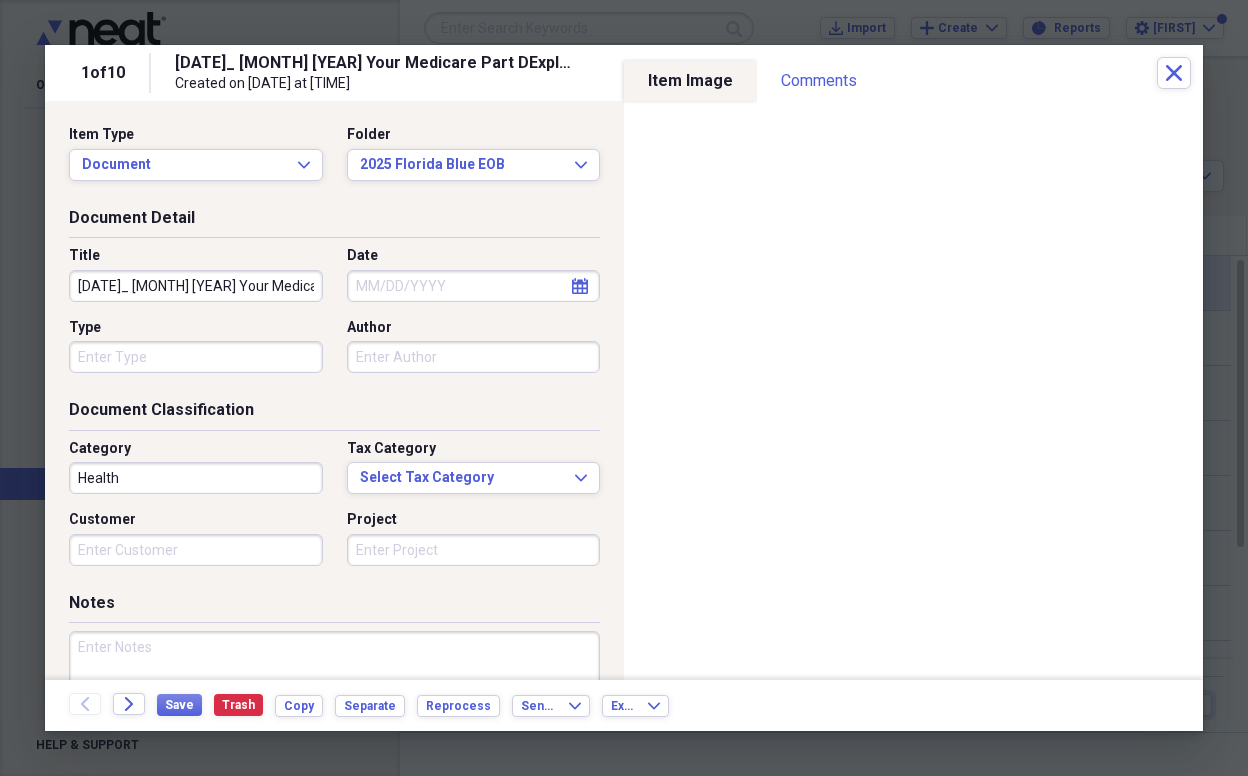 click on "[DATE]_June [YEAR] Your Medicare Part DExplanation of Benefits (" at bounding box center [196, 286] 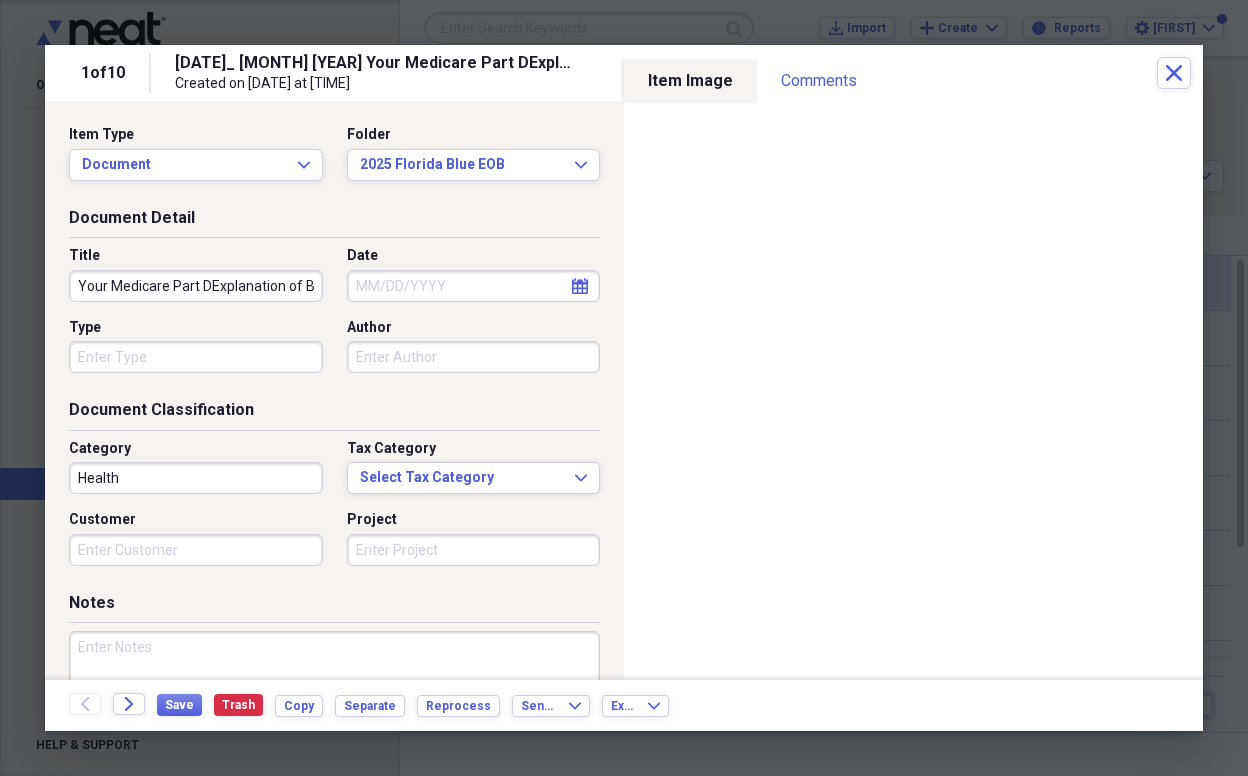 click on "Your Medicare Part DExplanation of Benefits (" at bounding box center (196, 286) 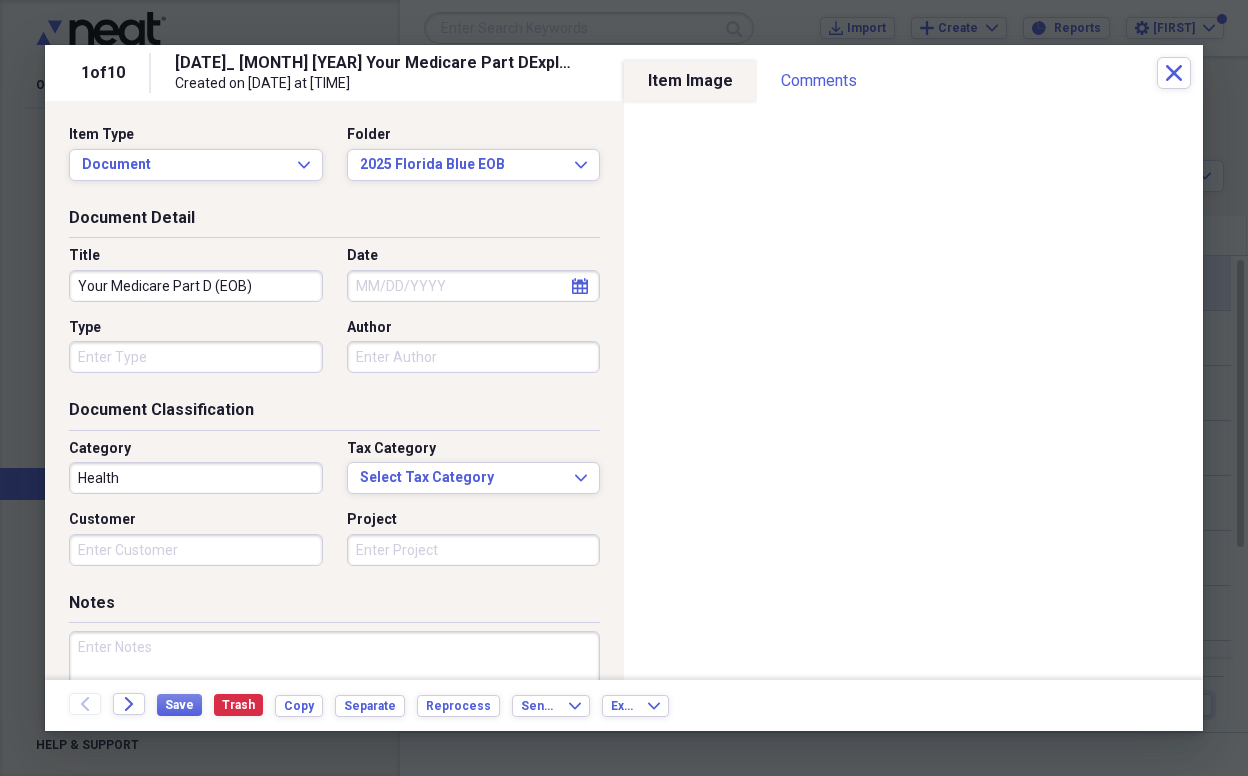 type on "Your Medicare Part D (EOB)" 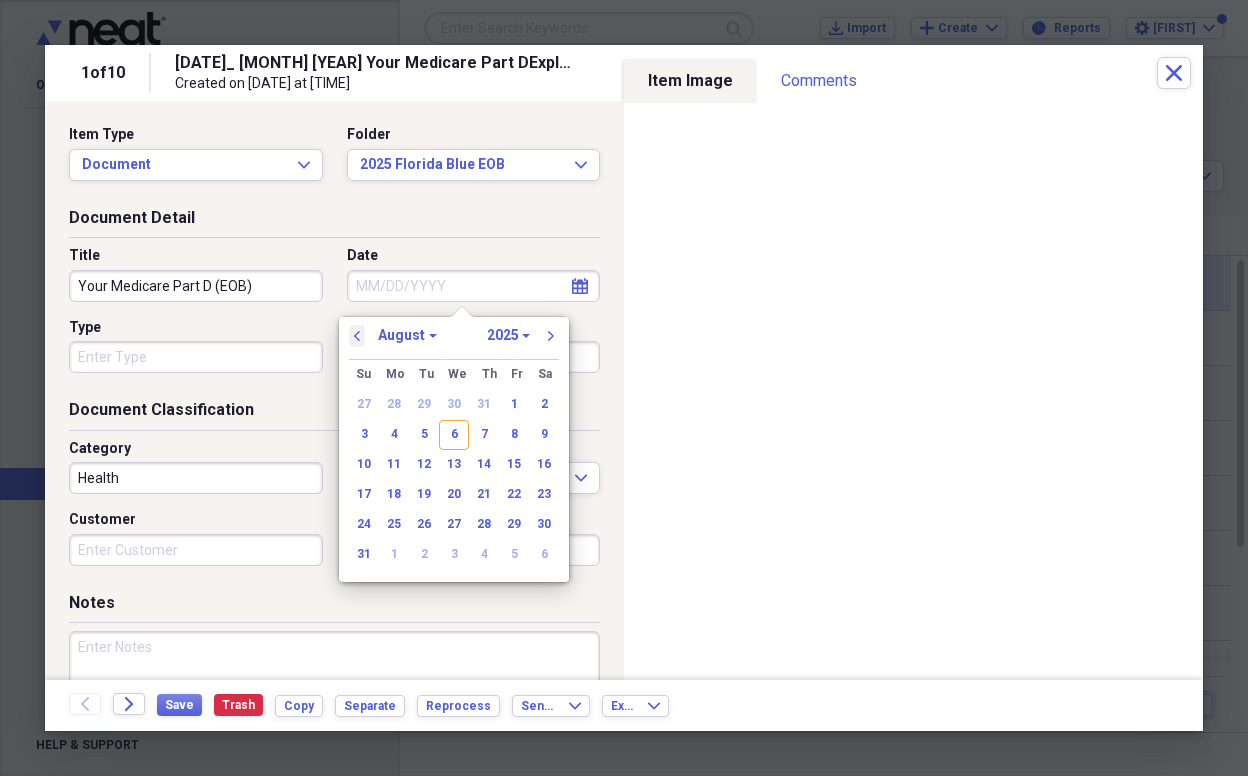 click on "previous" at bounding box center (357, 336) 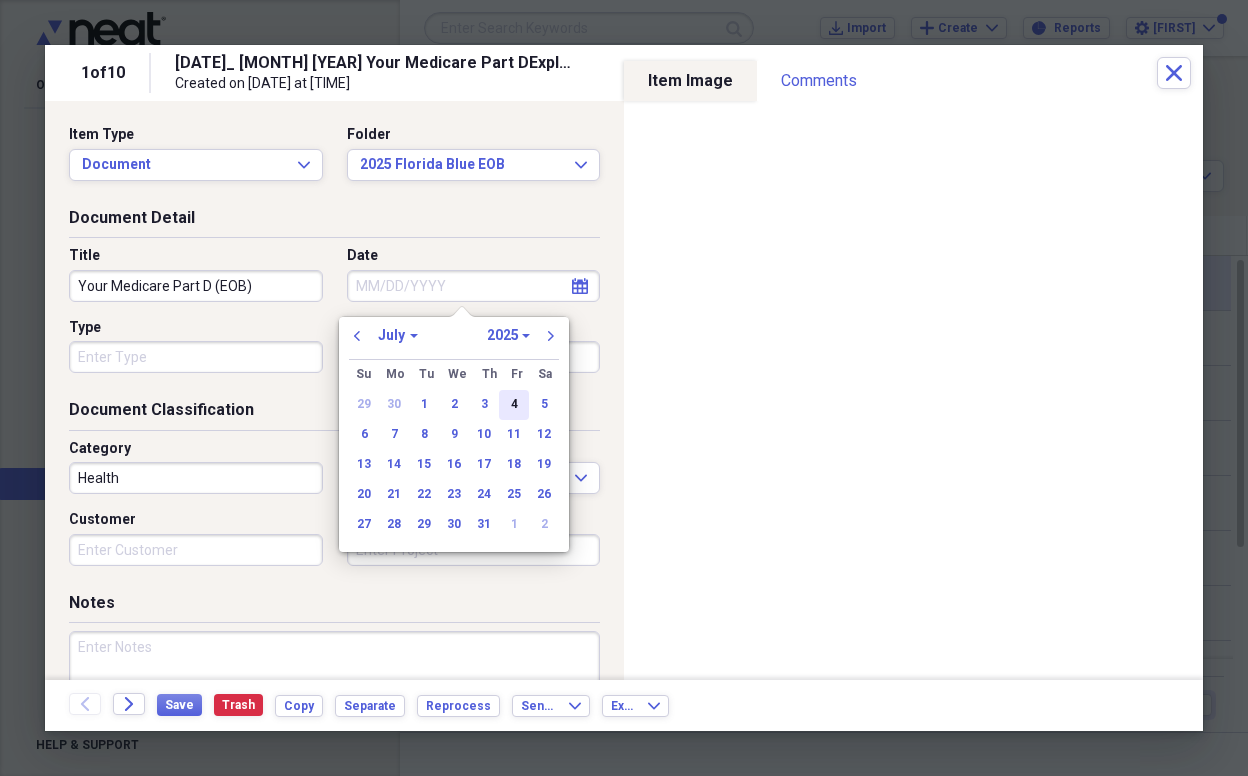 click on "4" at bounding box center (514, 405) 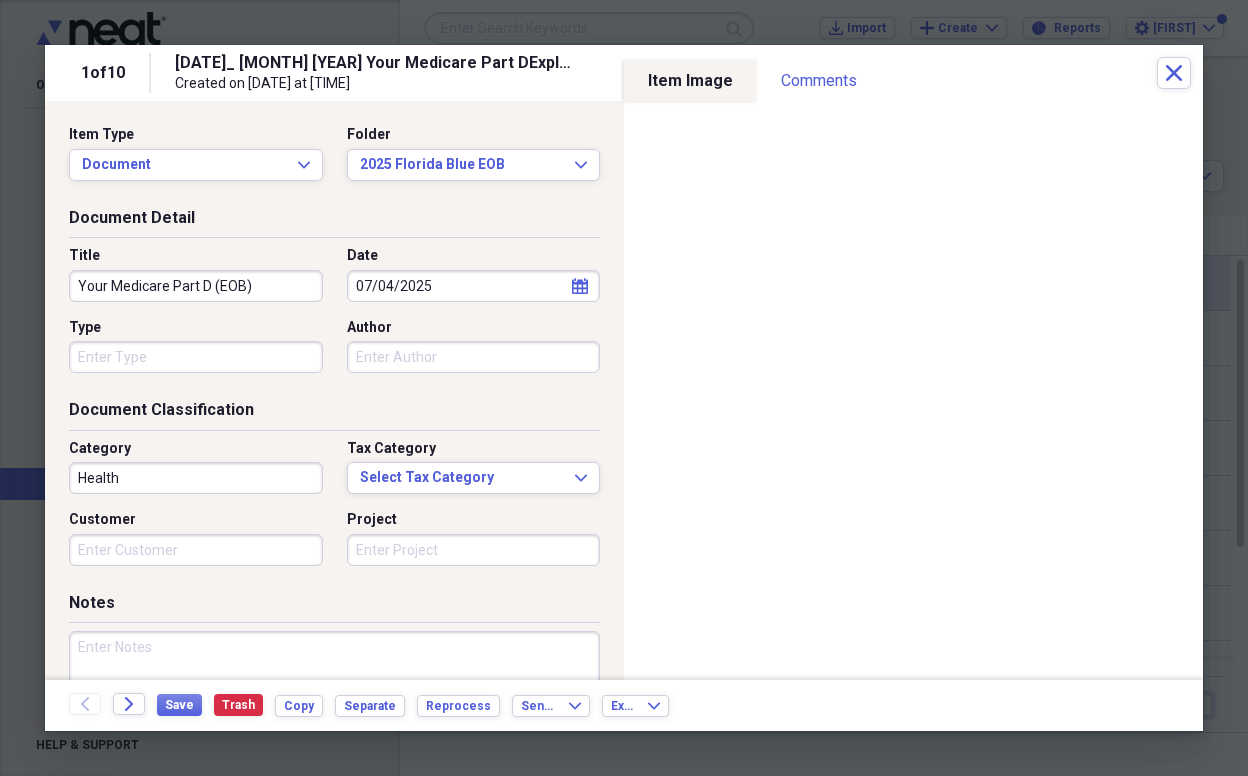 click on "Type" at bounding box center (196, 357) 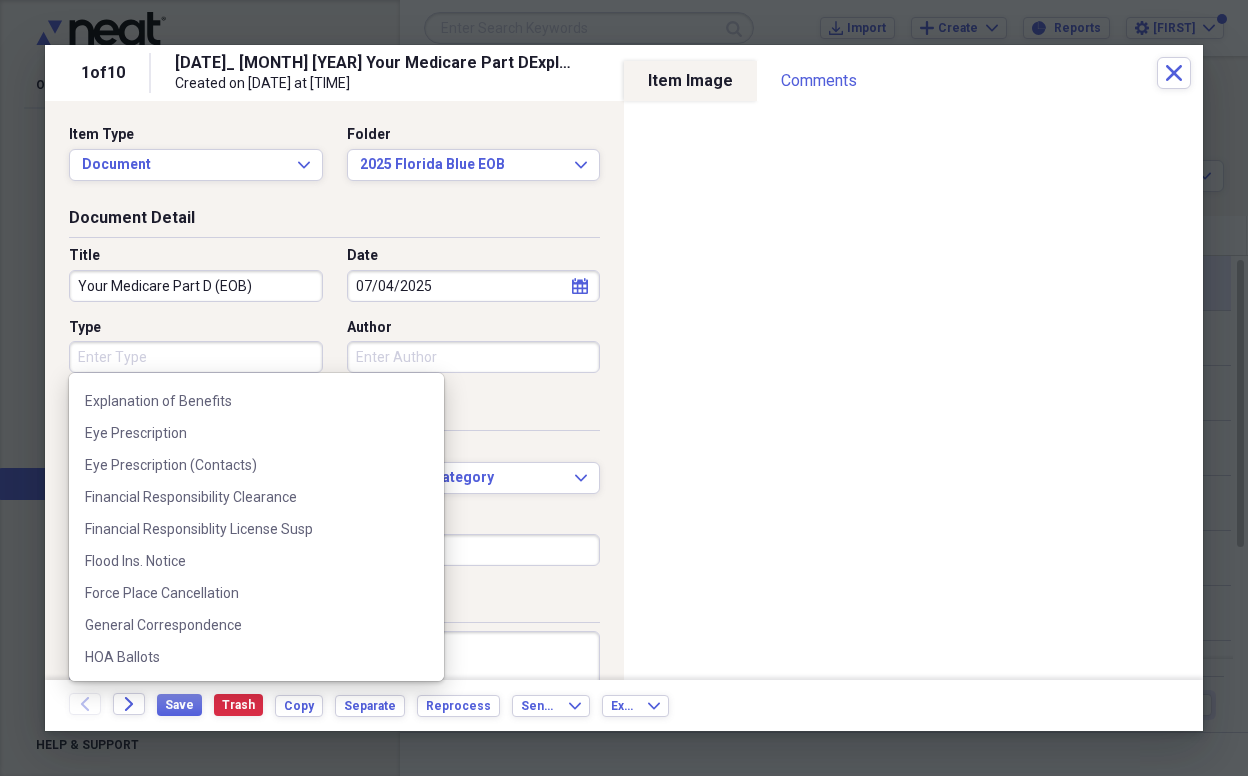 scroll, scrollTop: 1783, scrollLeft: 0, axis: vertical 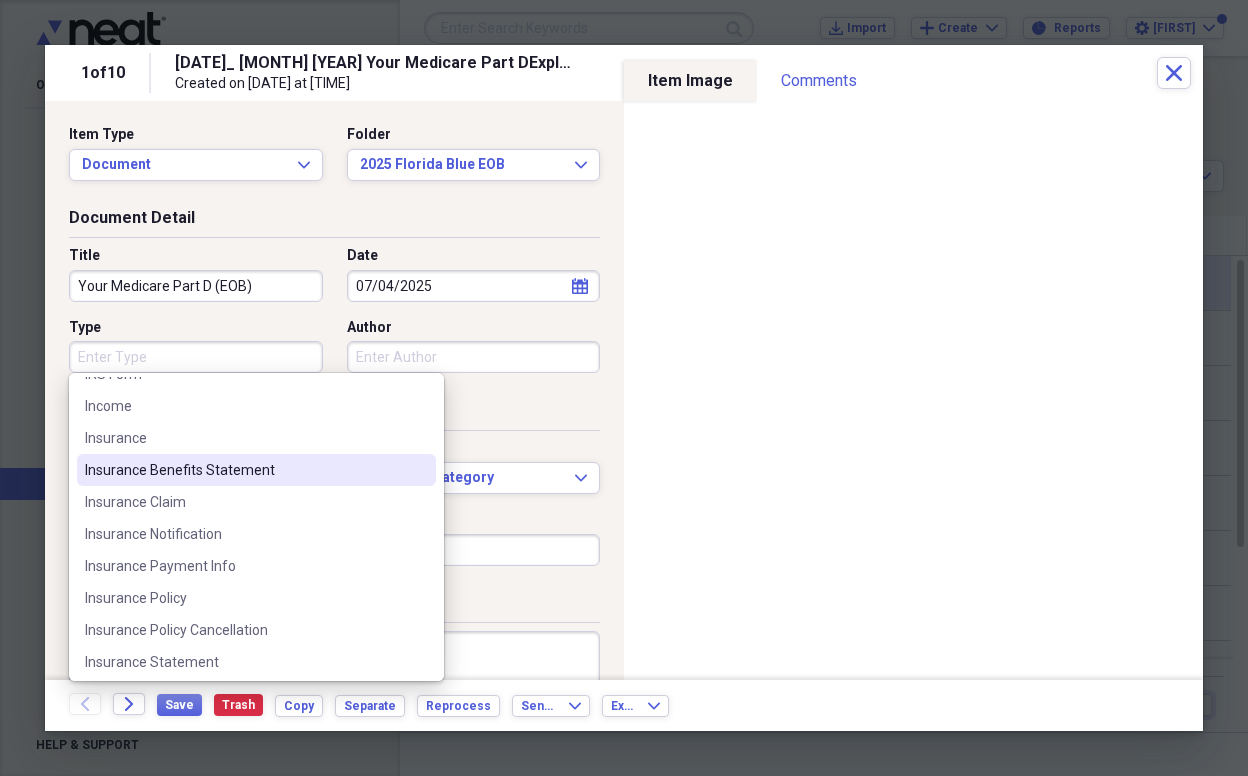 click on "Insurance Benefits Statement" at bounding box center [244, 470] 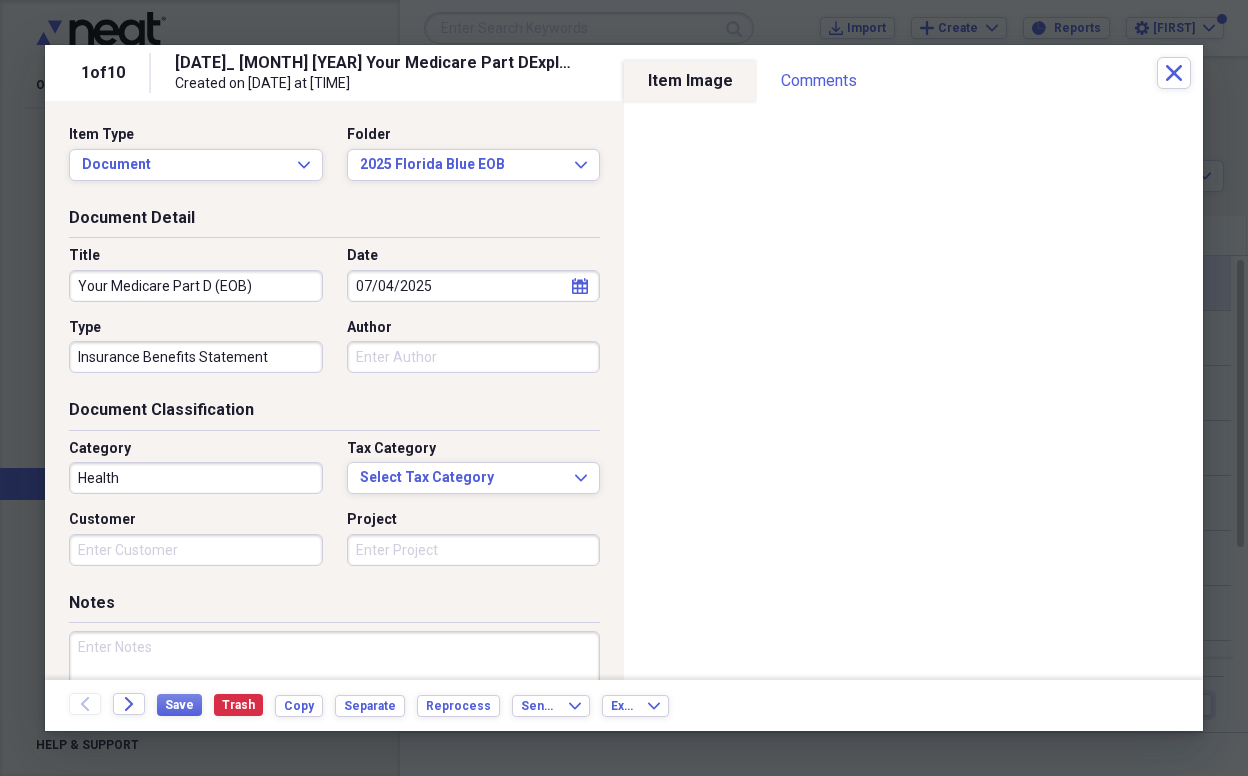 click on "Author" at bounding box center [474, 357] 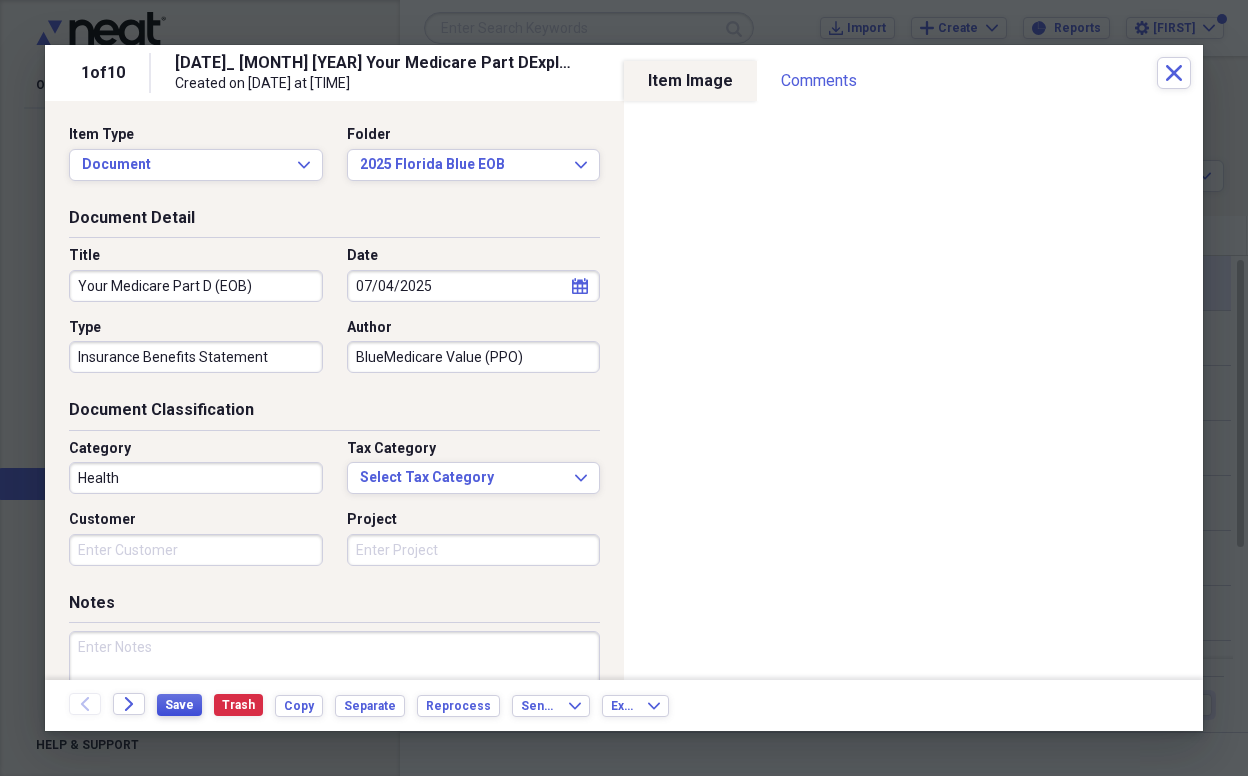 type on "BlueMedicare Value (PPO)" 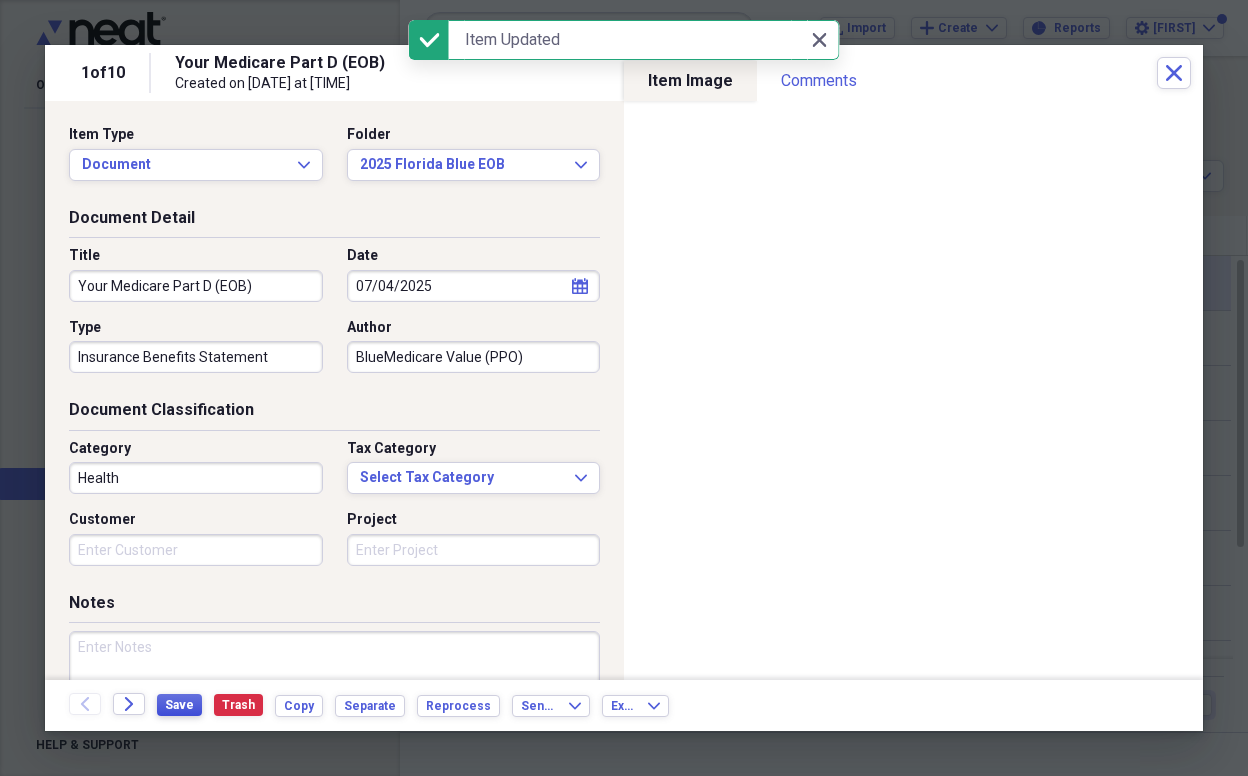 type on "Your Medicare Part D (EOB)" 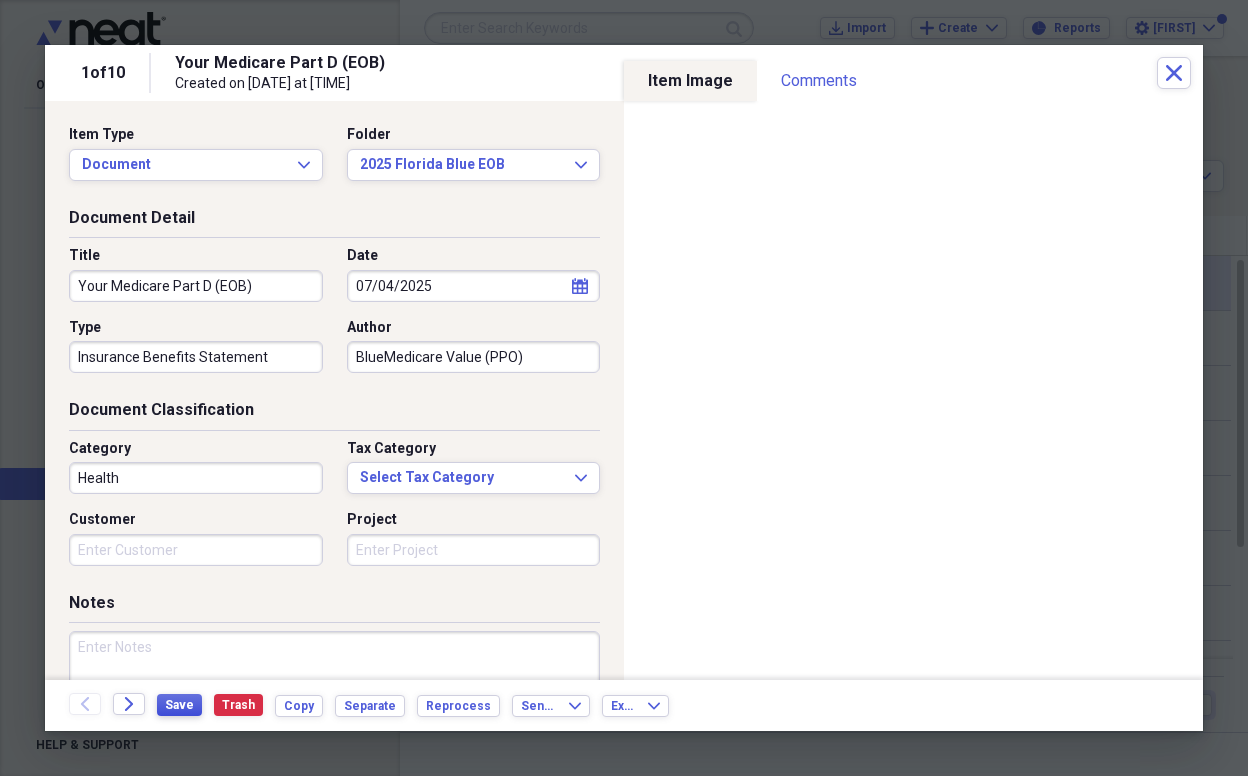 click on "Save" at bounding box center (179, 705) 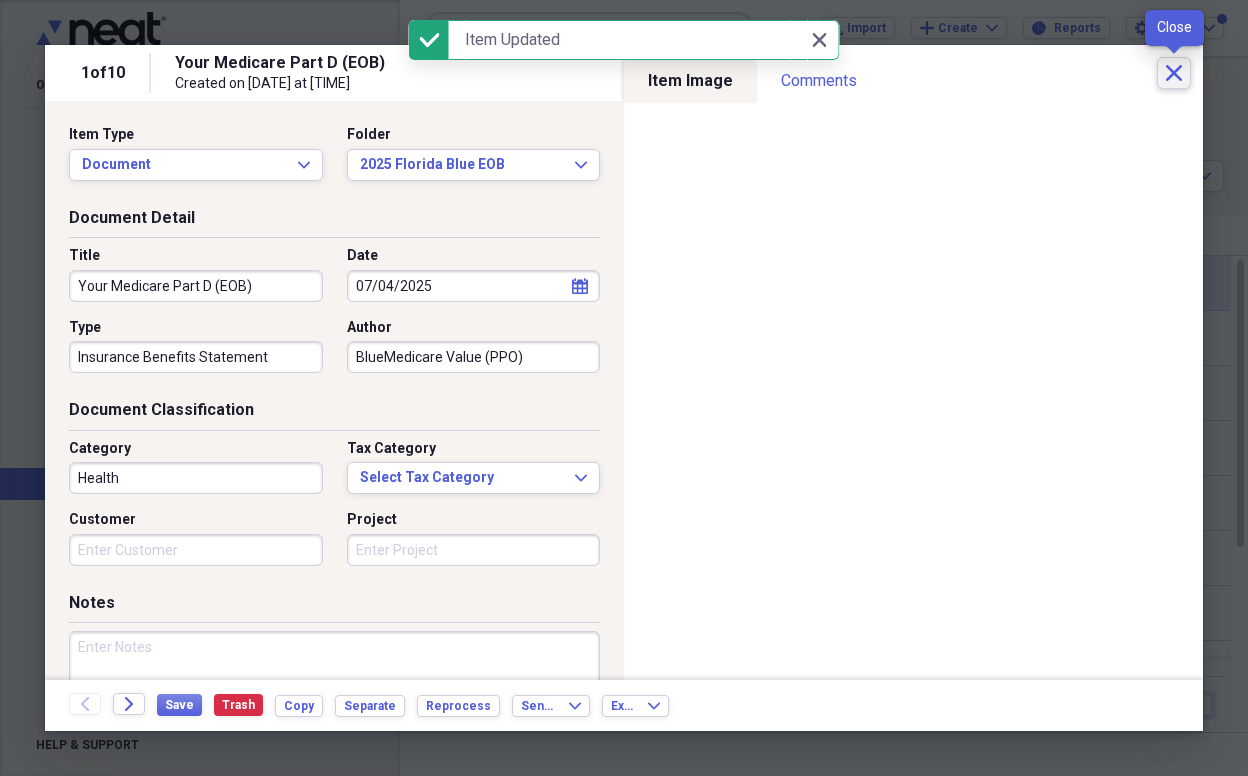 click 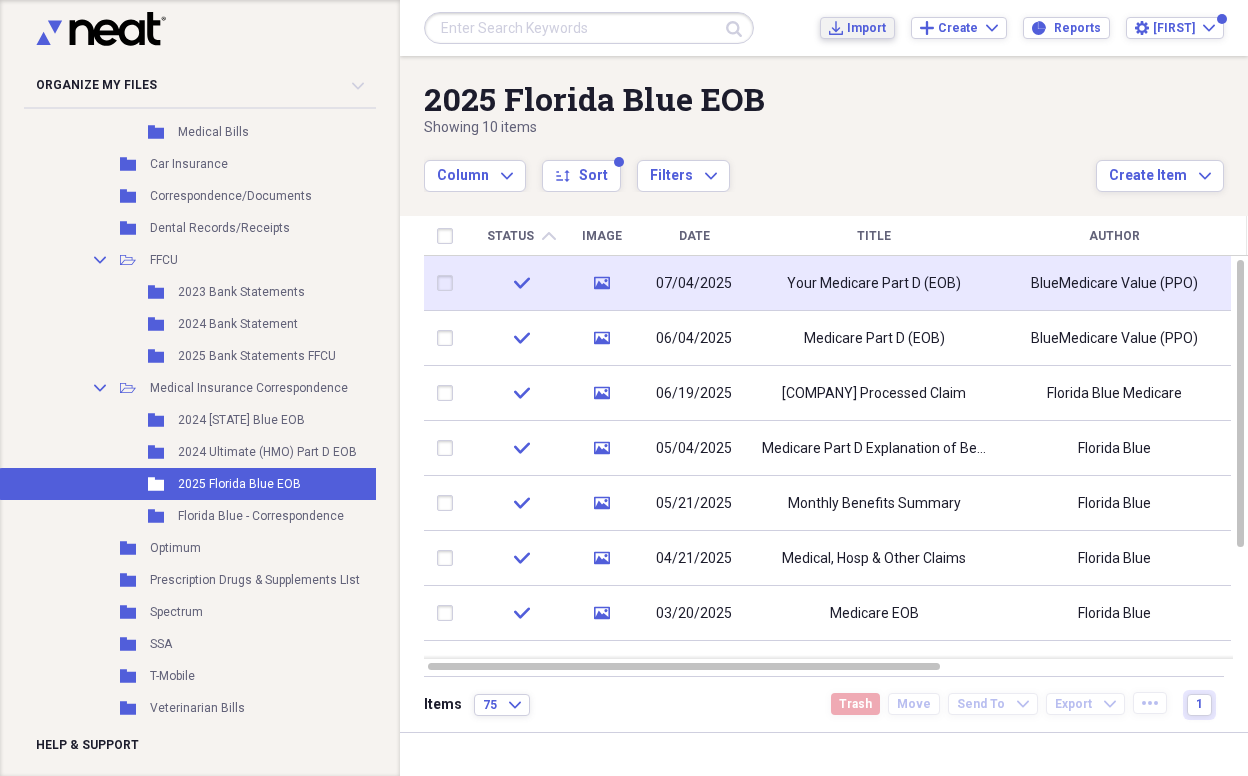click on "Import" at bounding box center [866, 28] 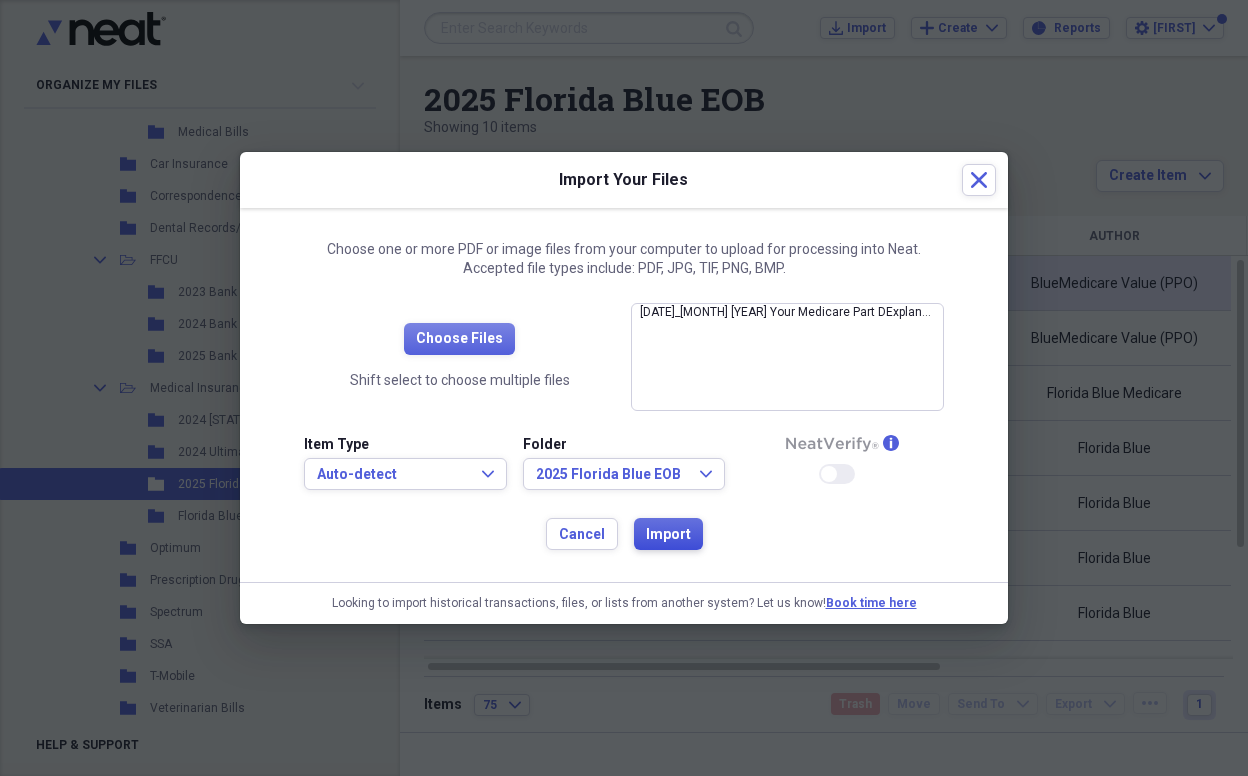 click on "Import" at bounding box center (668, 535) 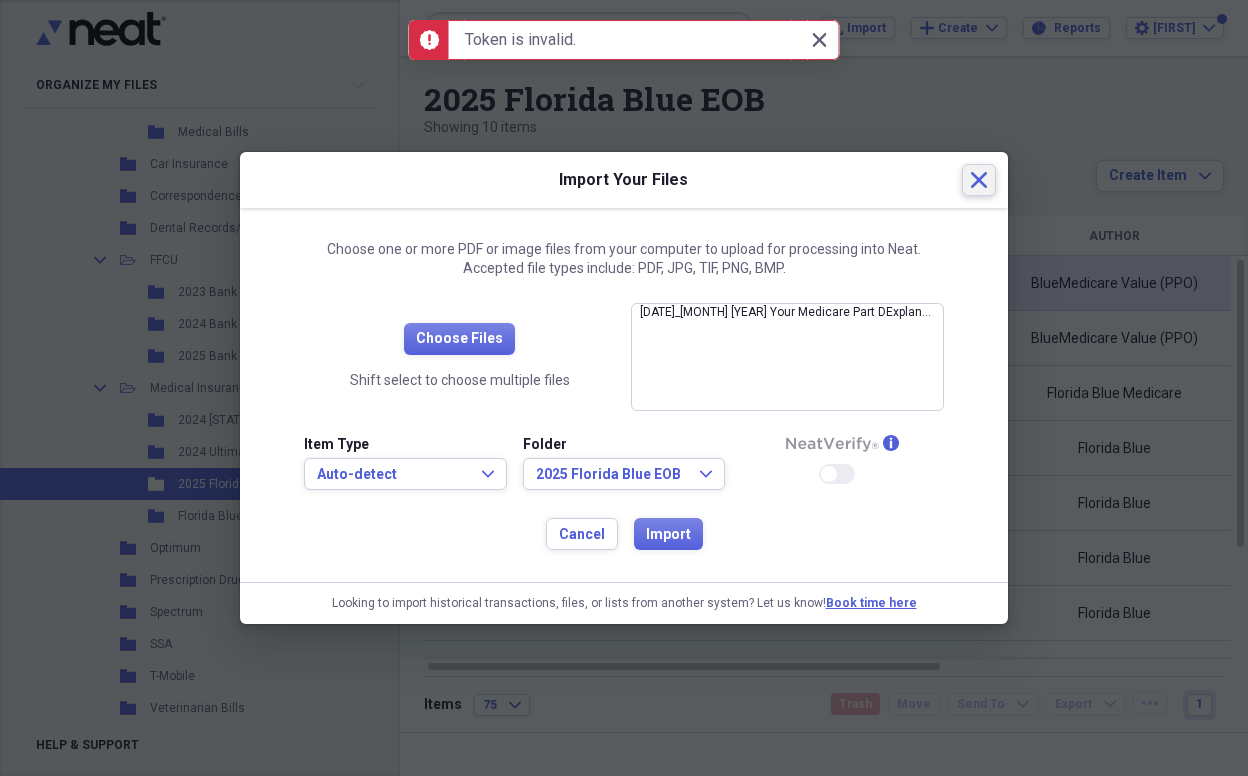click on "Close" 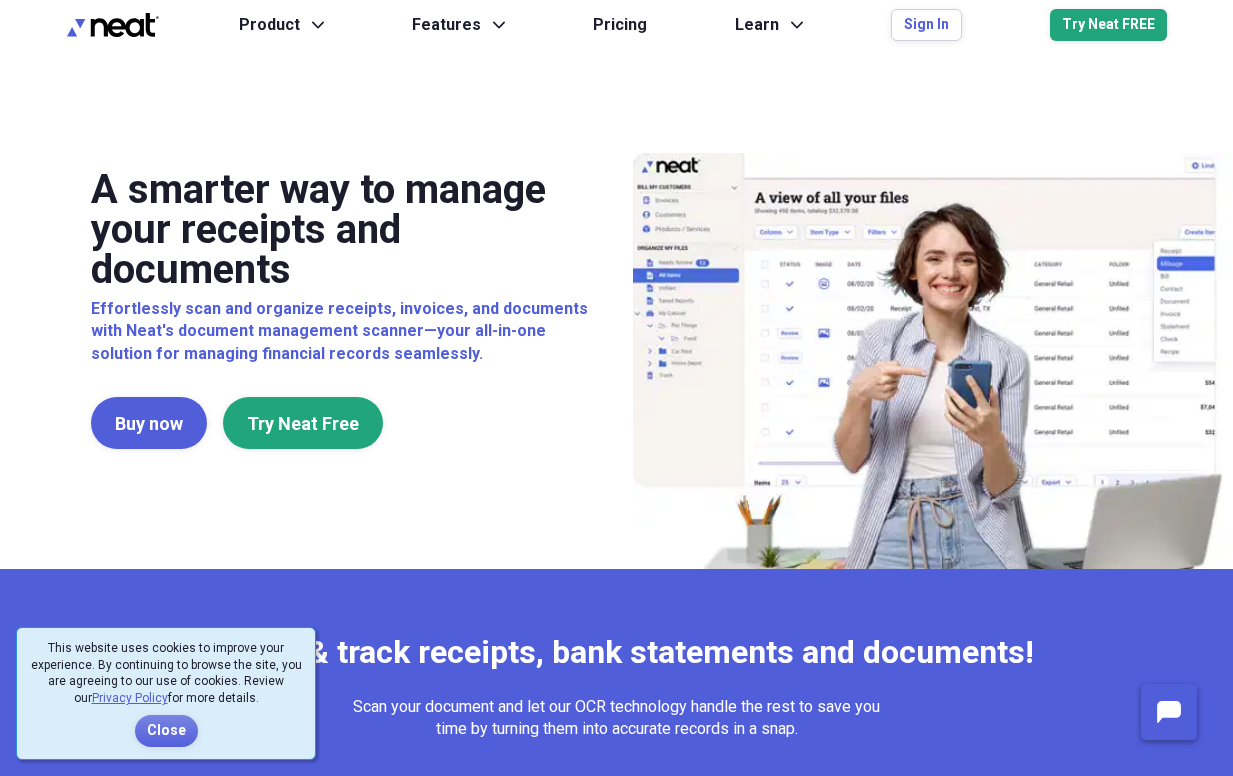 scroll, scrollTop: 0, scrollLeft: 0, axis: both 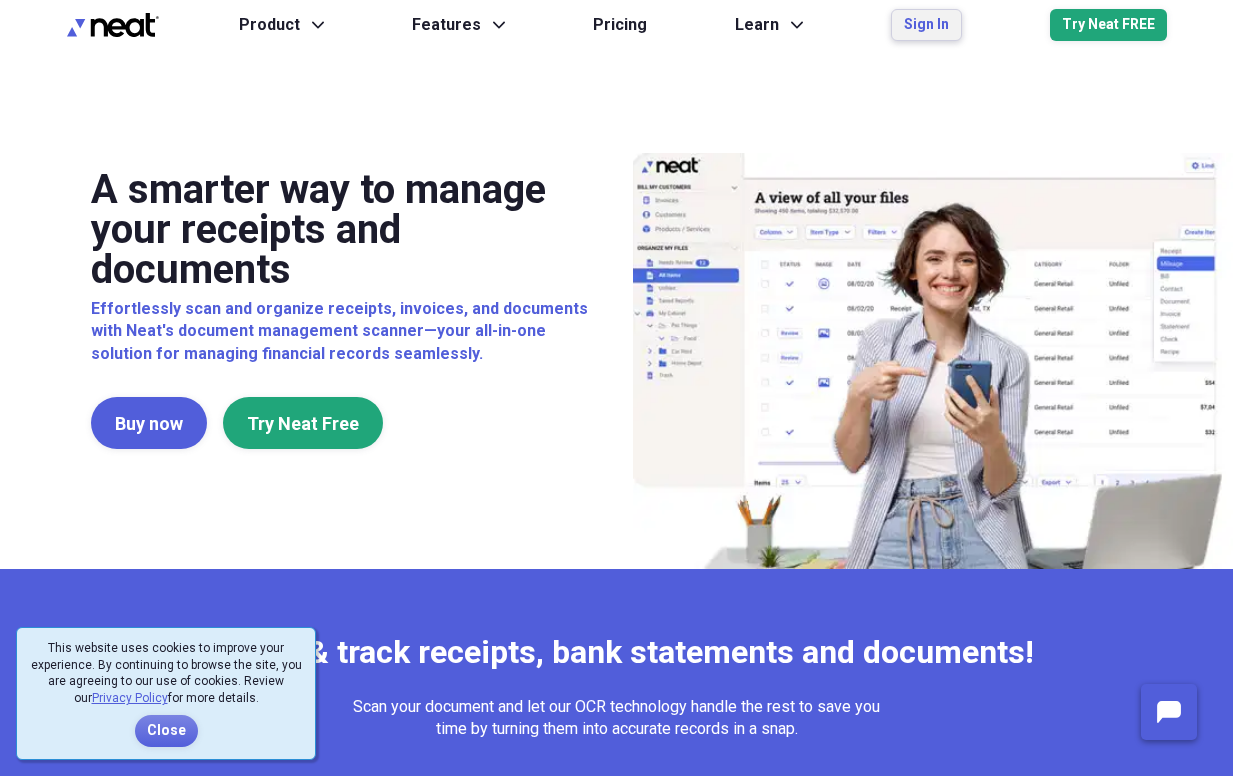 click on "Sign In" at bounding box center [926, 25] 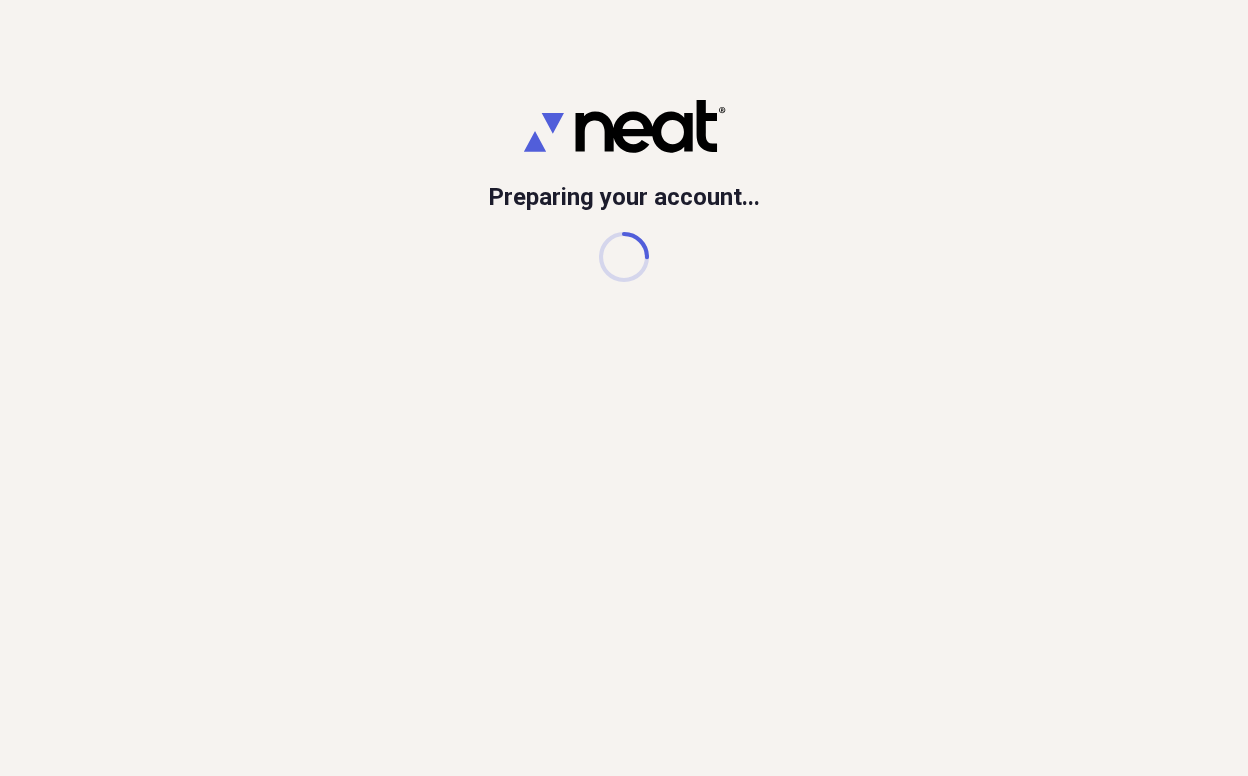 scroll, scrollTop: 0, scrollLeft: 0, axis: both 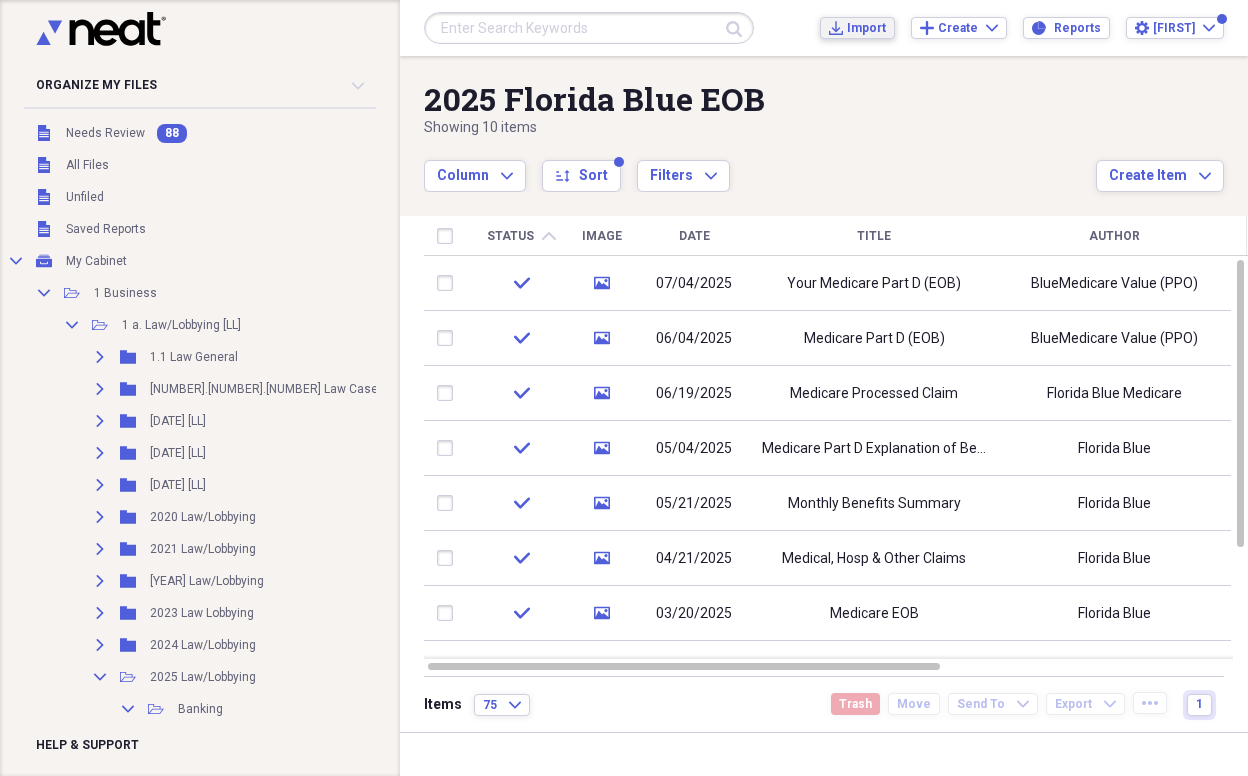 click on "Import" at bounding box center [866, 28] 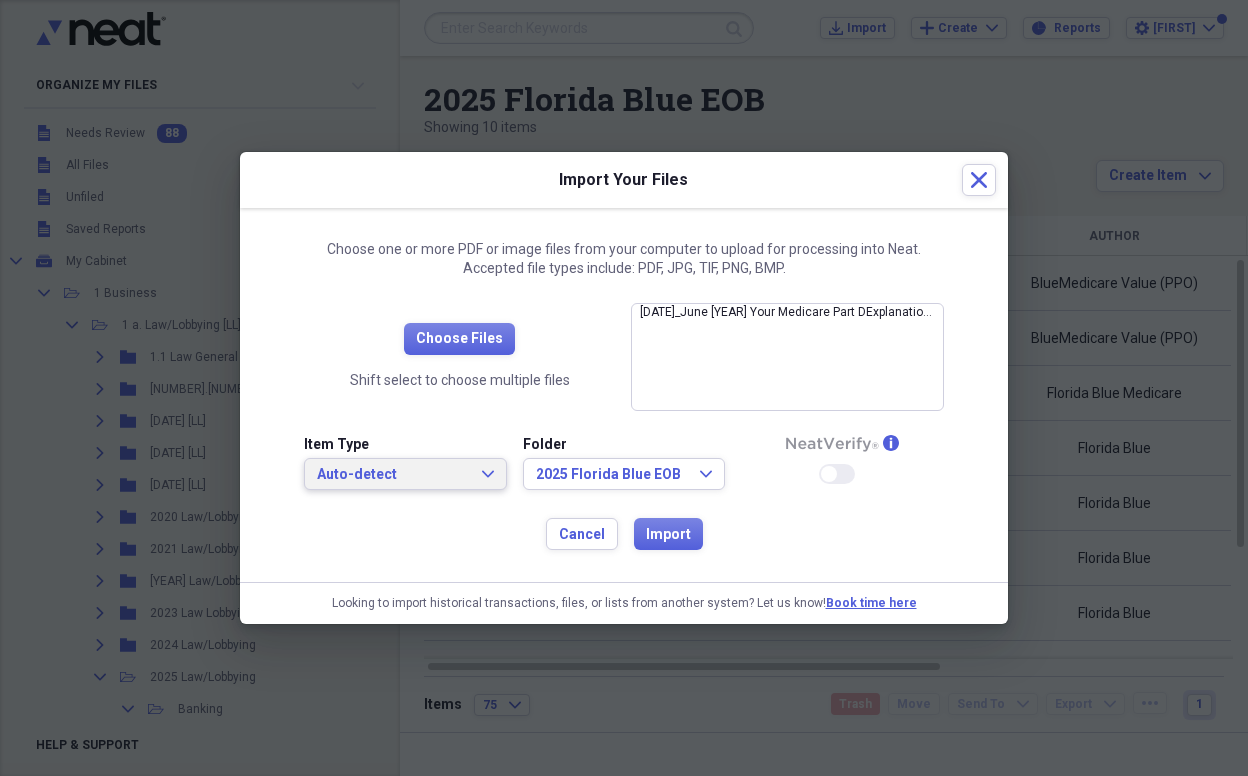 click on "Auto-detect Expand" at bounding box center (405, 475) 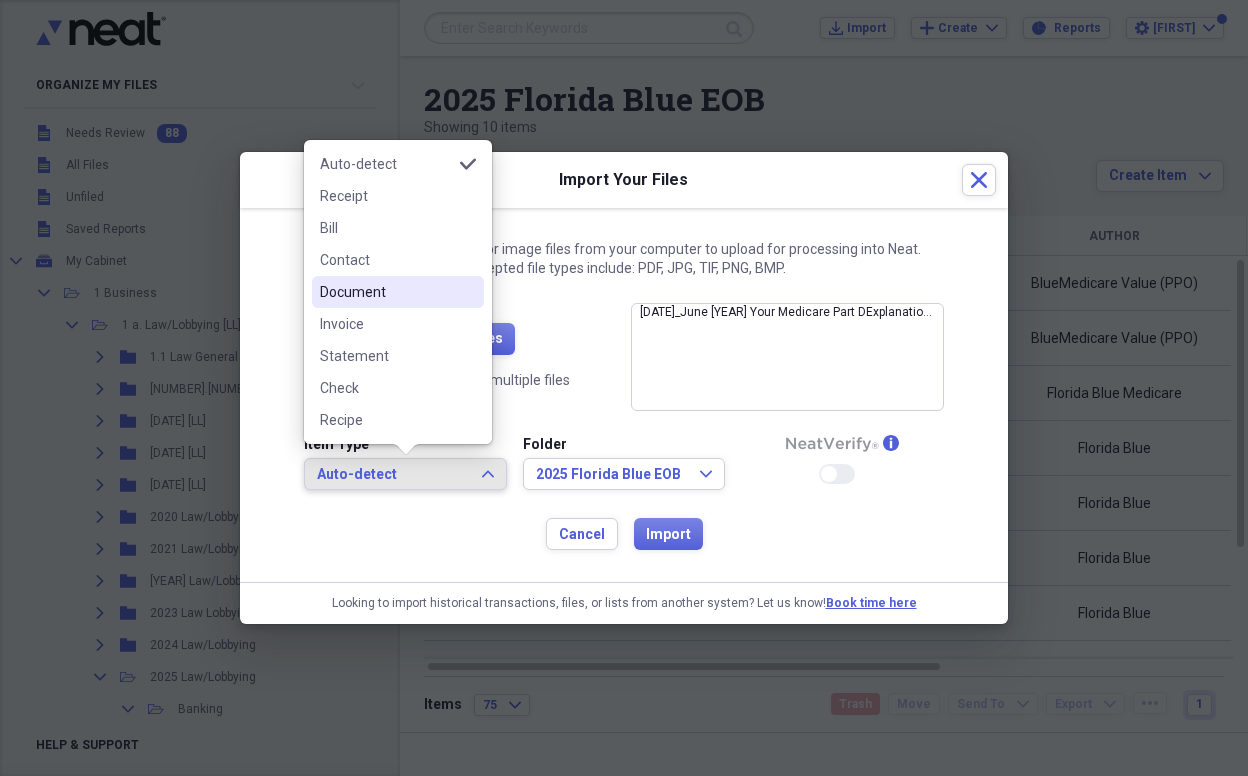 click on "Document" at bounding box center (386, 292) 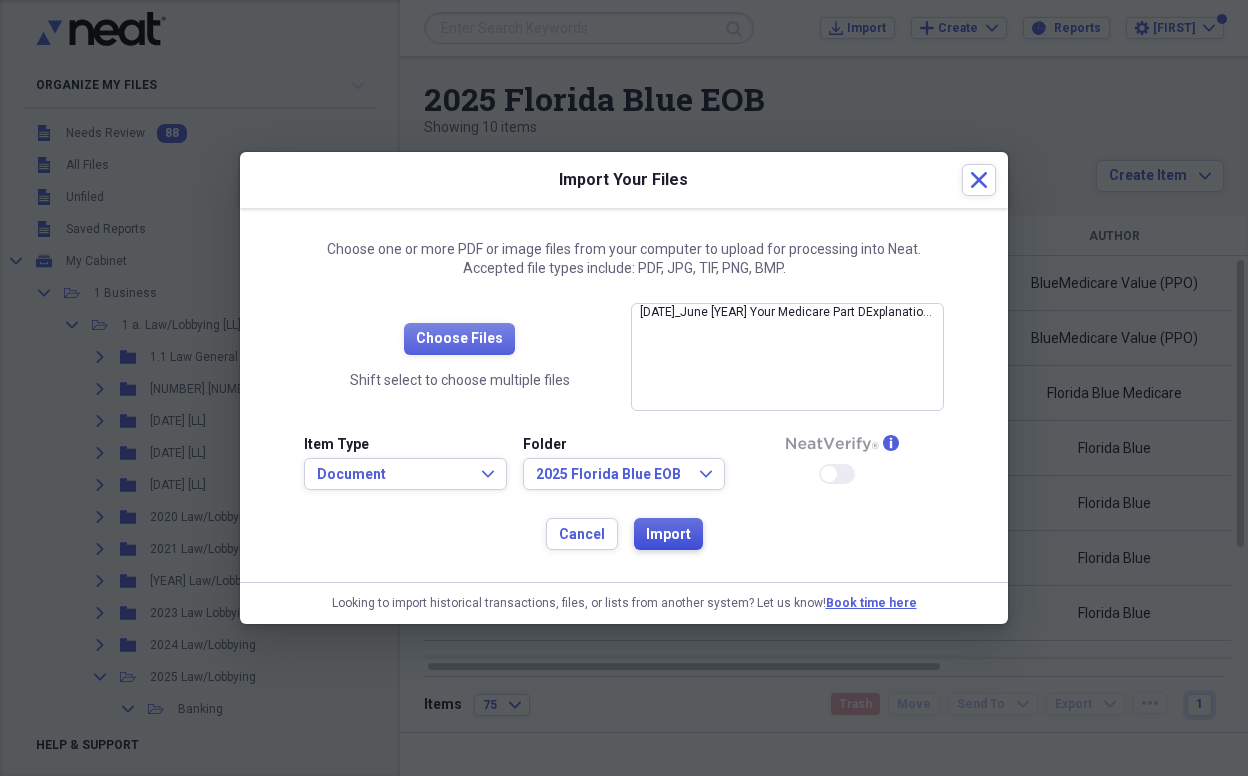 click on "Import" at bounding box center (668, 535) 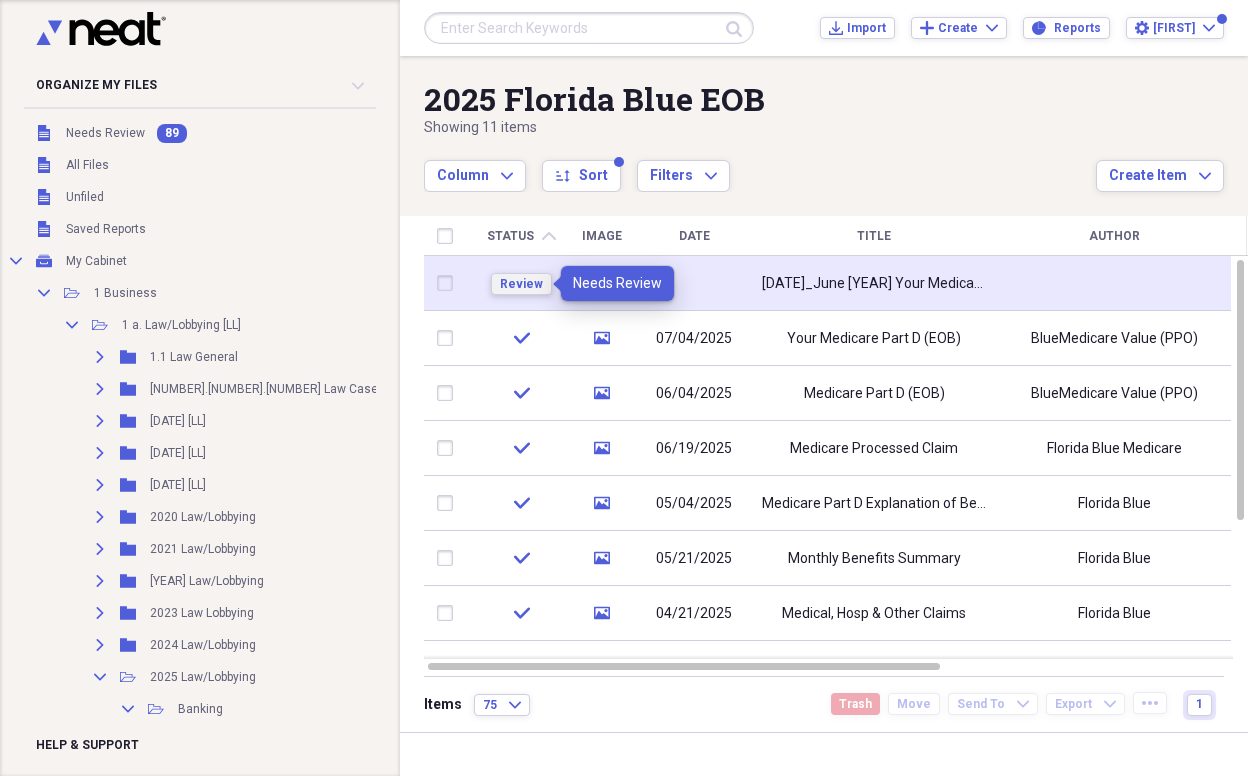 click on "Review" at bounding box center (521, 284) 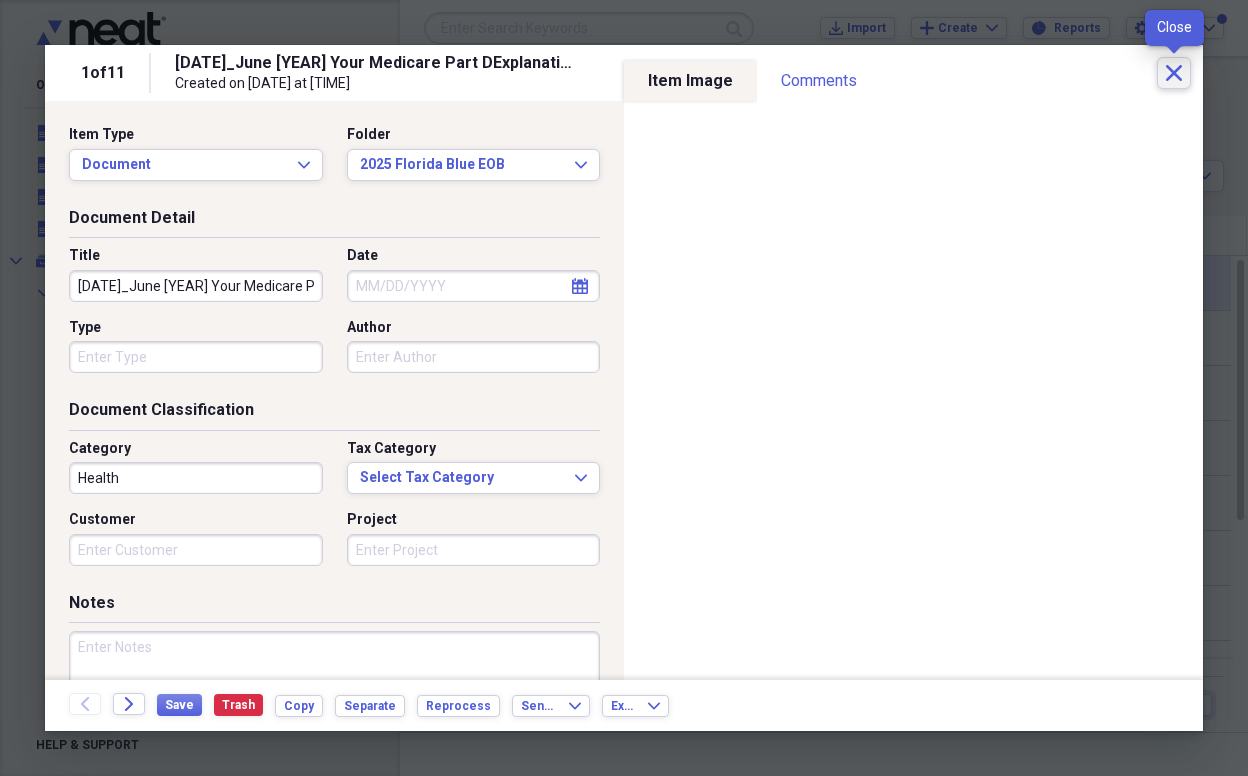click on "Close" 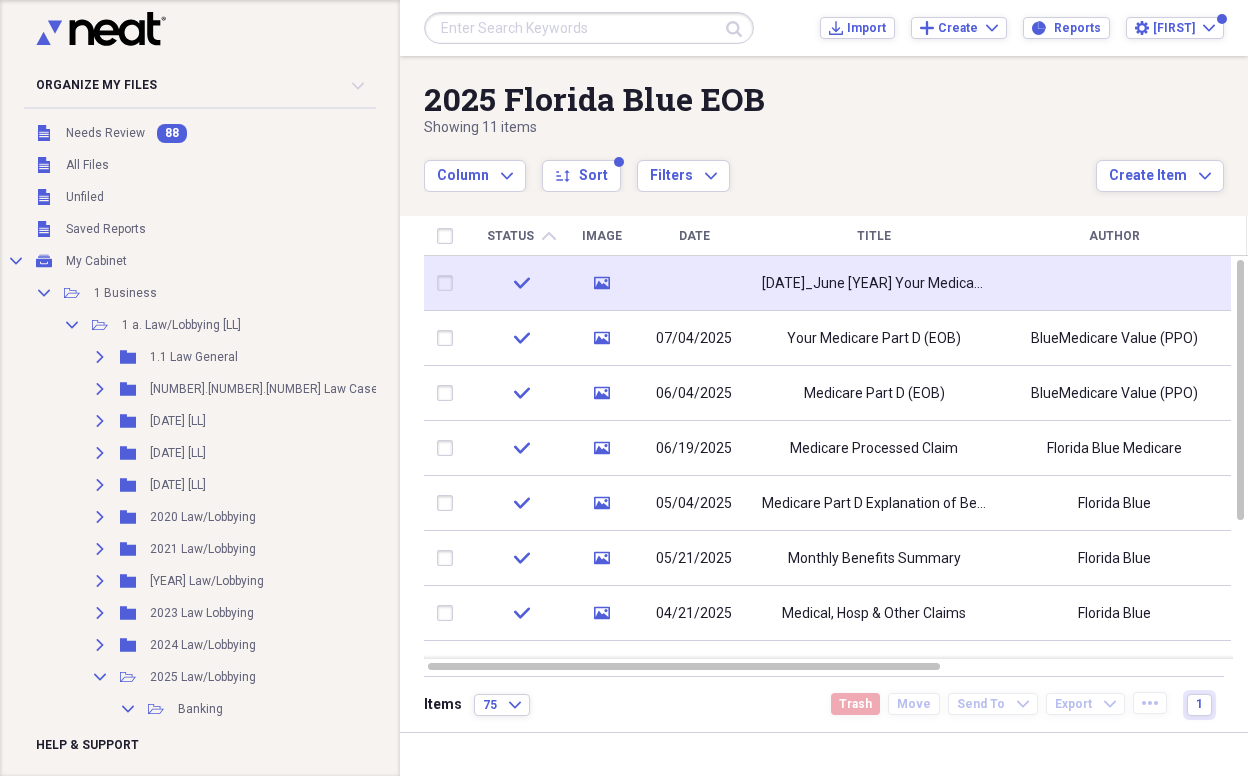 click at bounding box center (449, 283) 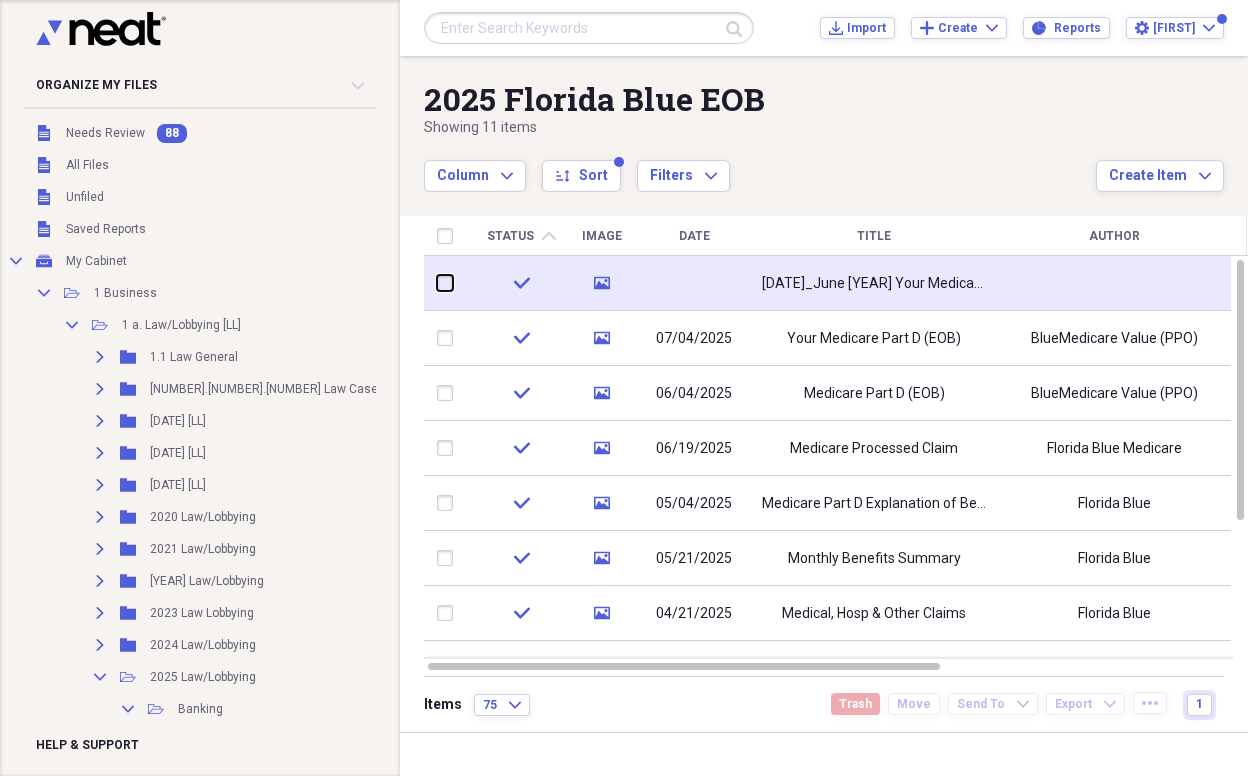 click at bounding box center [437, 283] 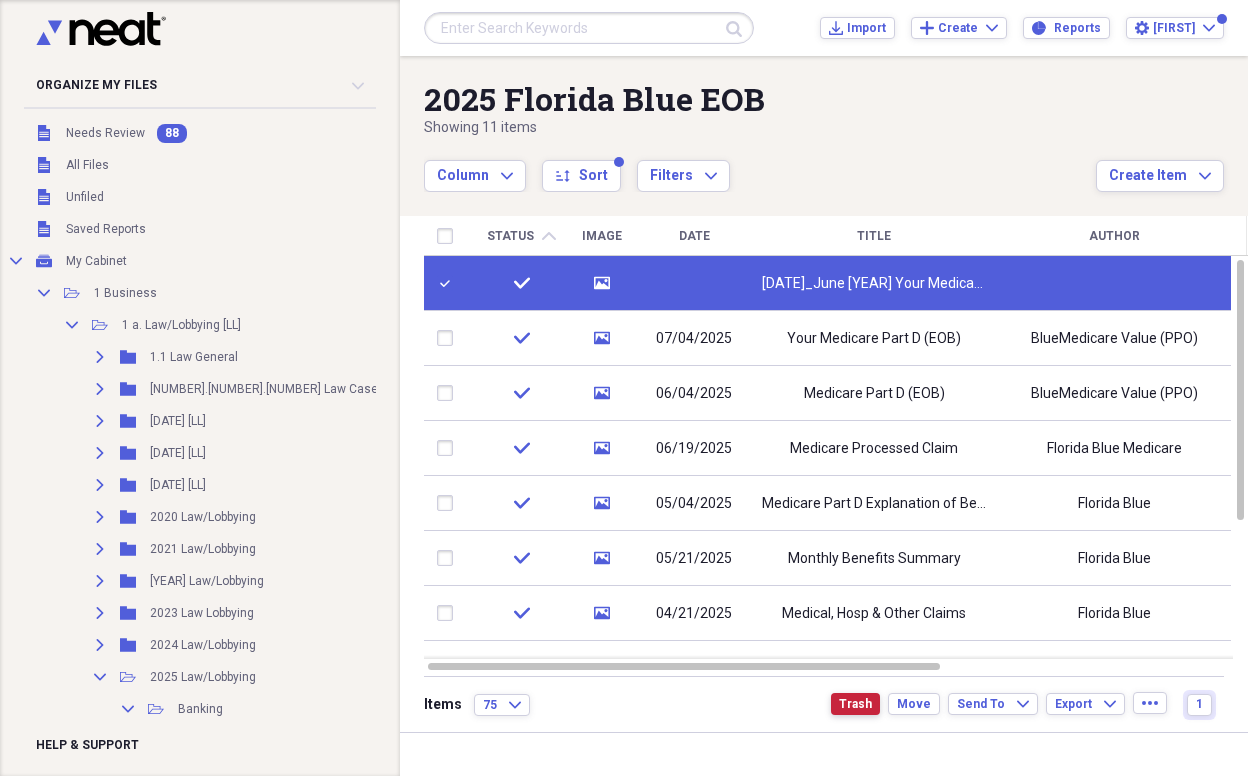 click on "Trash" at bounding box center [855, 704] 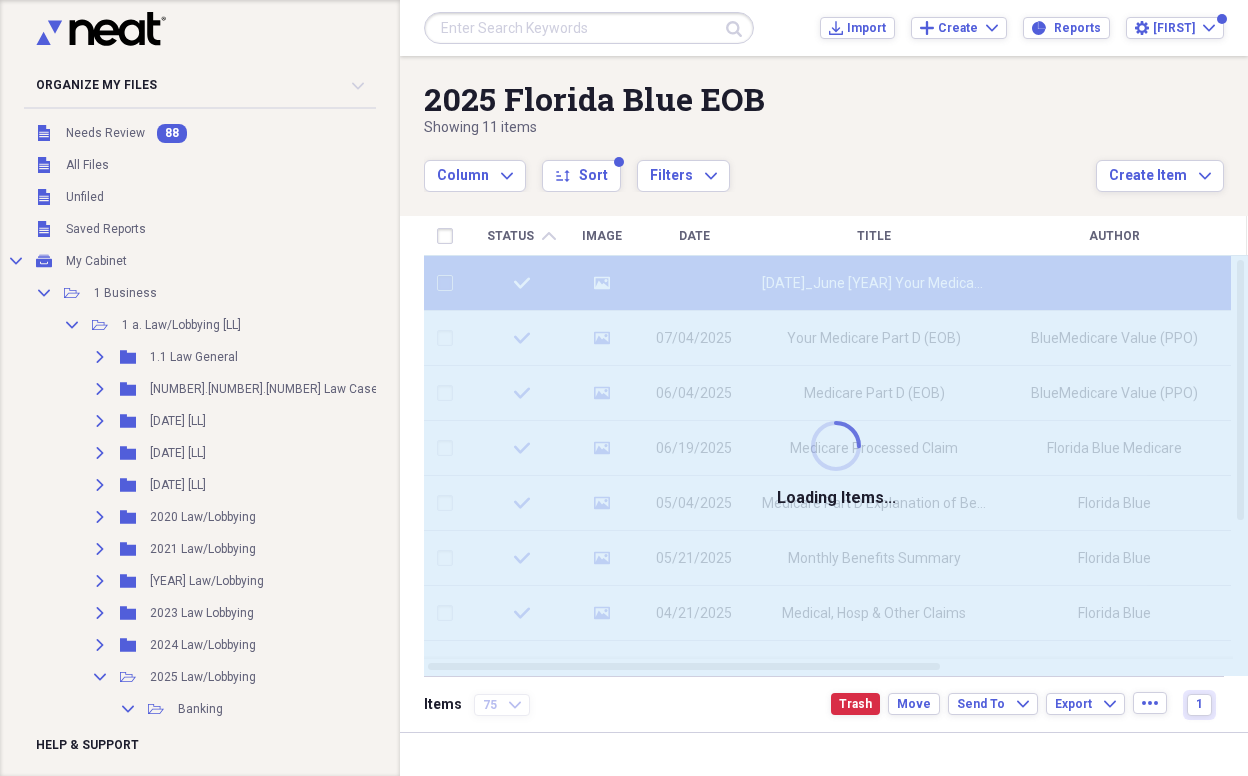 checkbox on "false" 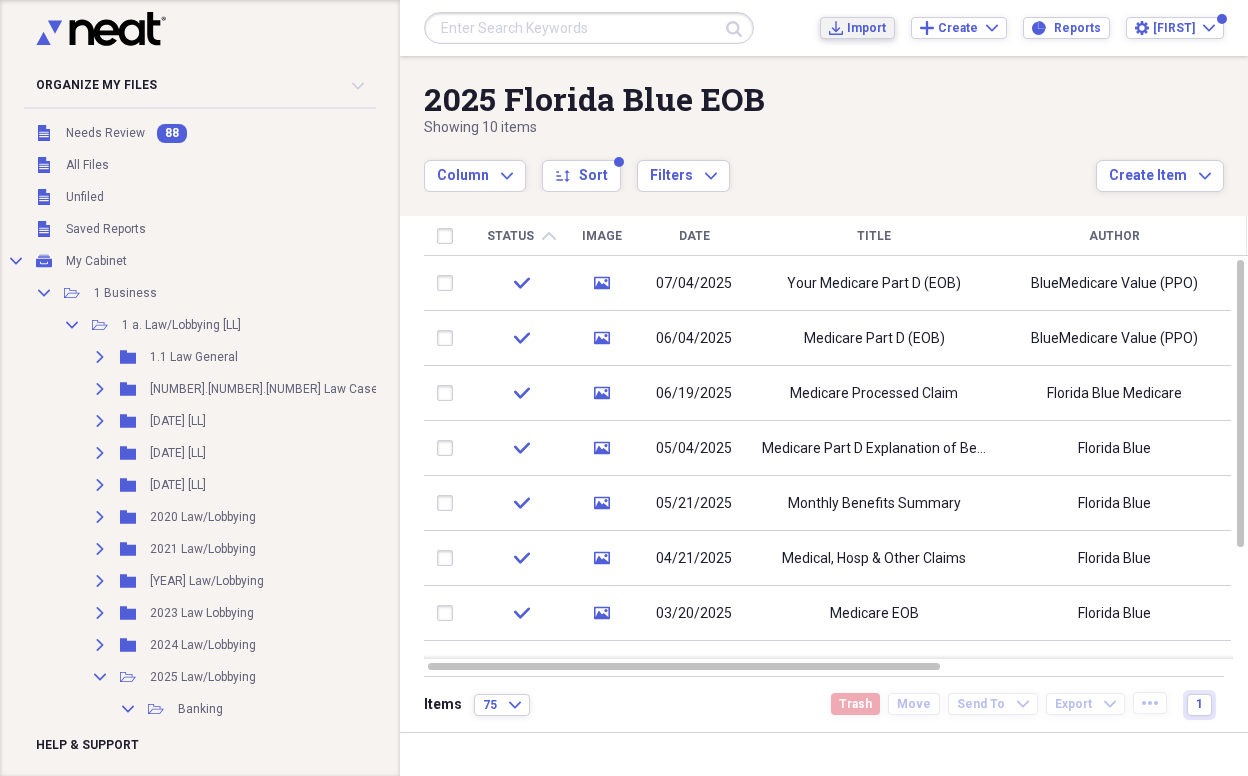 click on "Import" at bounding box center (866, 28) 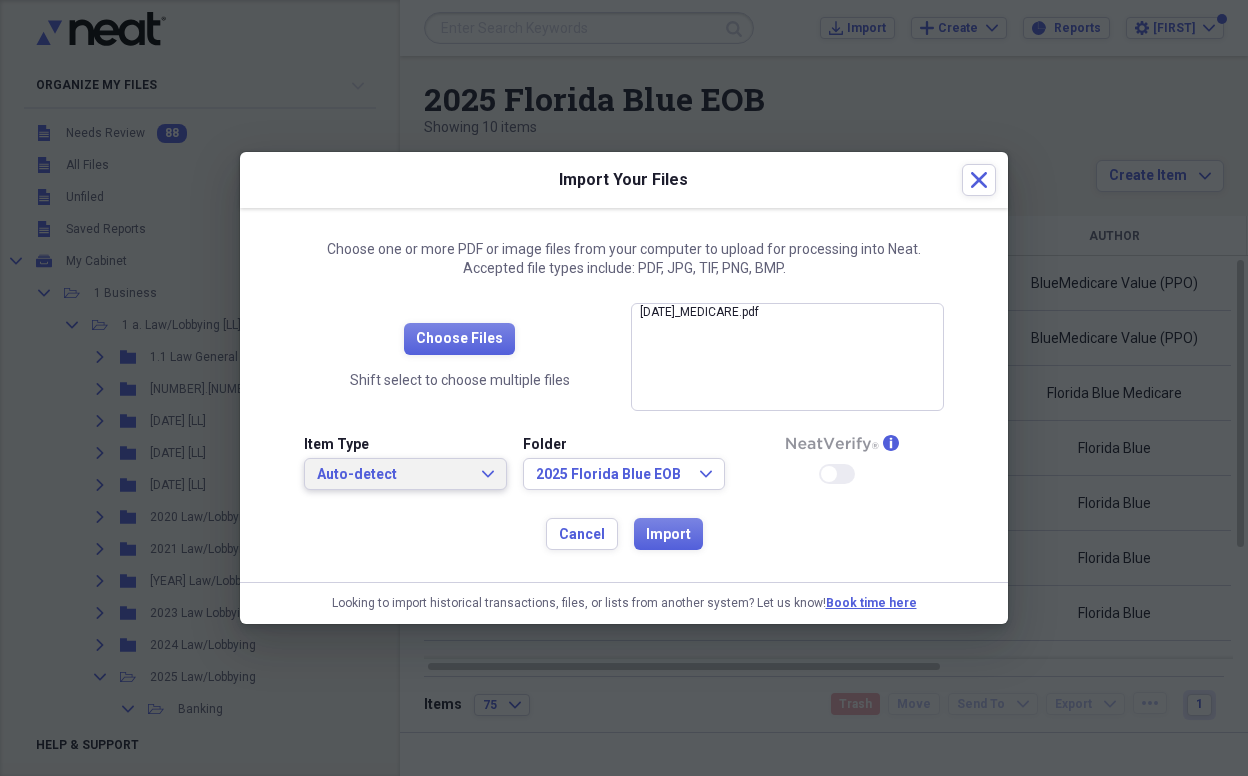 click on "Expand" 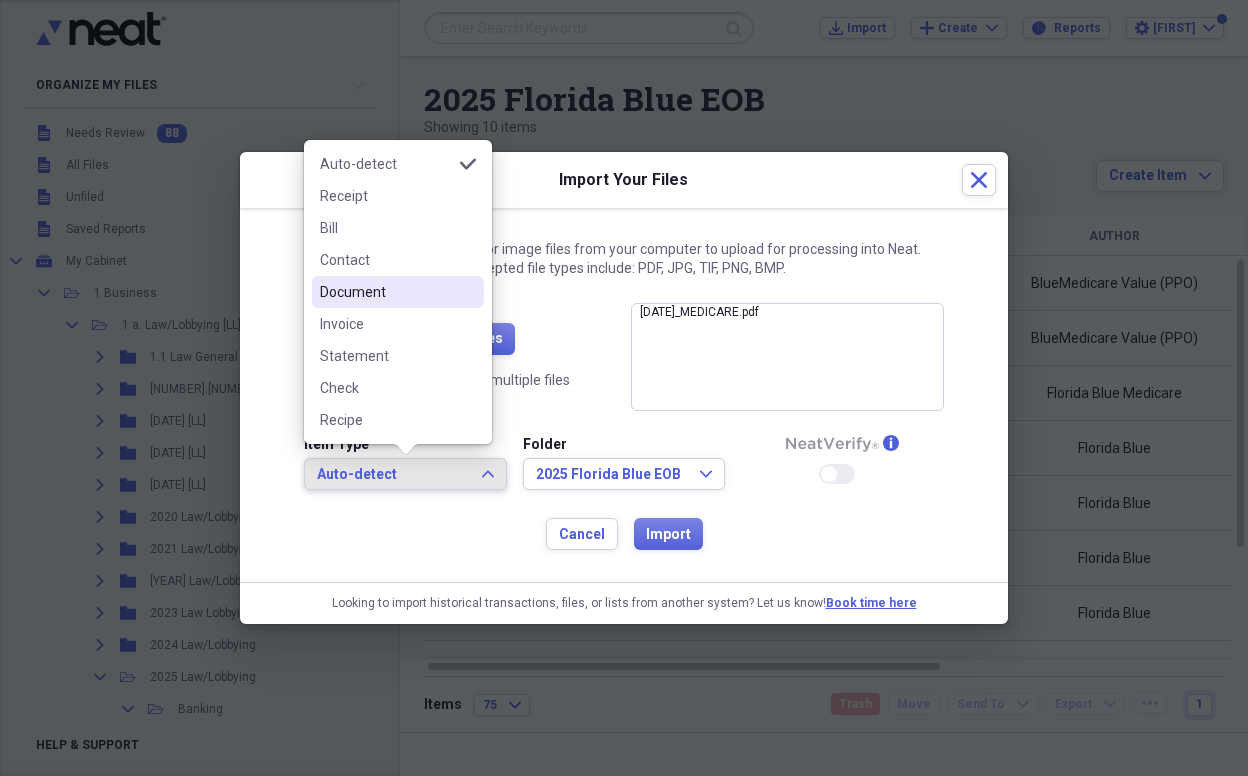 click on "Document" at bounding box center [386, 292] 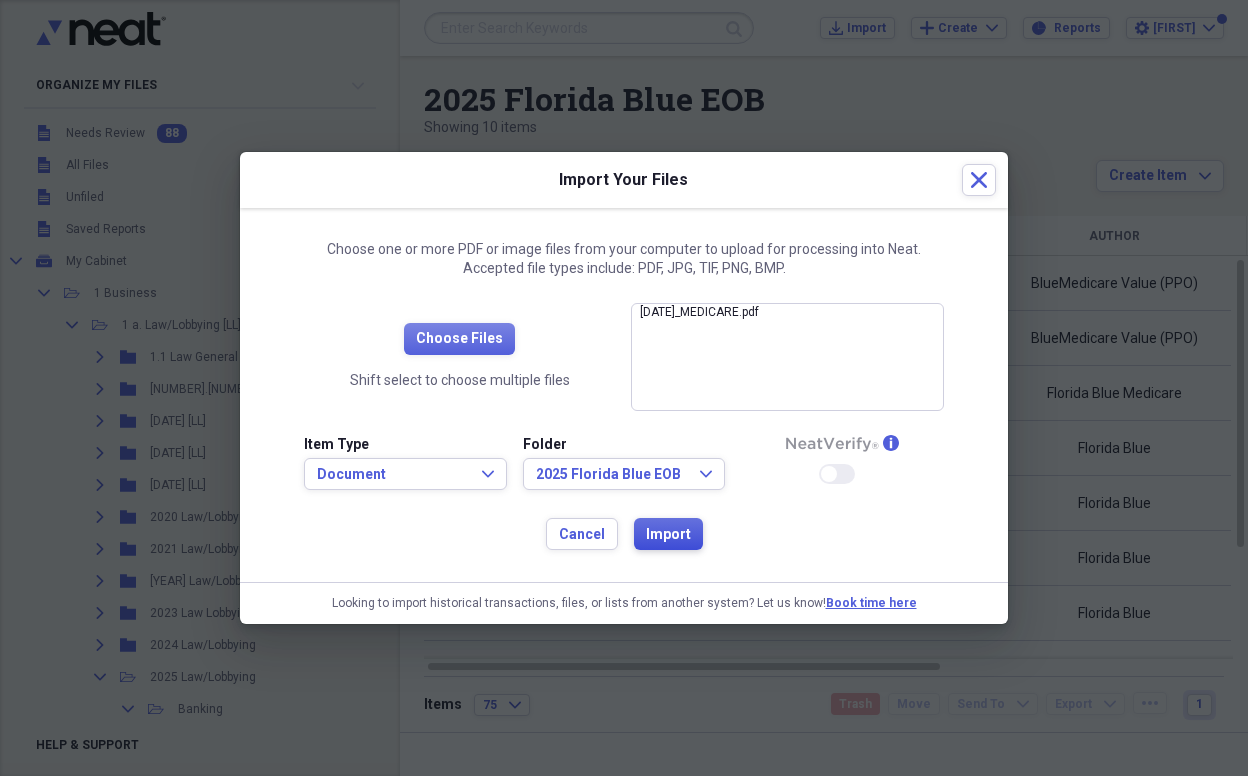 click on "Import" at bounding box center (668, 535) 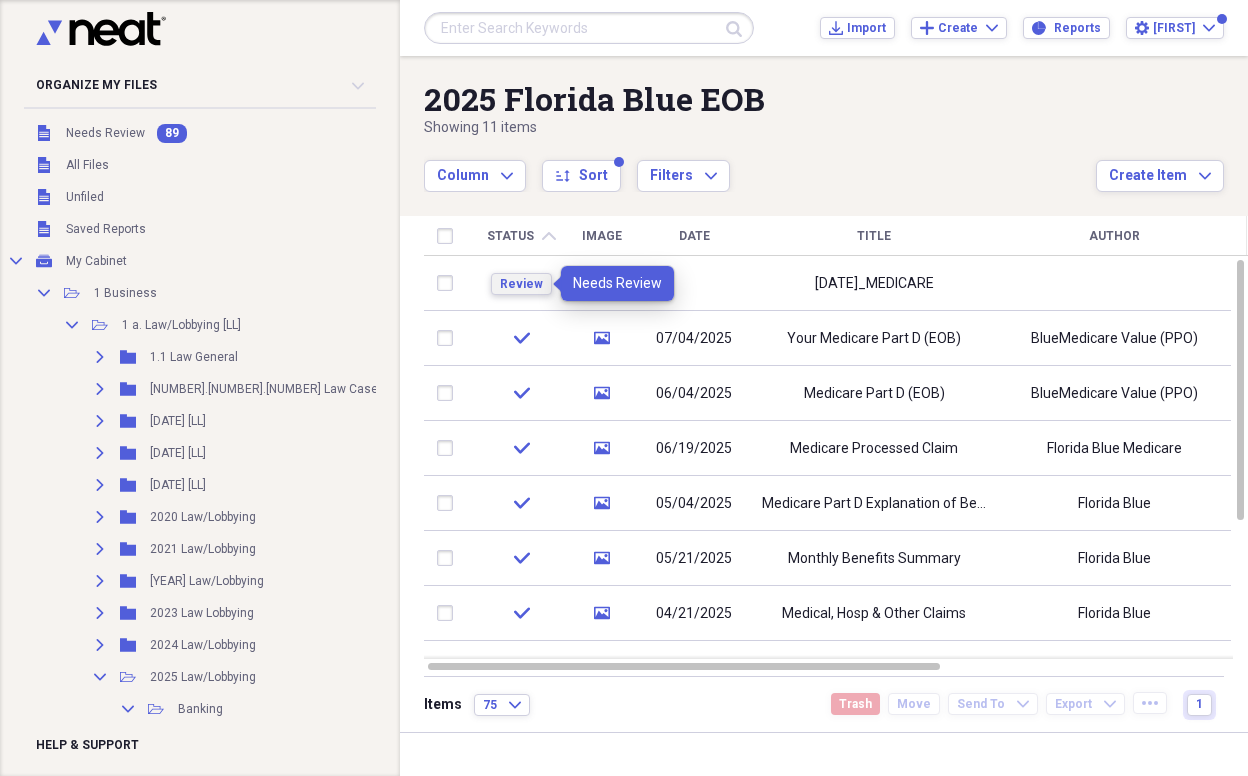 click on "Review" at bounding box center (521, 284) 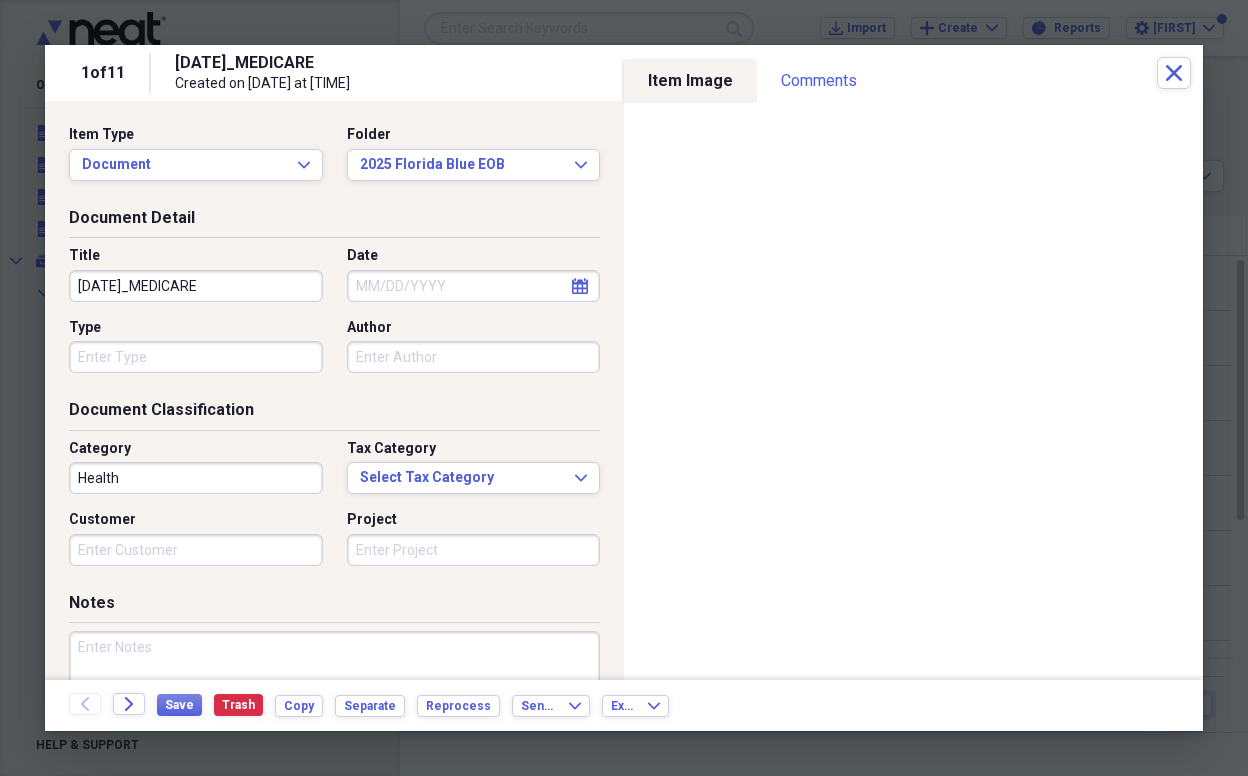 drag, startPoint x: 233, startPoint y: 286, endPoint x: 47, endPoint y: 287, distance: 186.00269 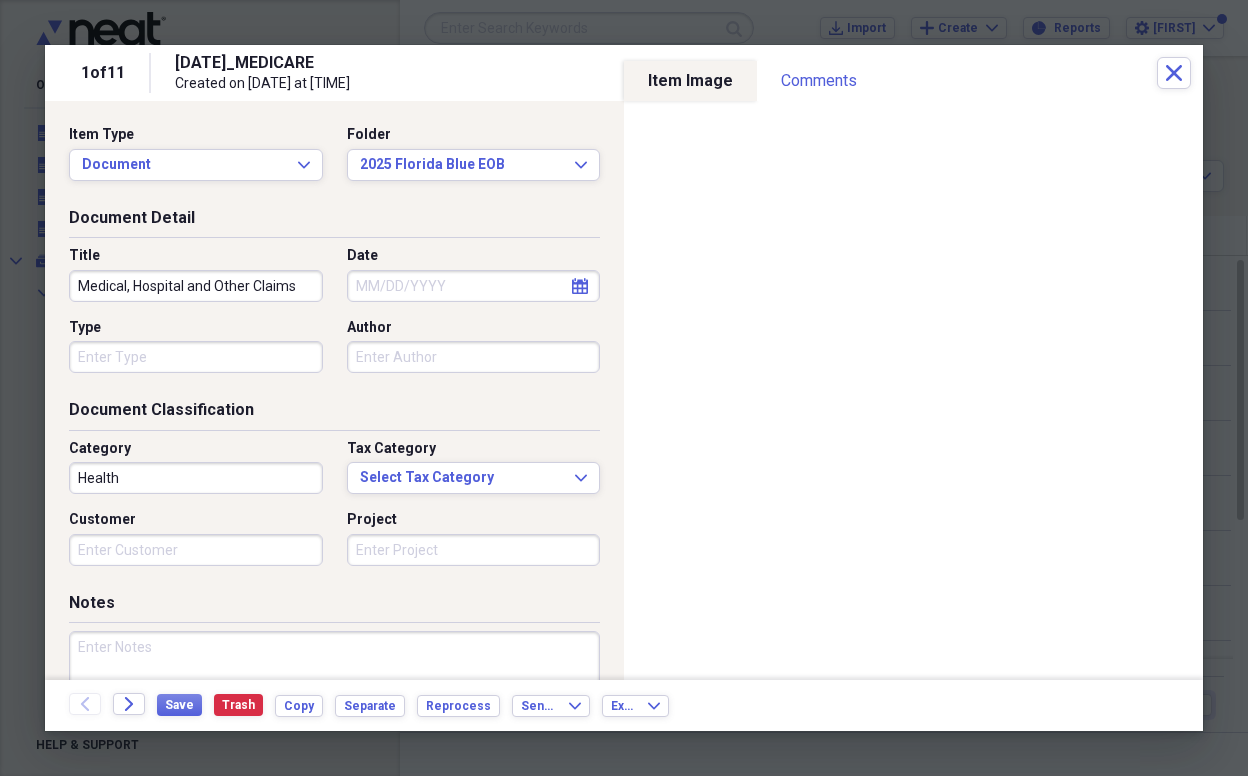 type on "Medical, Hospital and Other Claims" 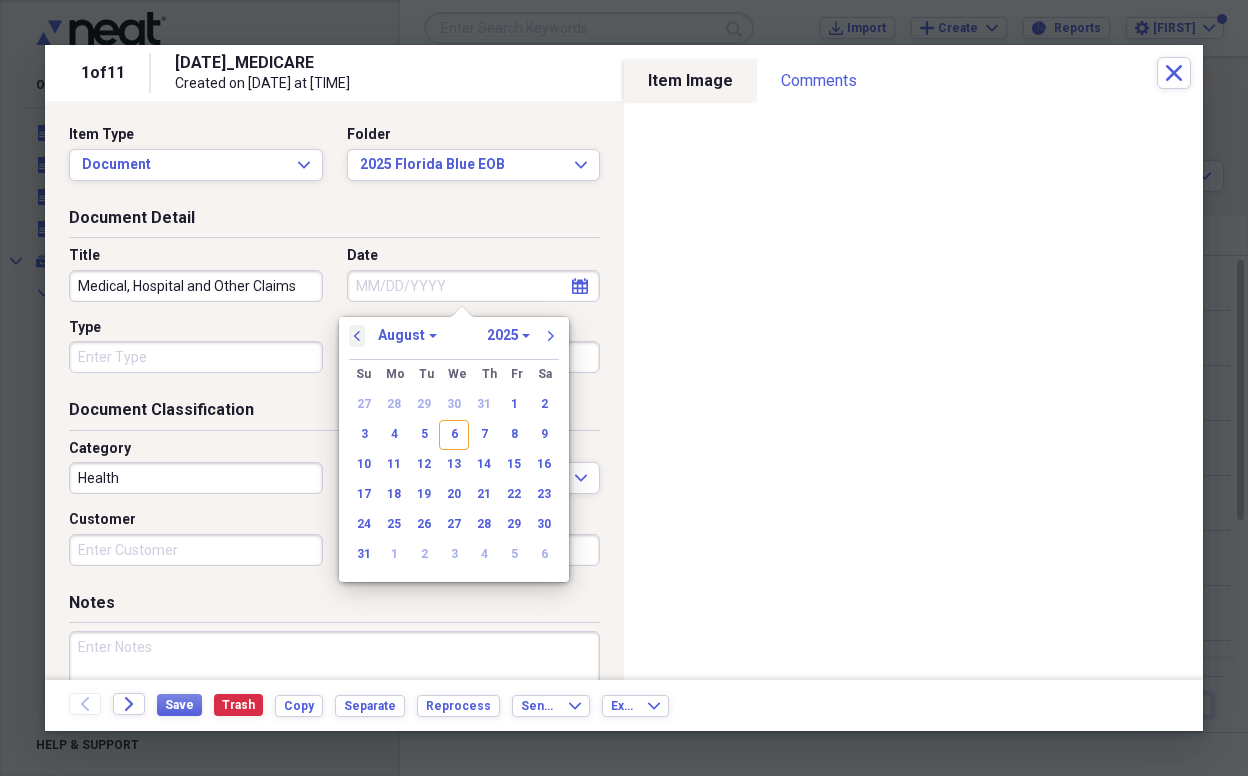click on "previous" at bounding box center [357, 336] 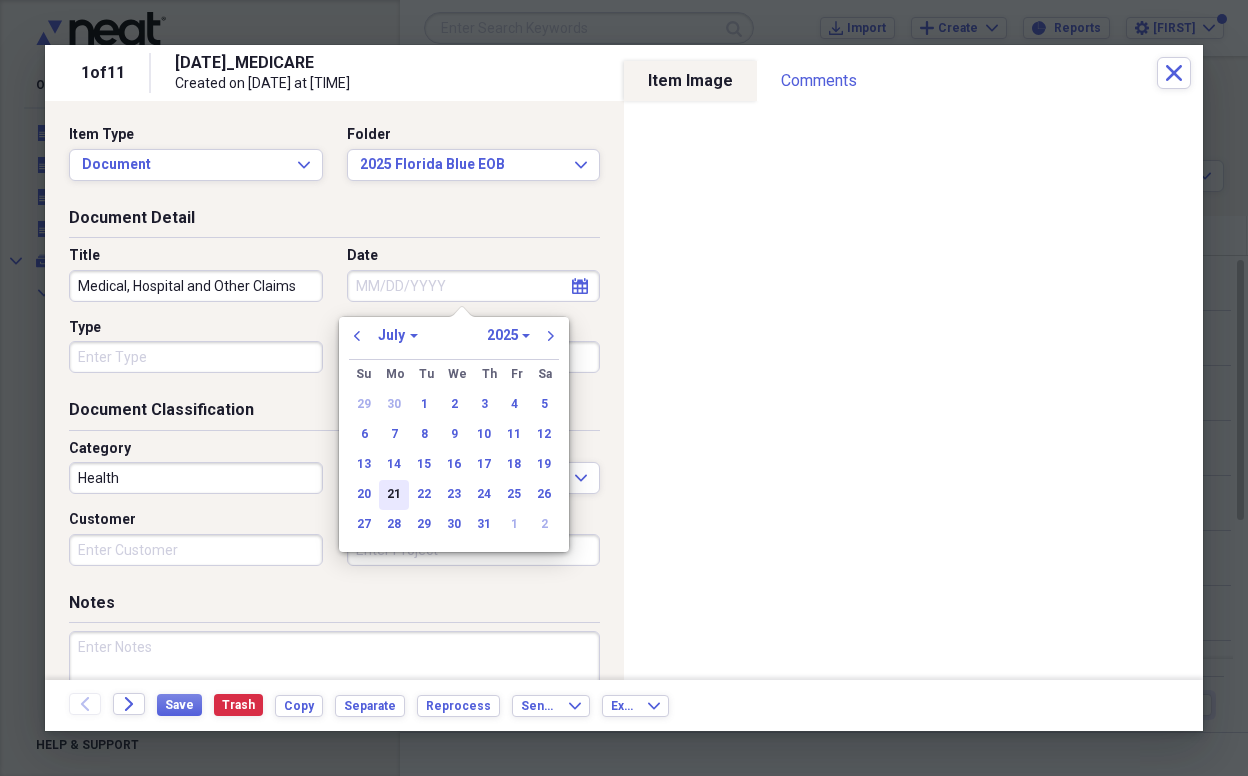 click on "21" at bounding box center (394, 495) 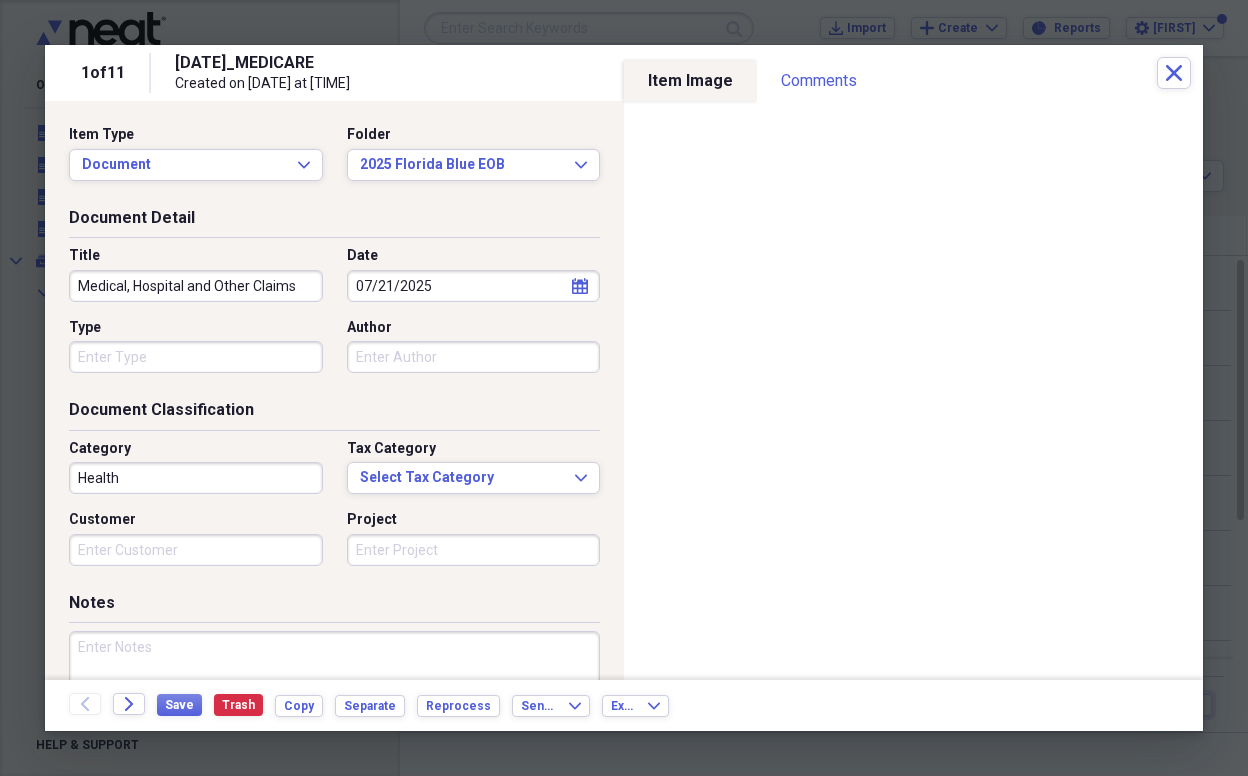 click on "Type" at bounding box center [196, 357] 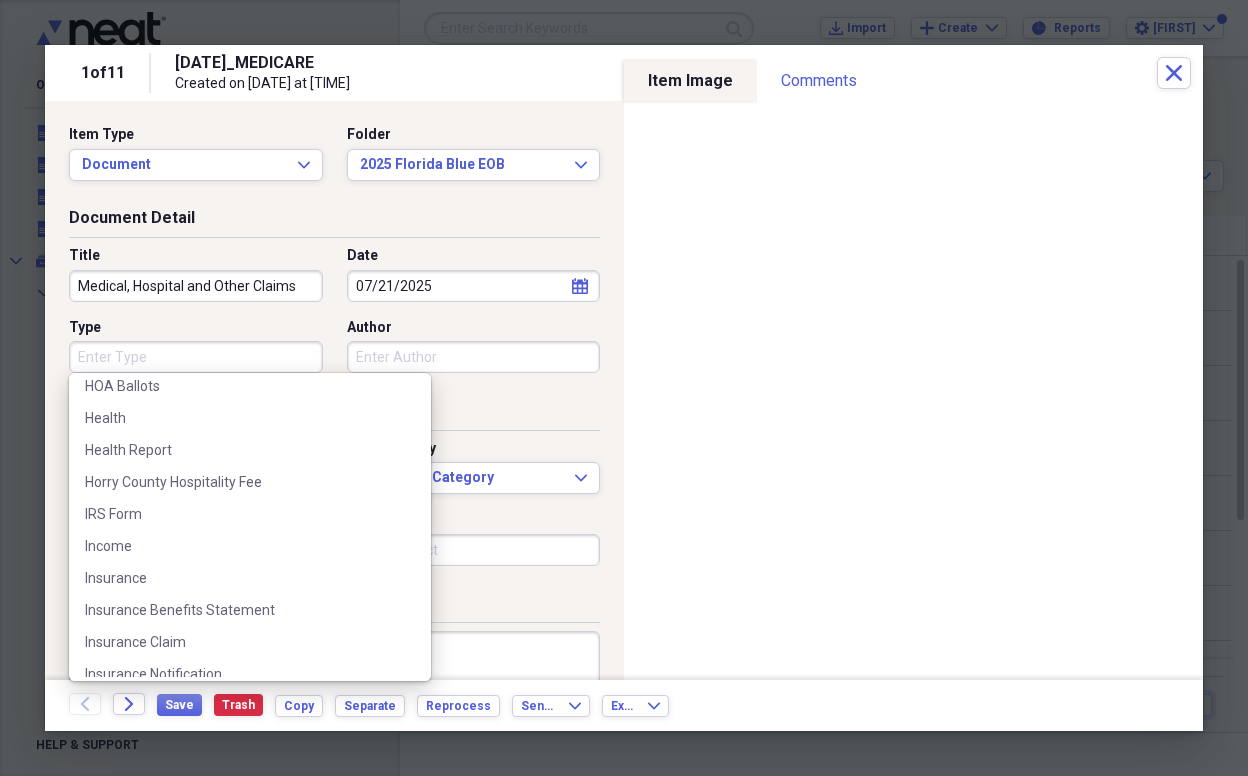 scroll, scrollTop: 1723, scrollLeft: 0, axis: vertical 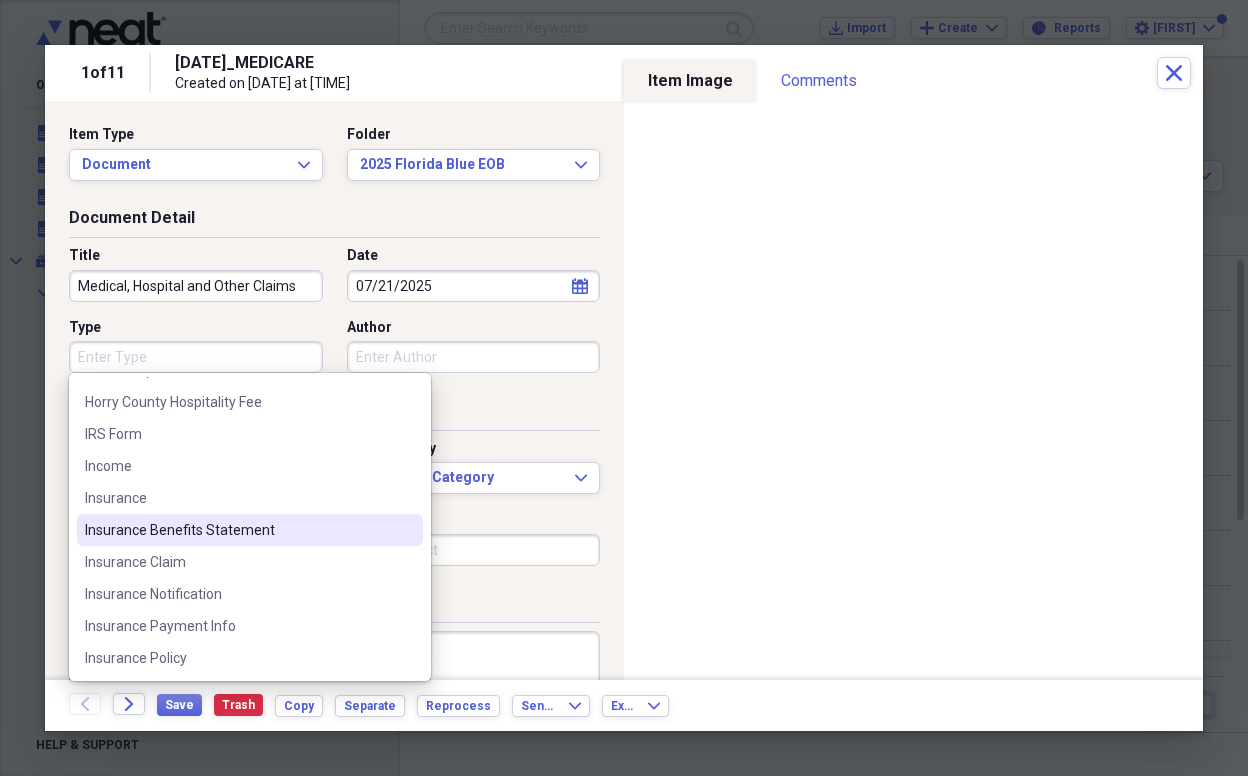 click on "Insurance Benefits Statement" at bounding box center [238, 530] 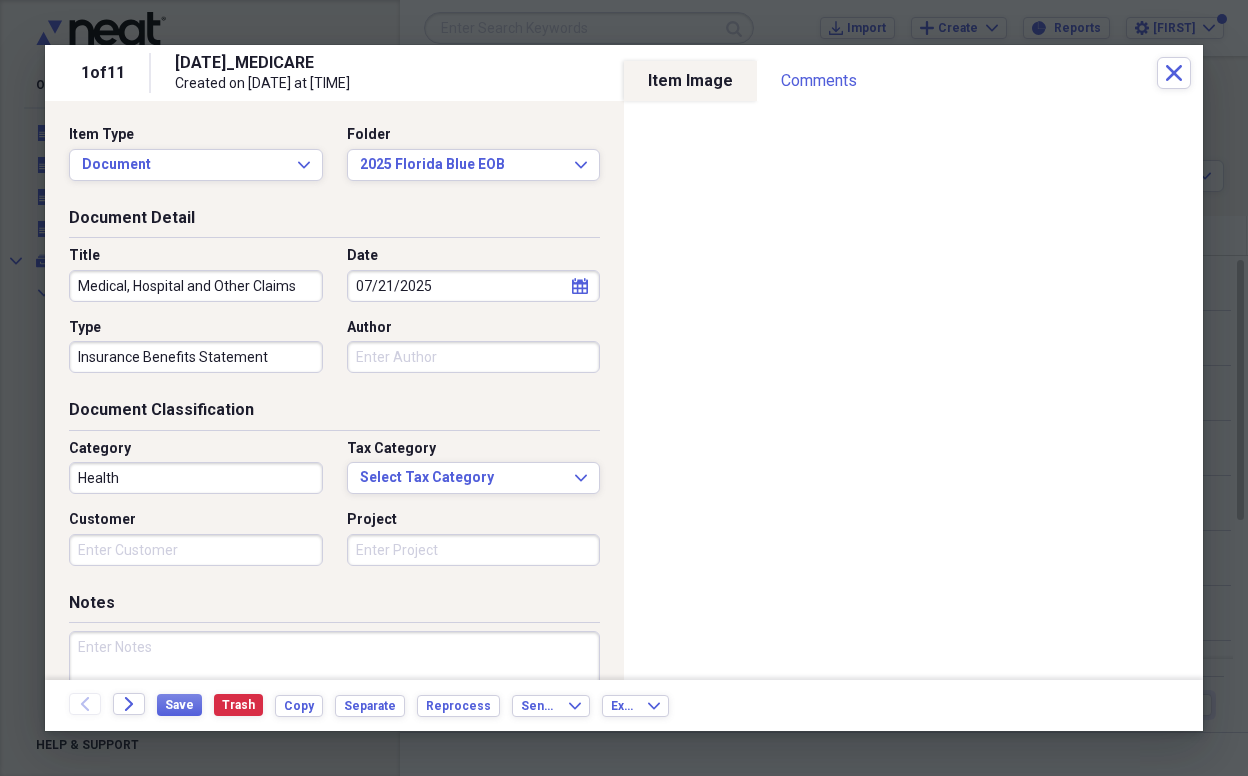click on "Author" at bounding box center (474, 357) 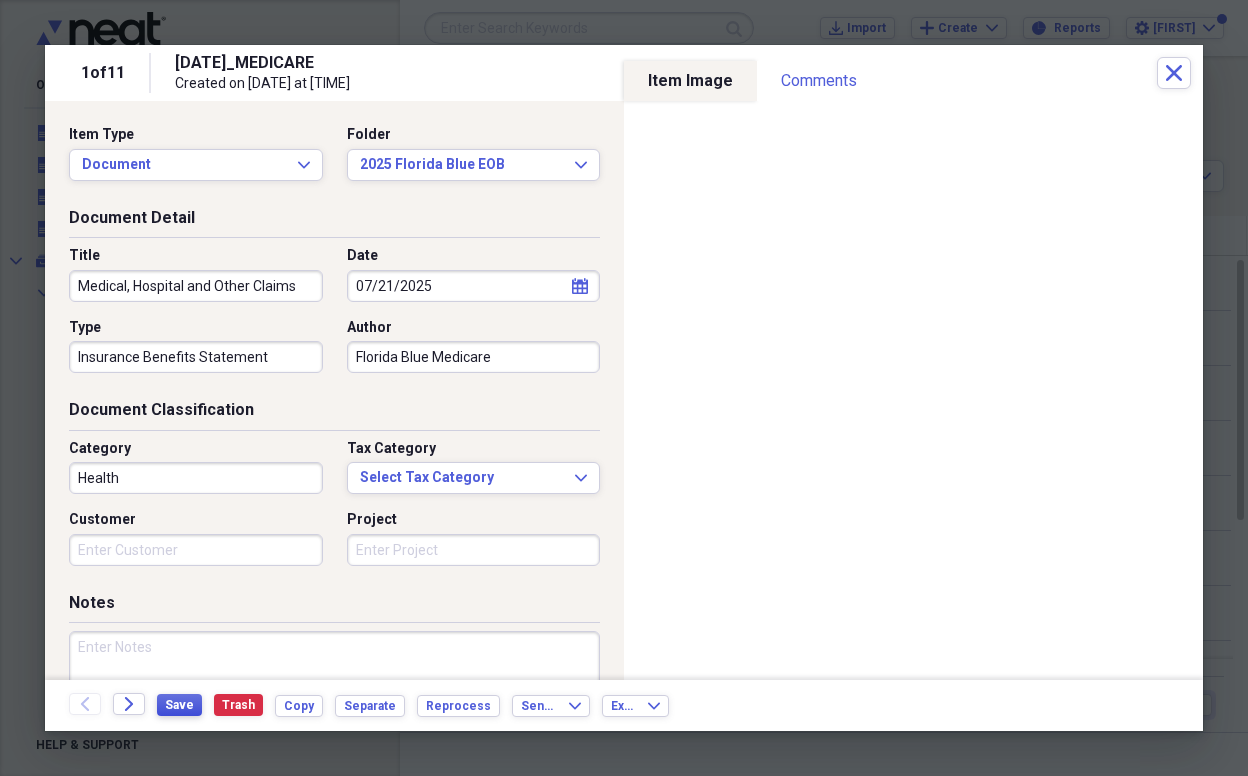 type on "Florida Blue Medicare" 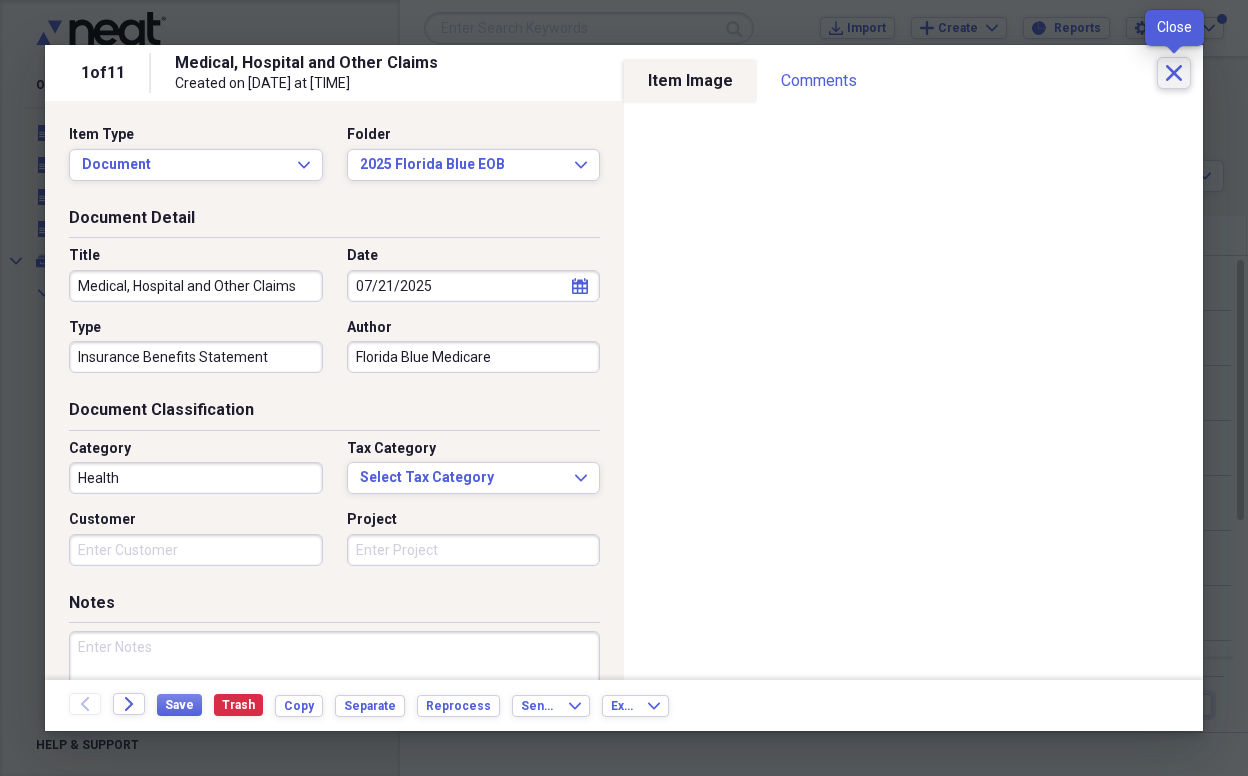 click 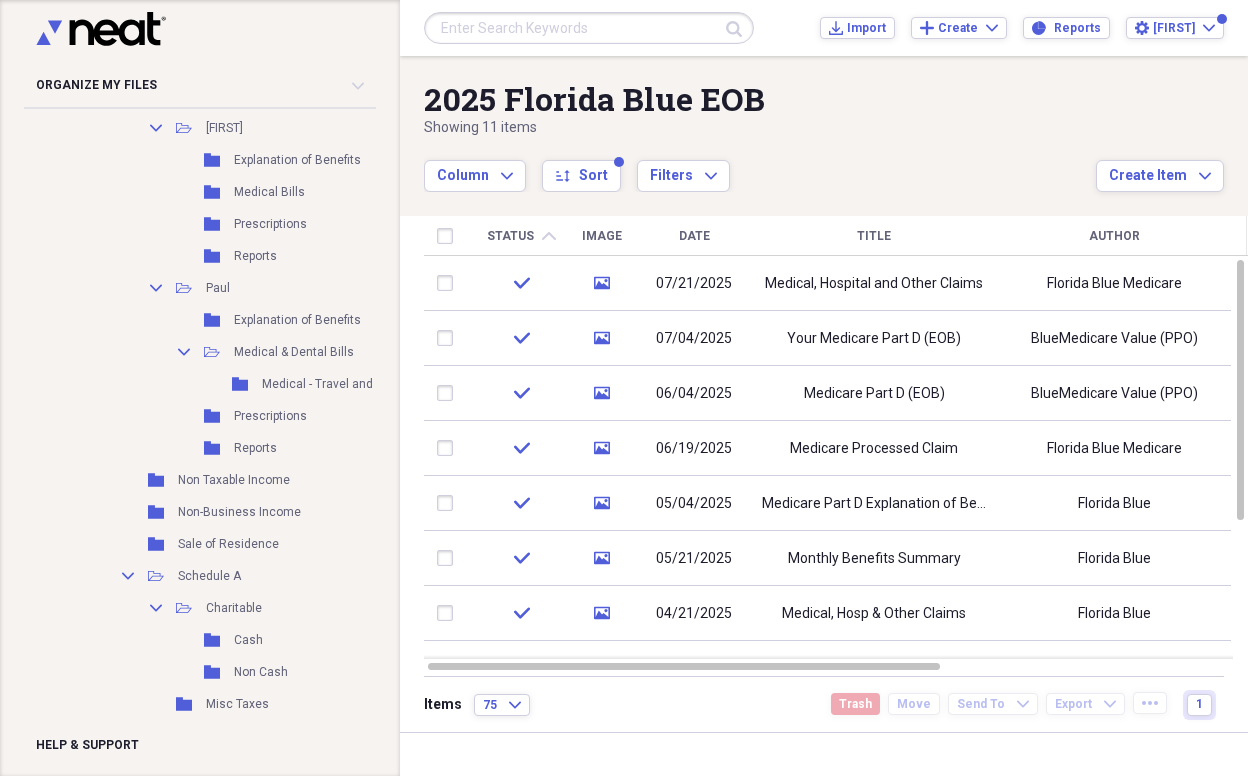 scroll, scrollTop: 1739, scrollLeft: 0, axis: vertical 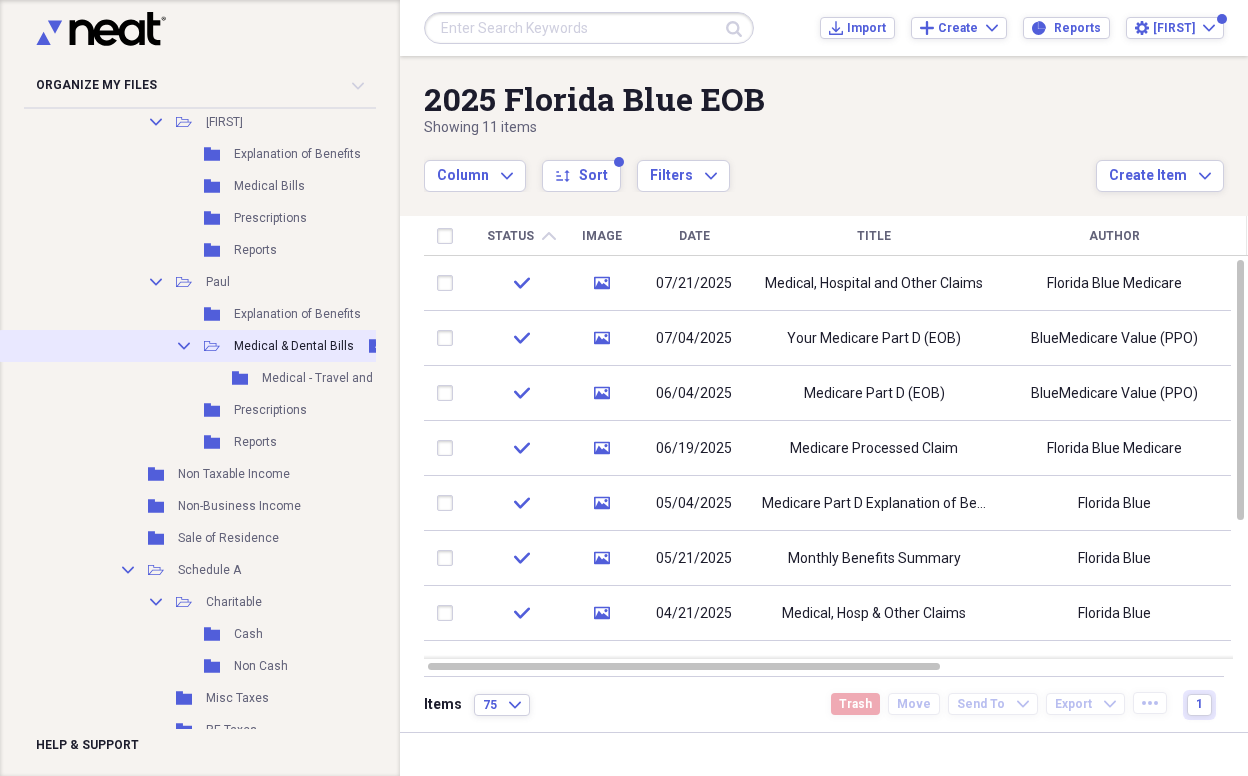click on "Medical & Dental Bills" at bounding box center (294, 346) 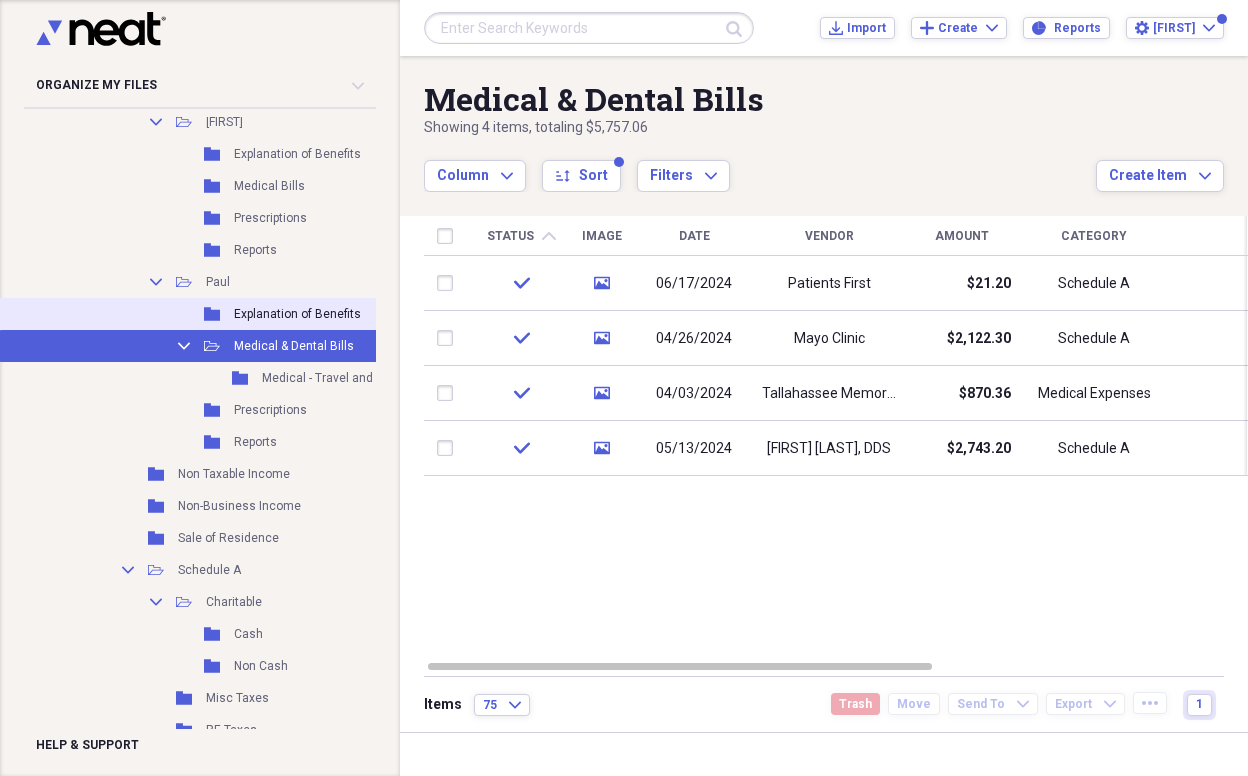 click on "Explanation of Benefits" at bounding box center (297, 314) 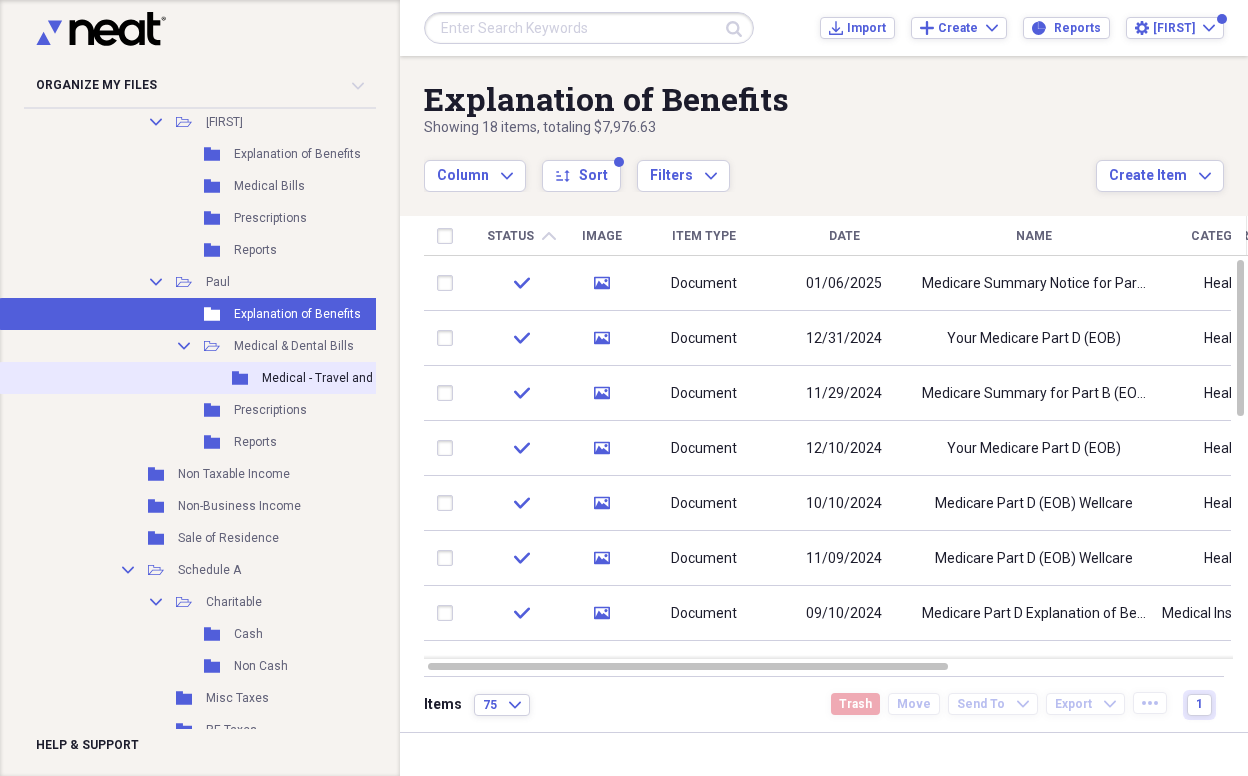 click on "Medical - Travel and Lodging" at bounding box center (341, 378) 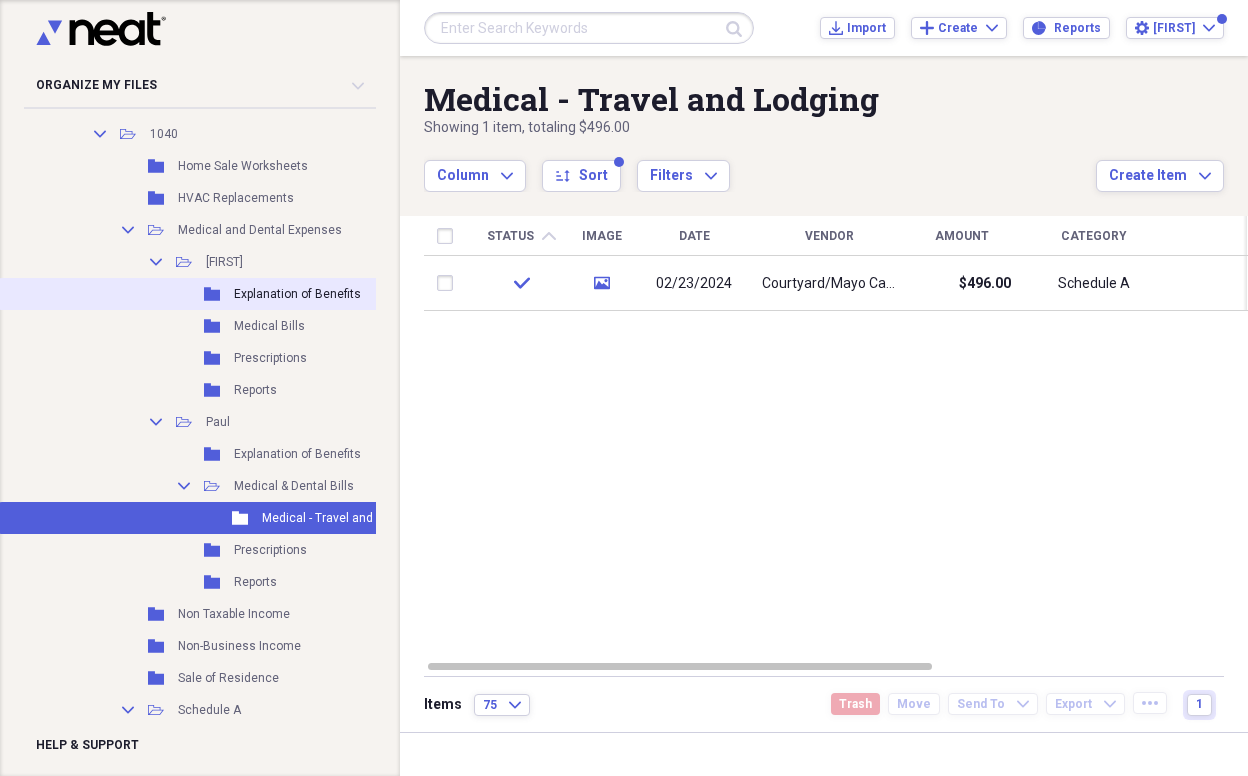 scroll, scrollTop: 1598, scrollLeft: 0, axis: vertical 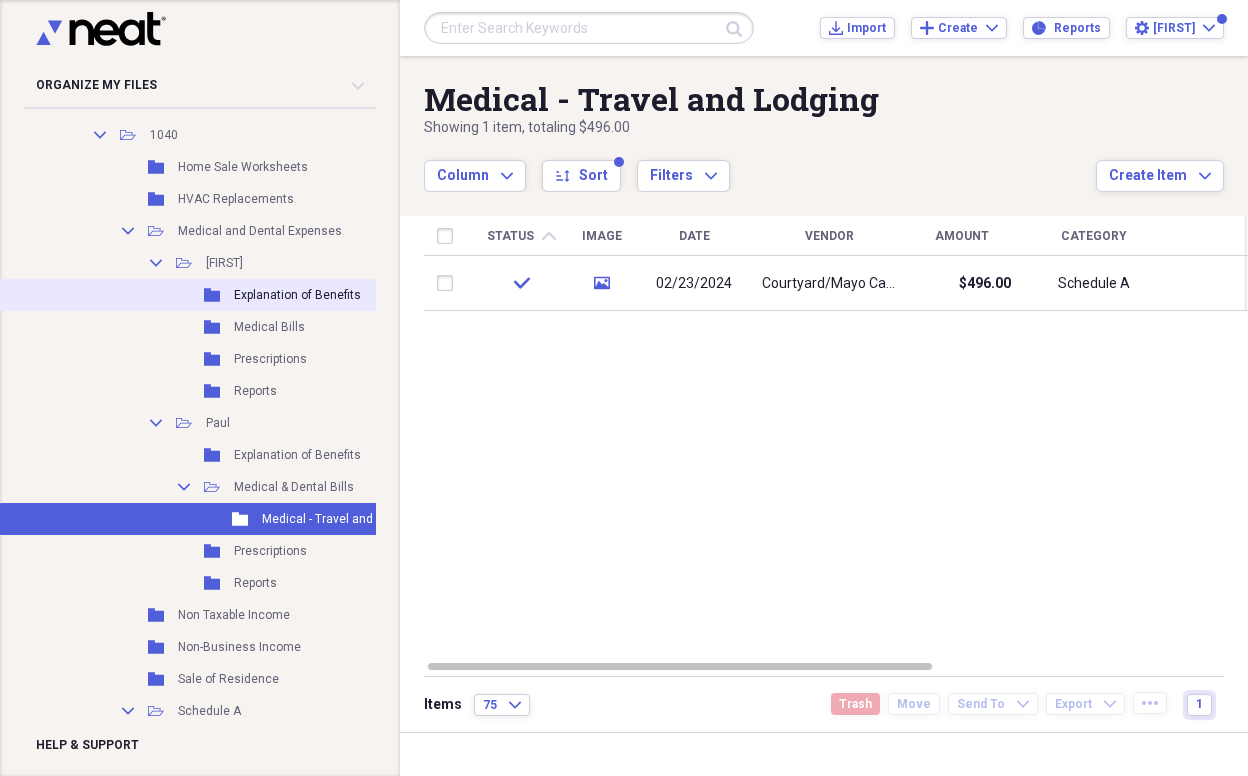 click on "Explanation of Benefits" at bounding box center [297, 295] 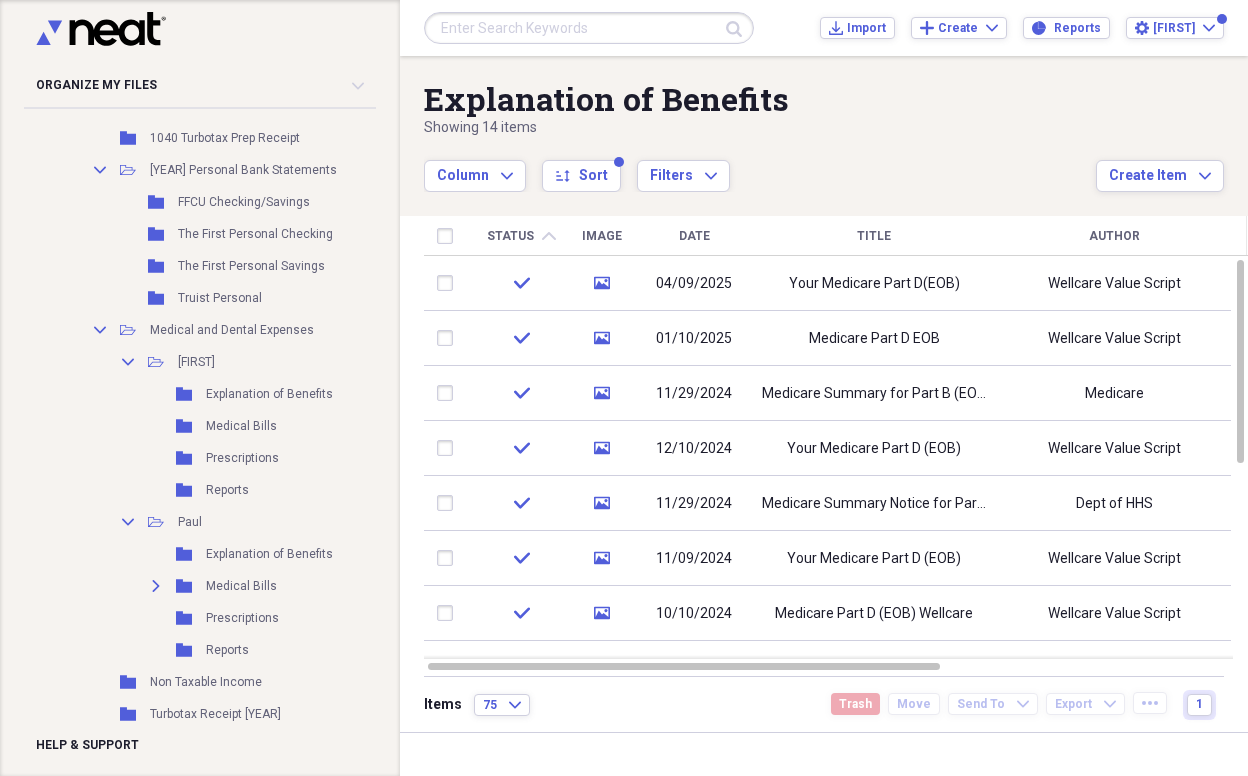 scroll, scrollTop: 3647, scrollLeft: 0, axis: vertical 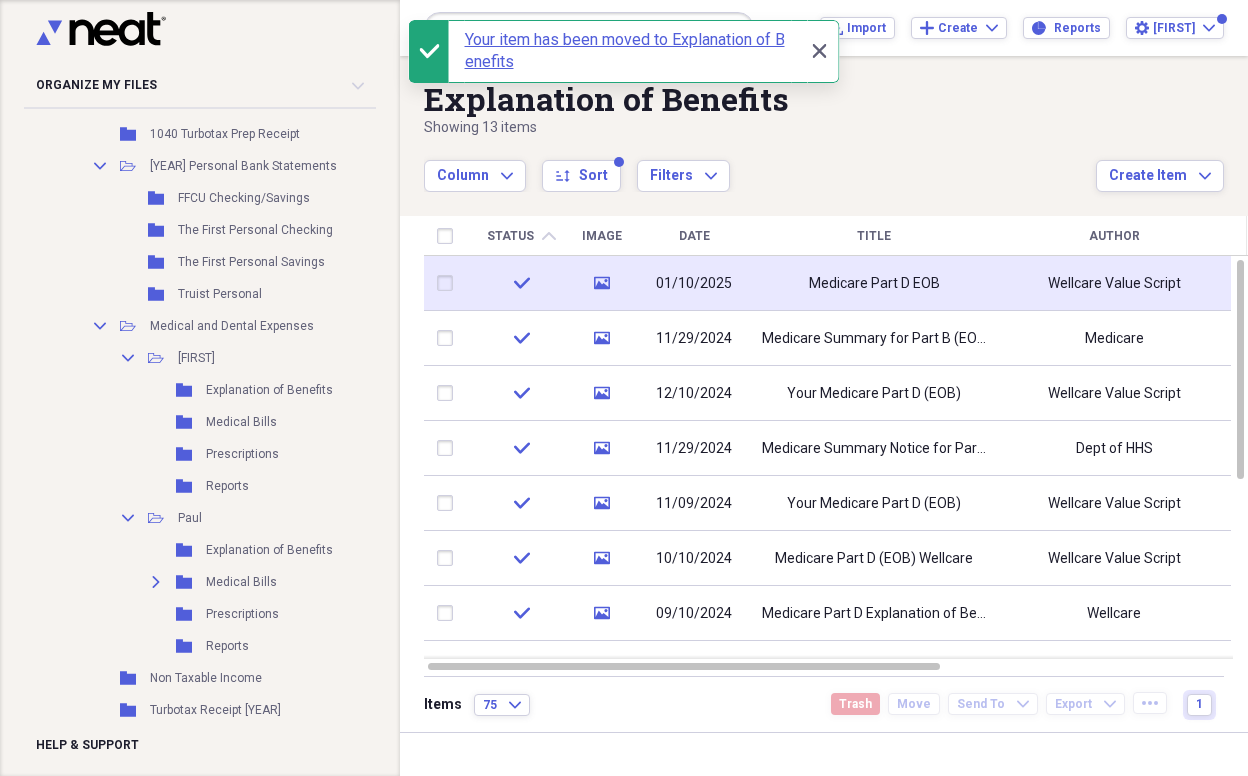 click on "01/10/2025" at bounding box center [694, 284] 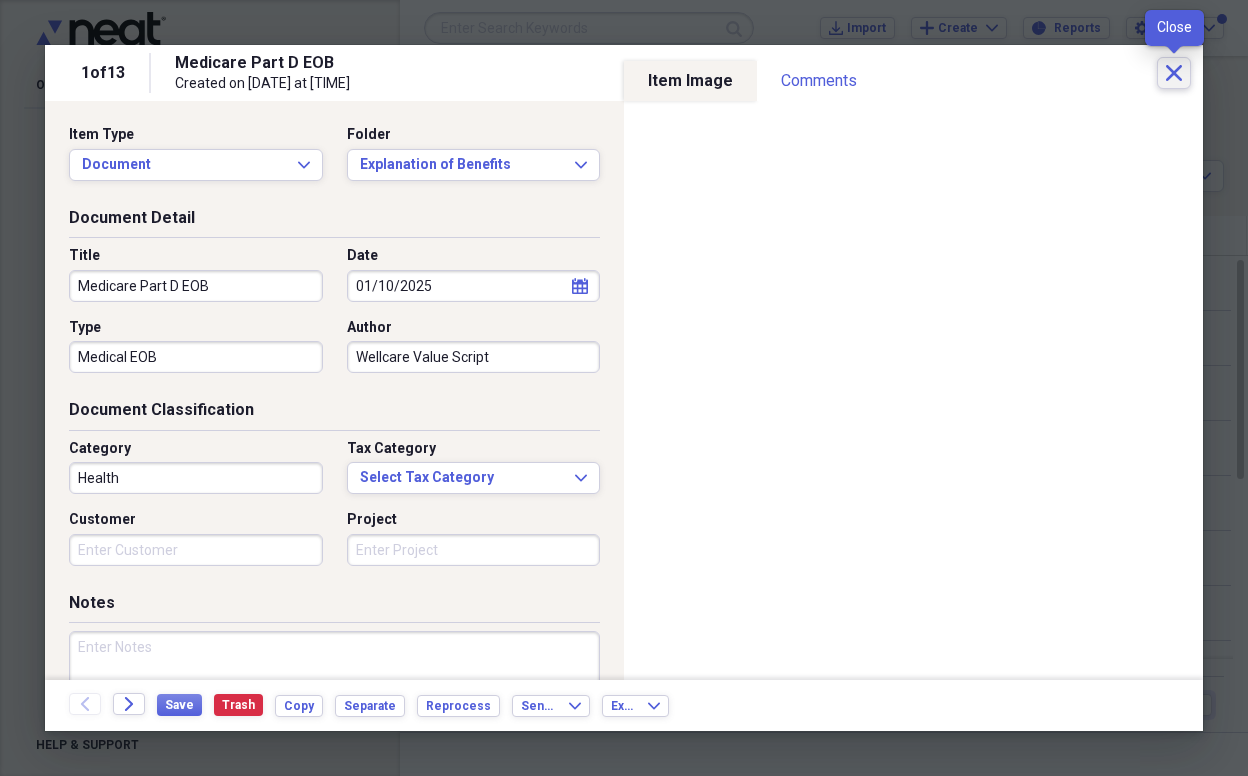 click 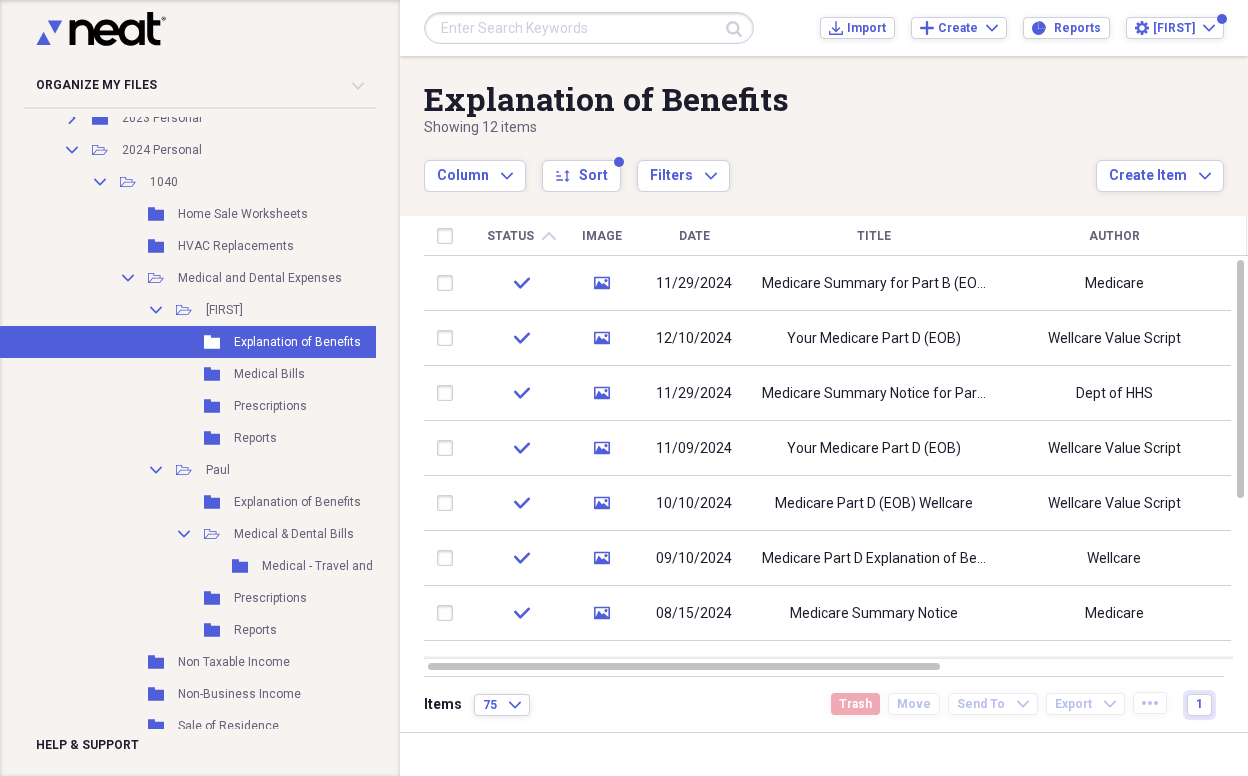 scroll, scrollTop: 1552, scrollLeft: 0, axis: vertical 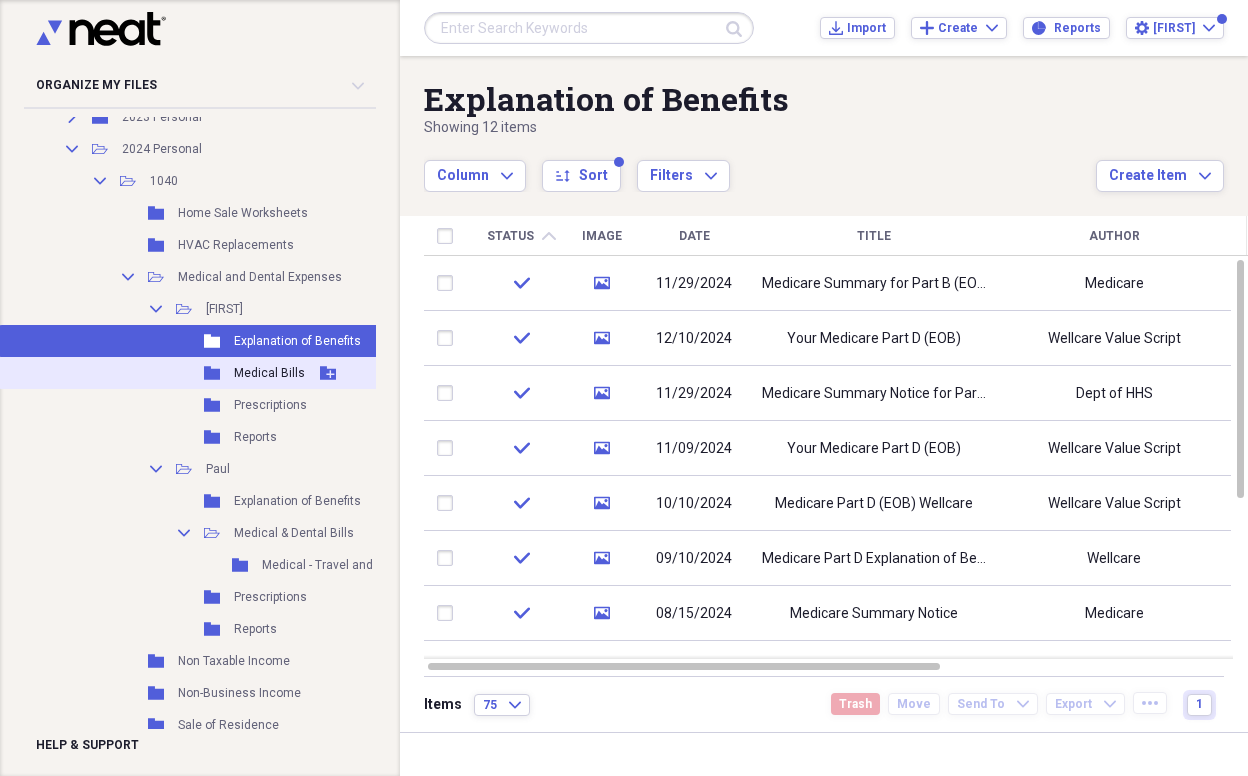 click on "Medical Bills" at bounding box center (269, 373) 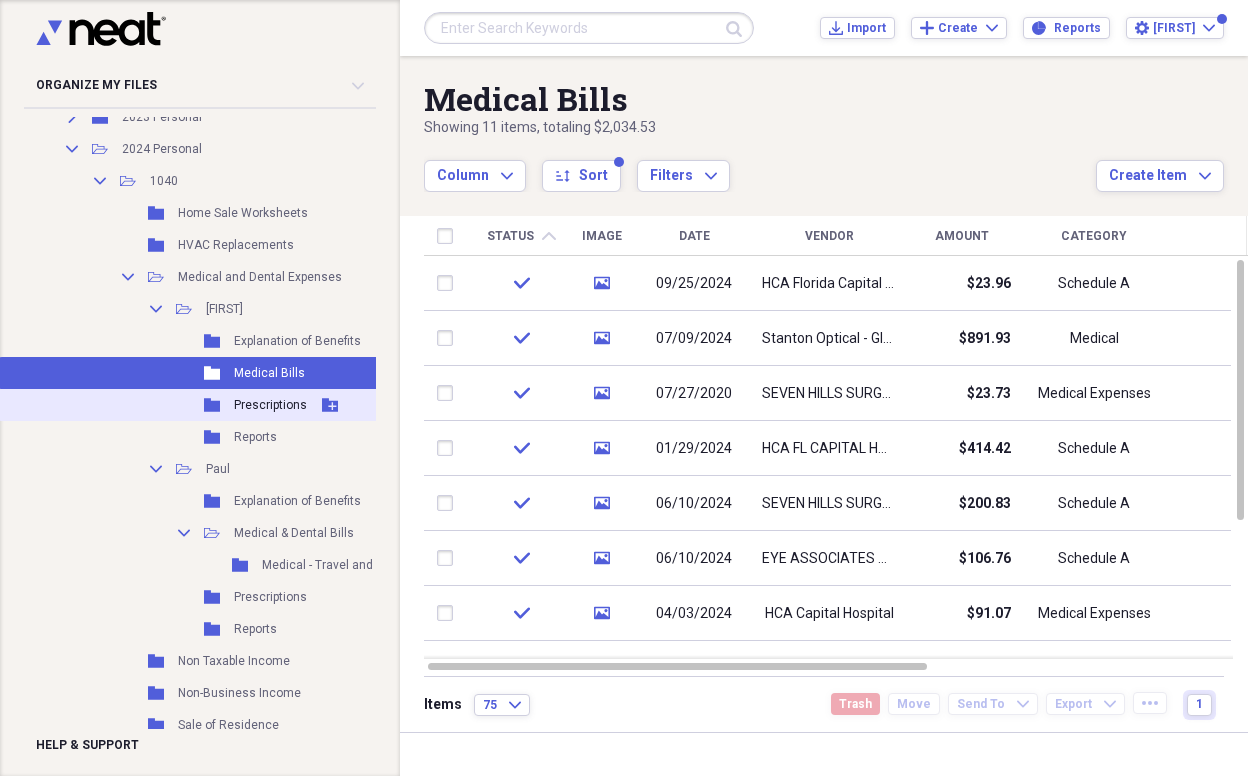 click on "Prescriptions" at bounding box center [270, 405] 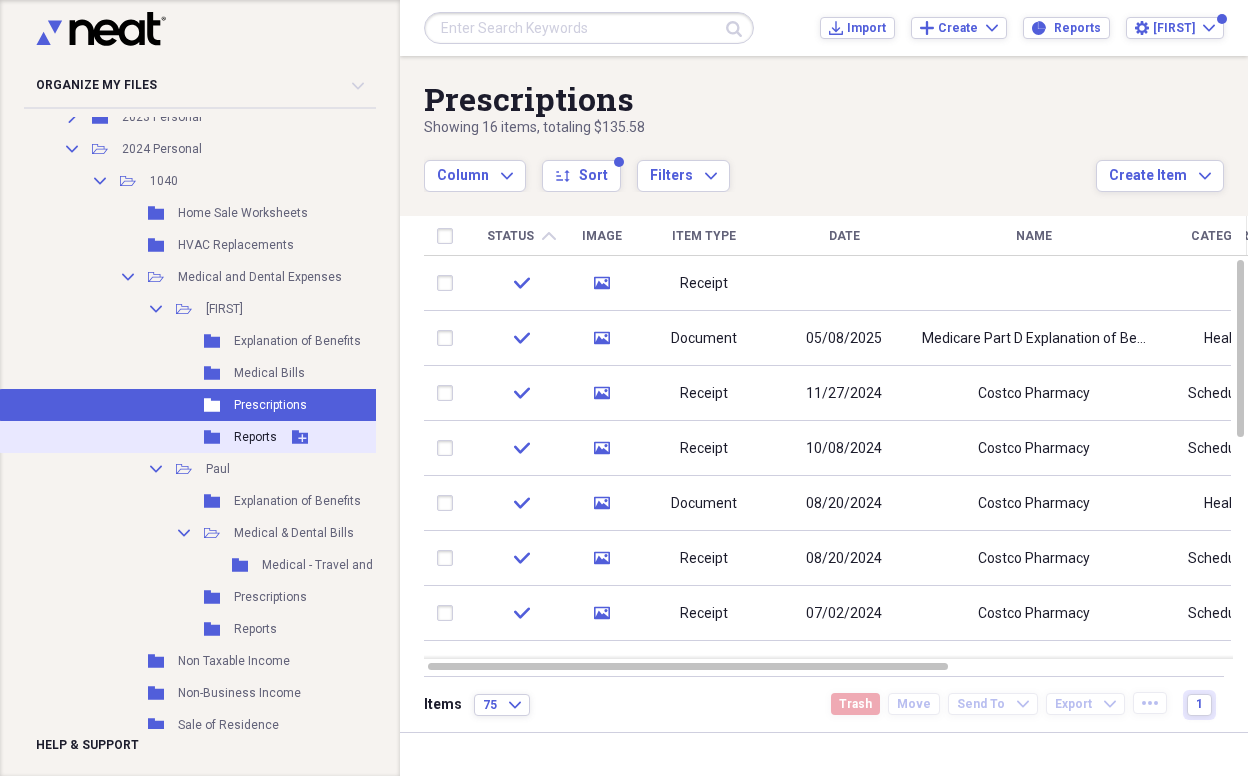 click on "Reports" at bounding box center (255, 437) 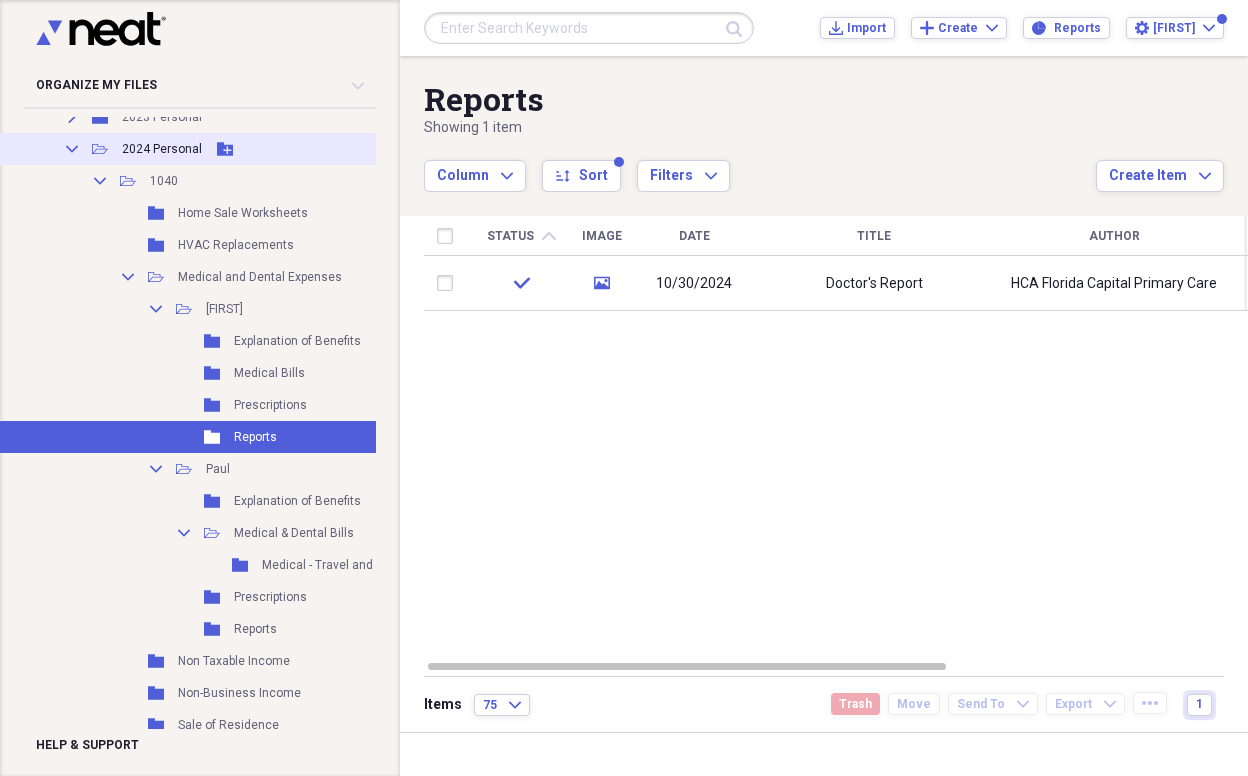 click 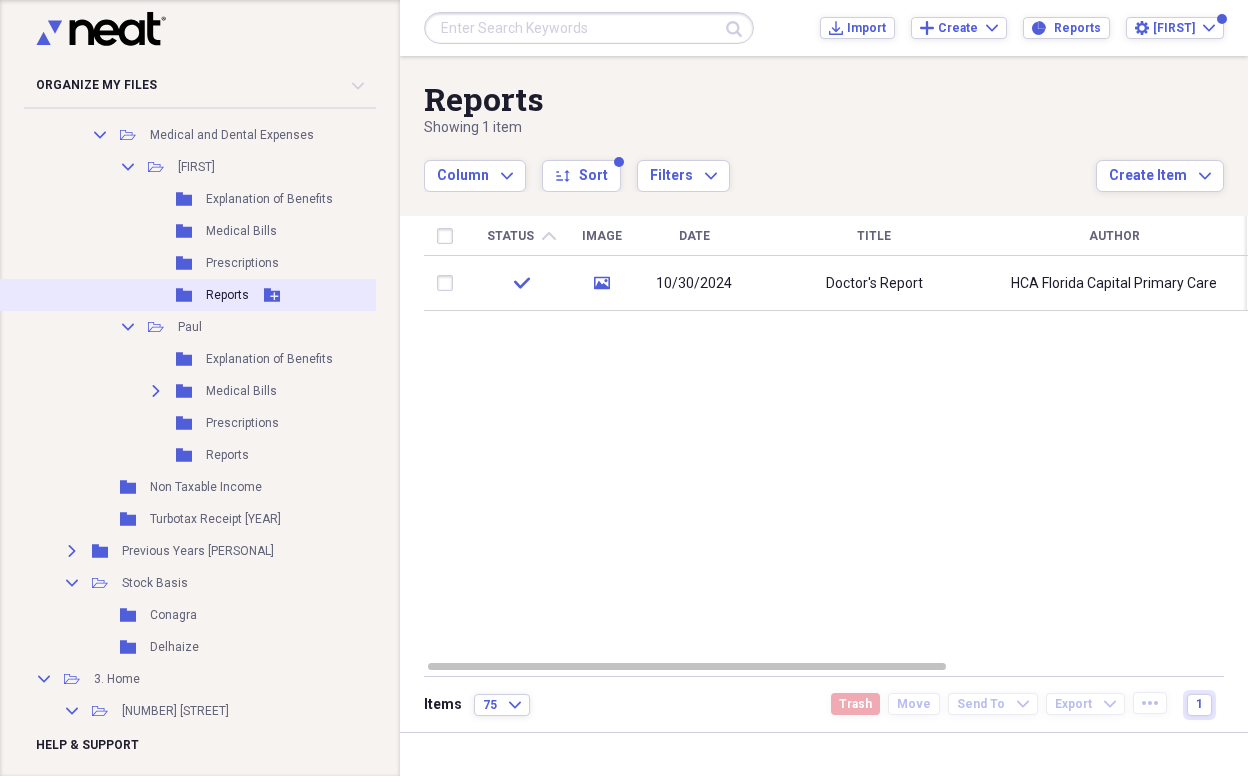 scroll, scrollTop: 2338, scrollLeft: 0, axis: vertical 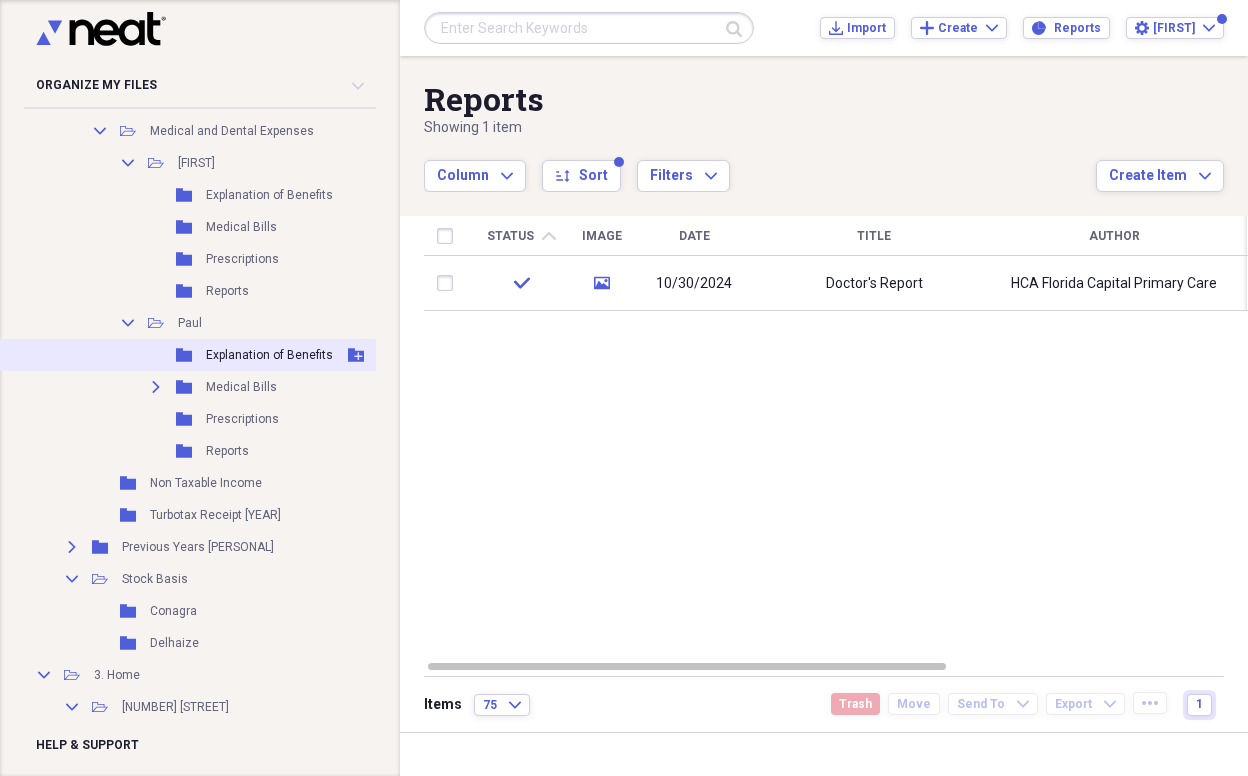click on "Explanation of Benefits" at bounding box center (269, 355) 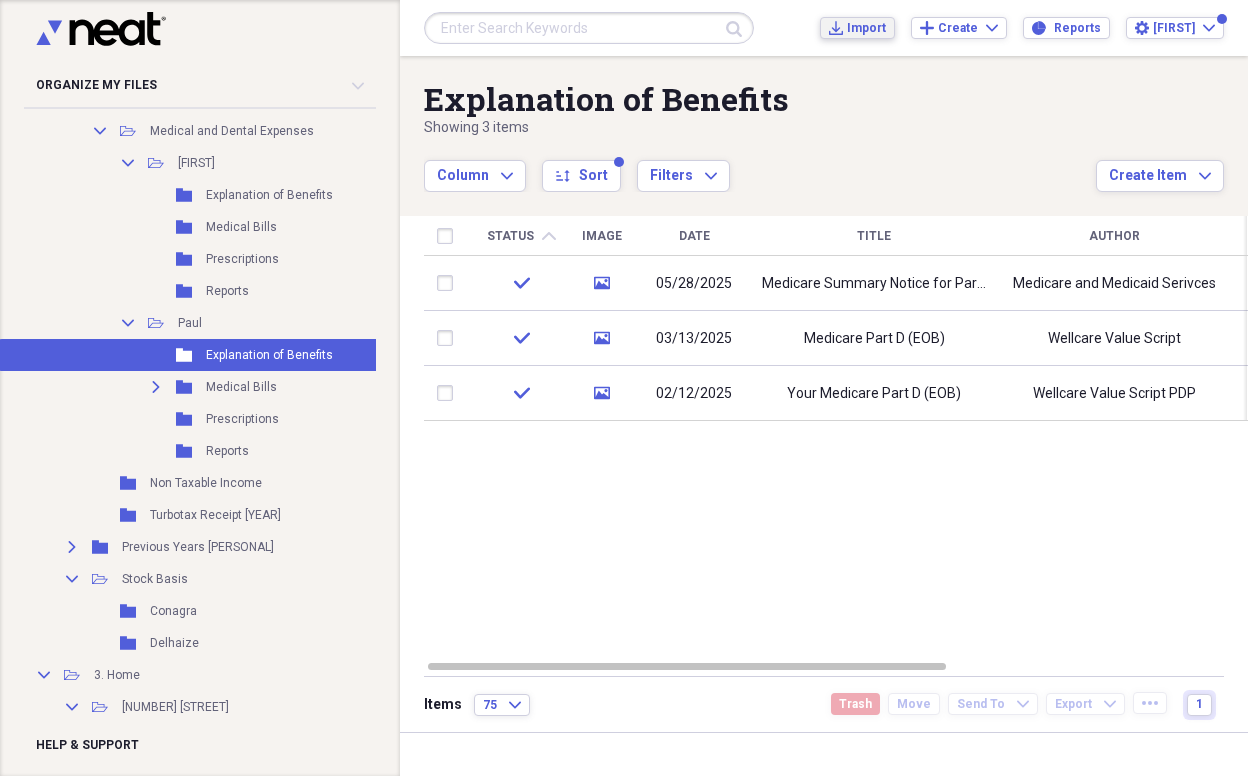 click on "Import" at bounding box center (866, 28) 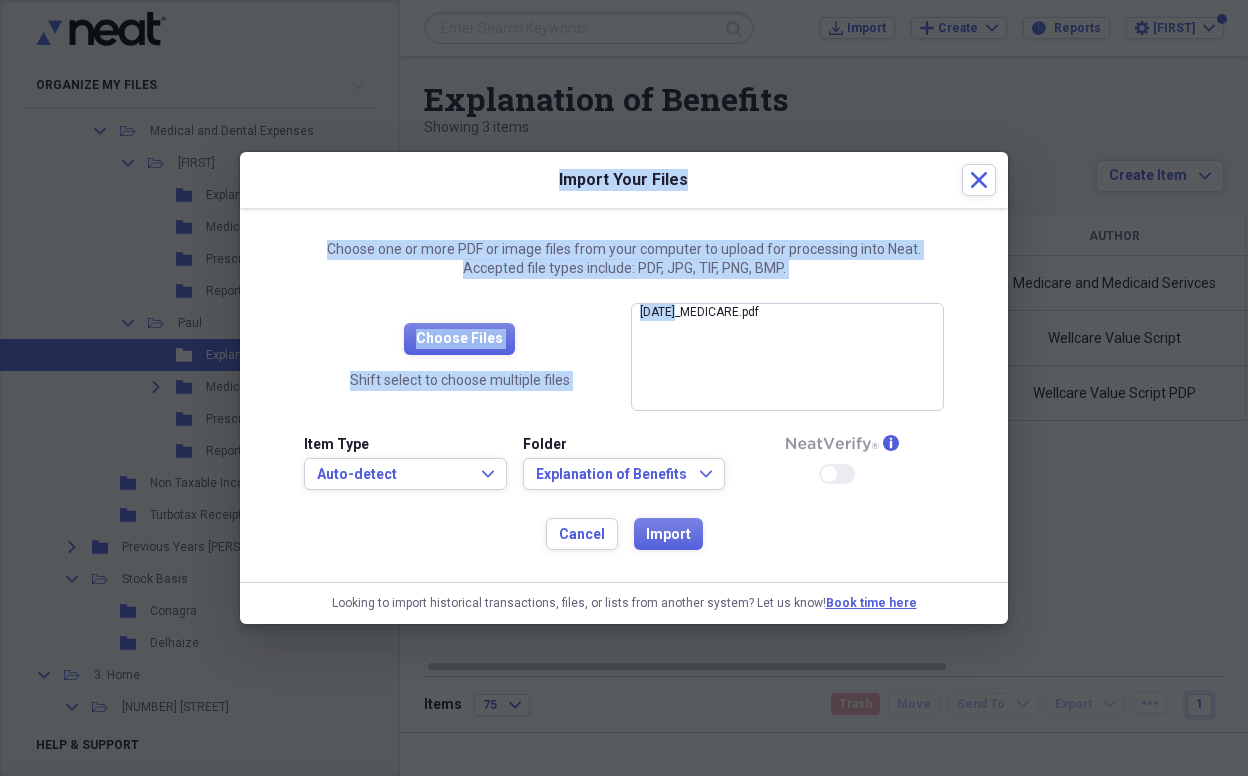 drag, startPoint x: 682, startPoint y: 309, endPoint x: 1185, endPoint y: 353, distance: 504.92078 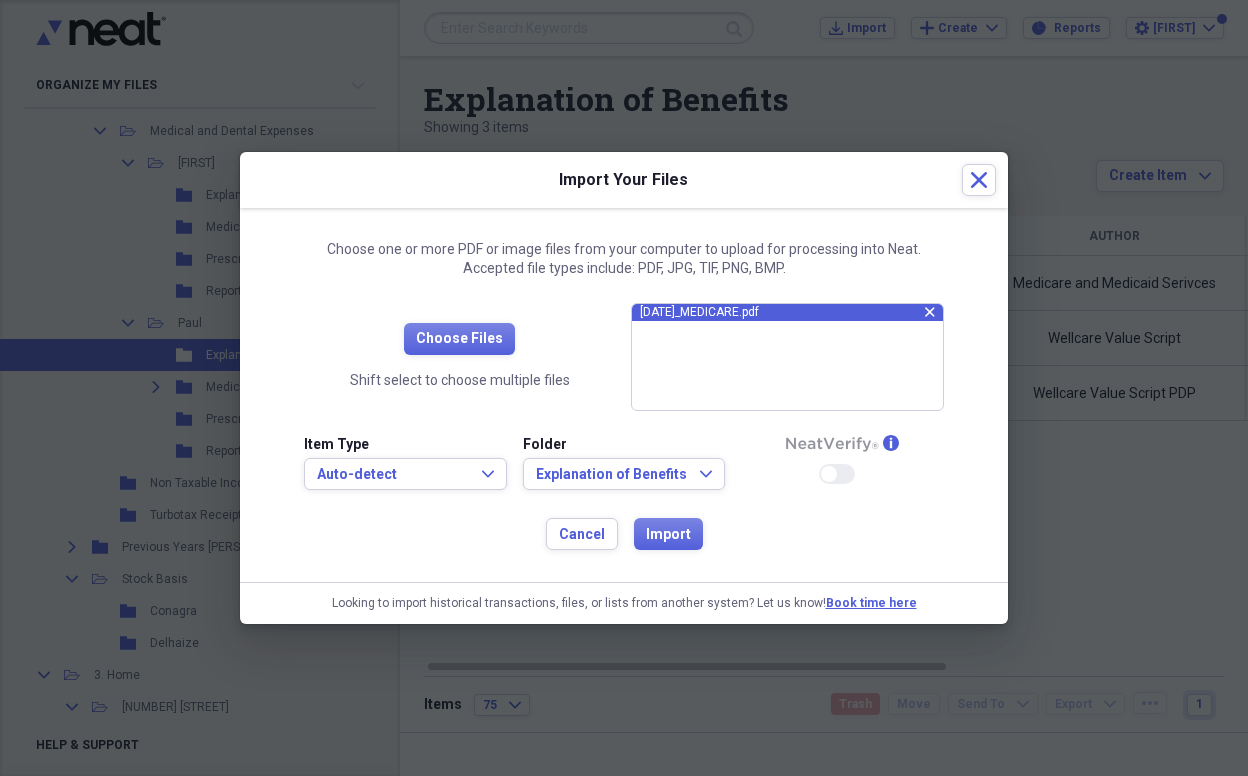 click on "[DATE]_MEDICARE.pdf" at bounding box center [782, 312] 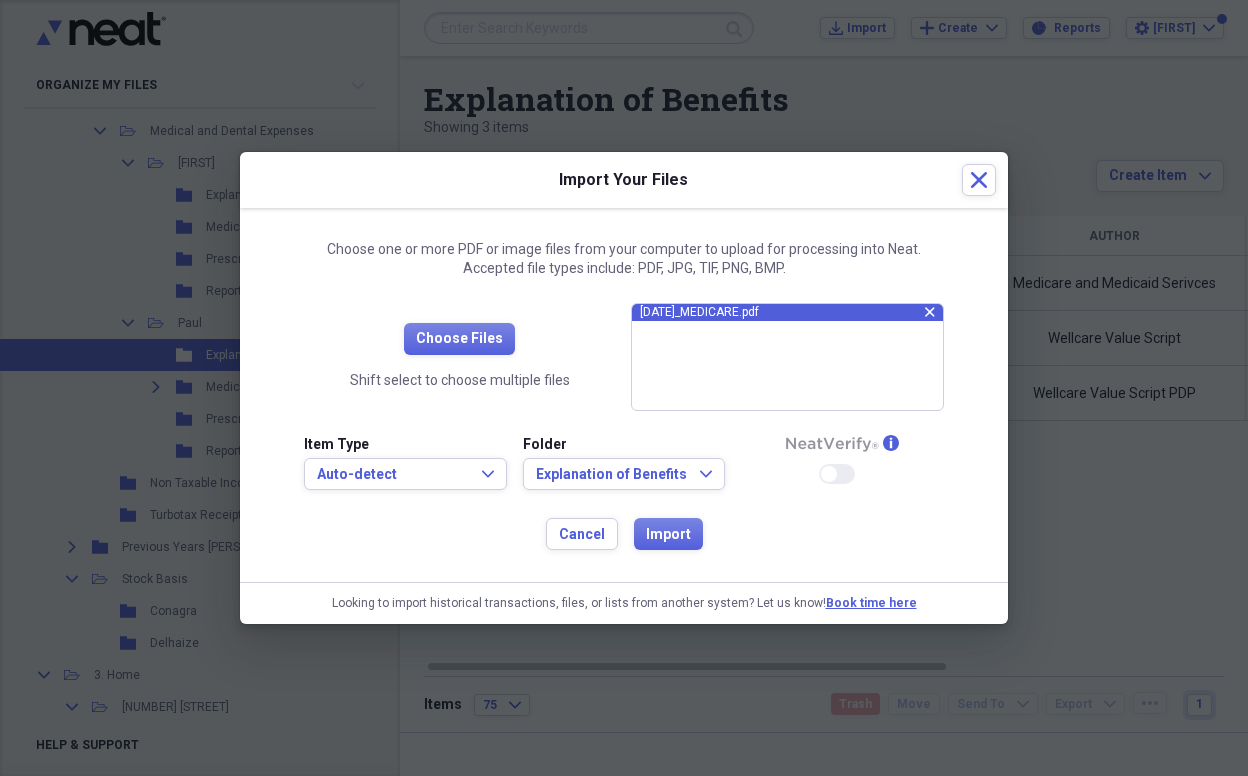click on "[DATE]_MEDICARE.pdf" at bounding box center (782, 312) 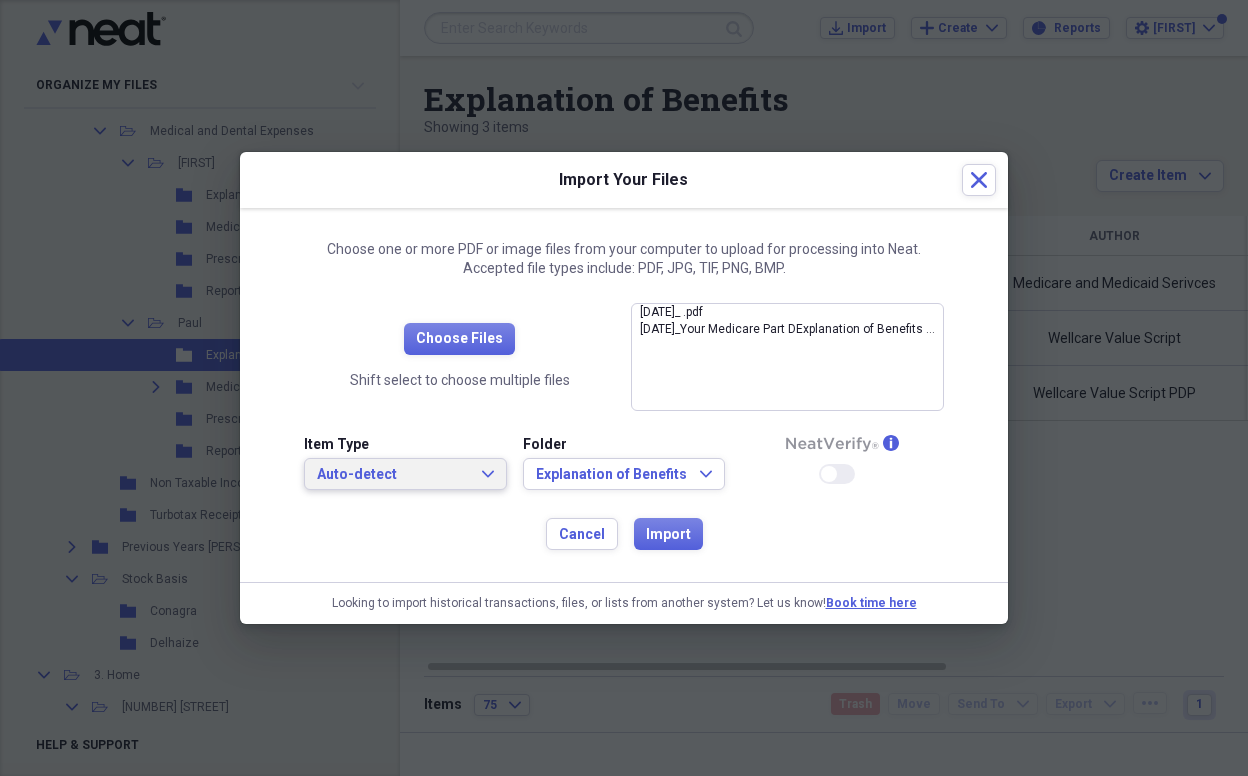 click on "Auto-detect Expand" at bounding box center (405, 475) 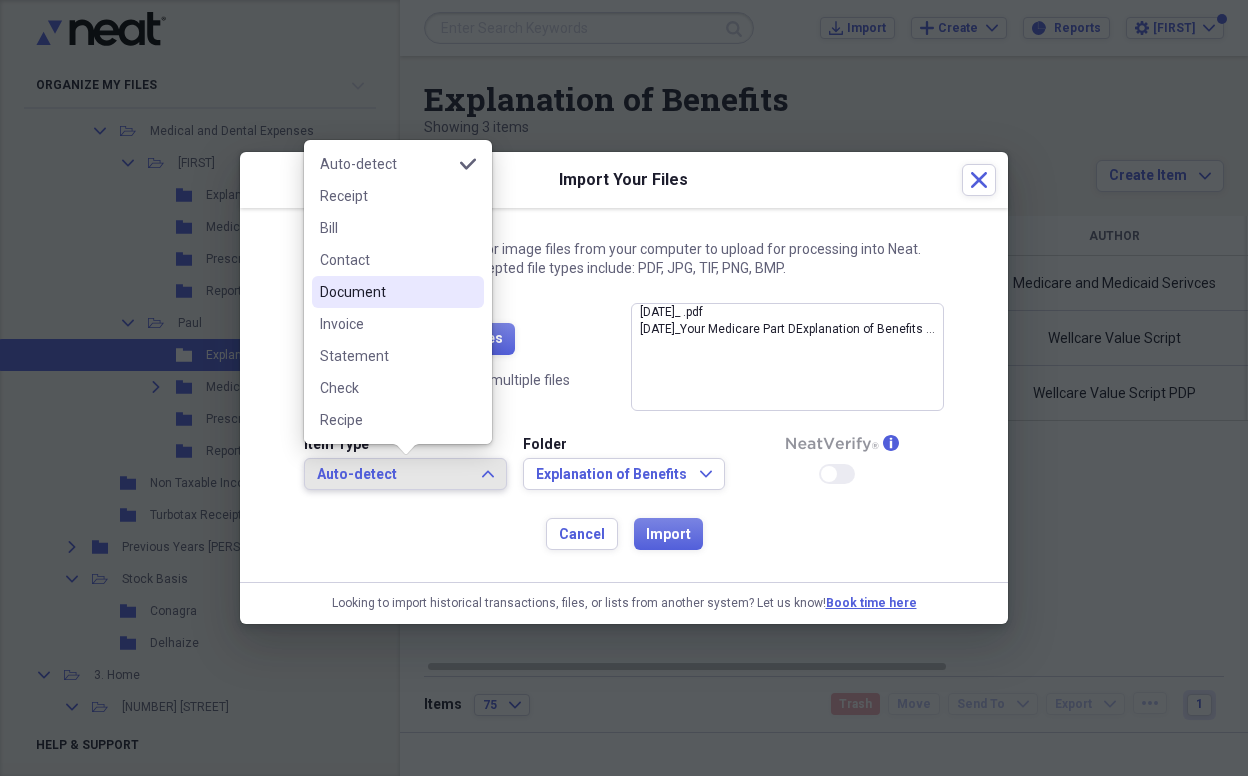 click on "Document" at bounding box center (386, 292) 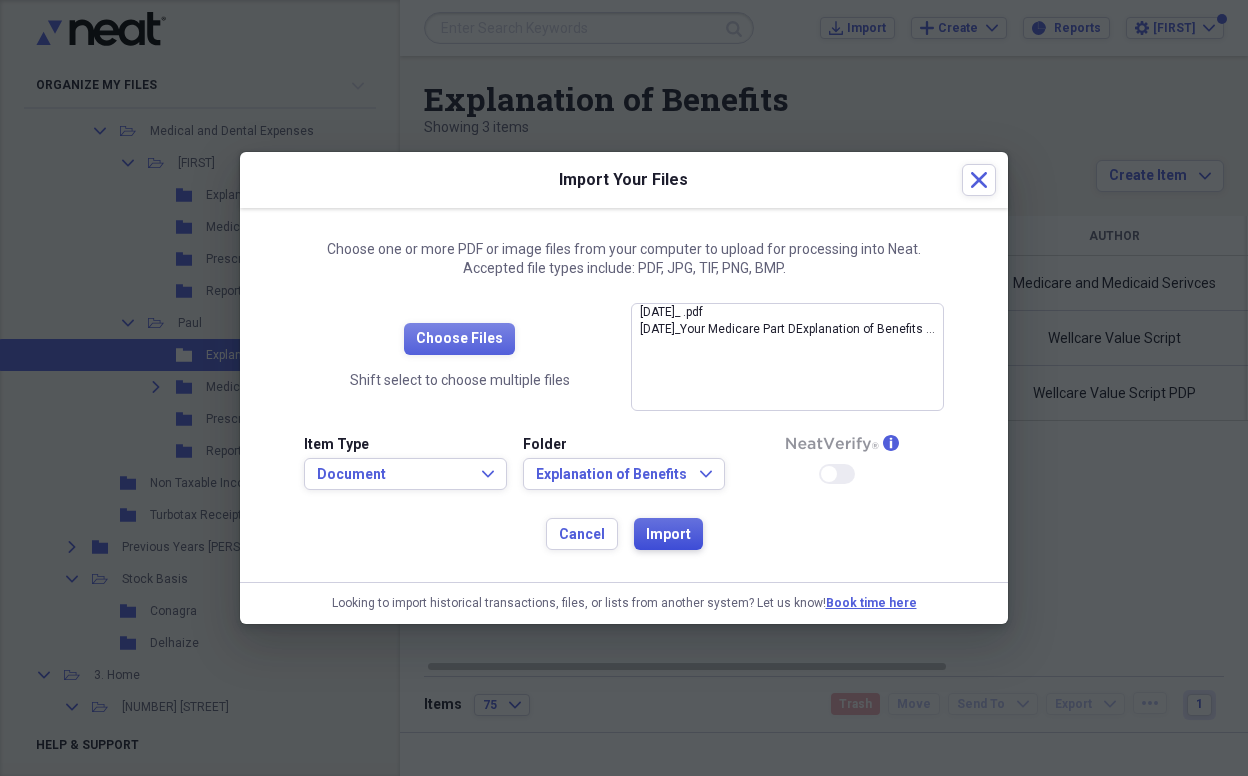 click on "Import" at bounding box center (668, 535) 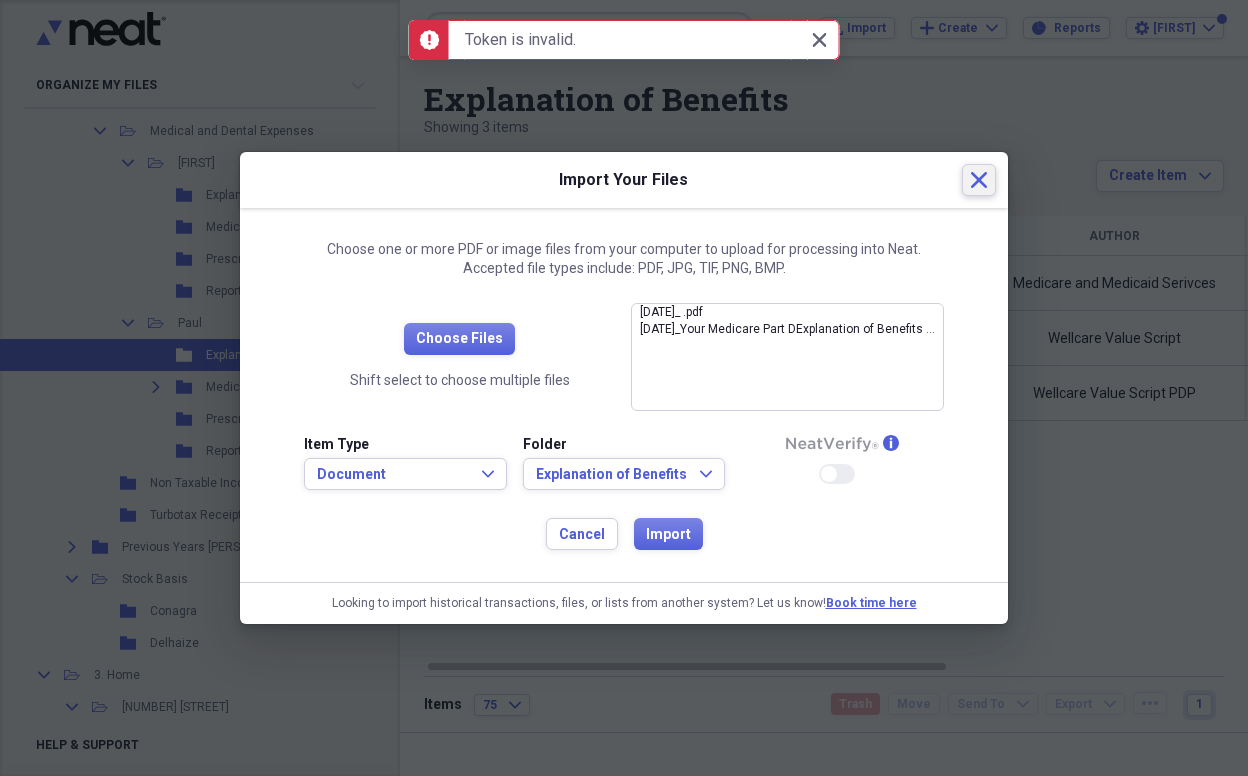 click on "Close" at bounding box center (979, 180) 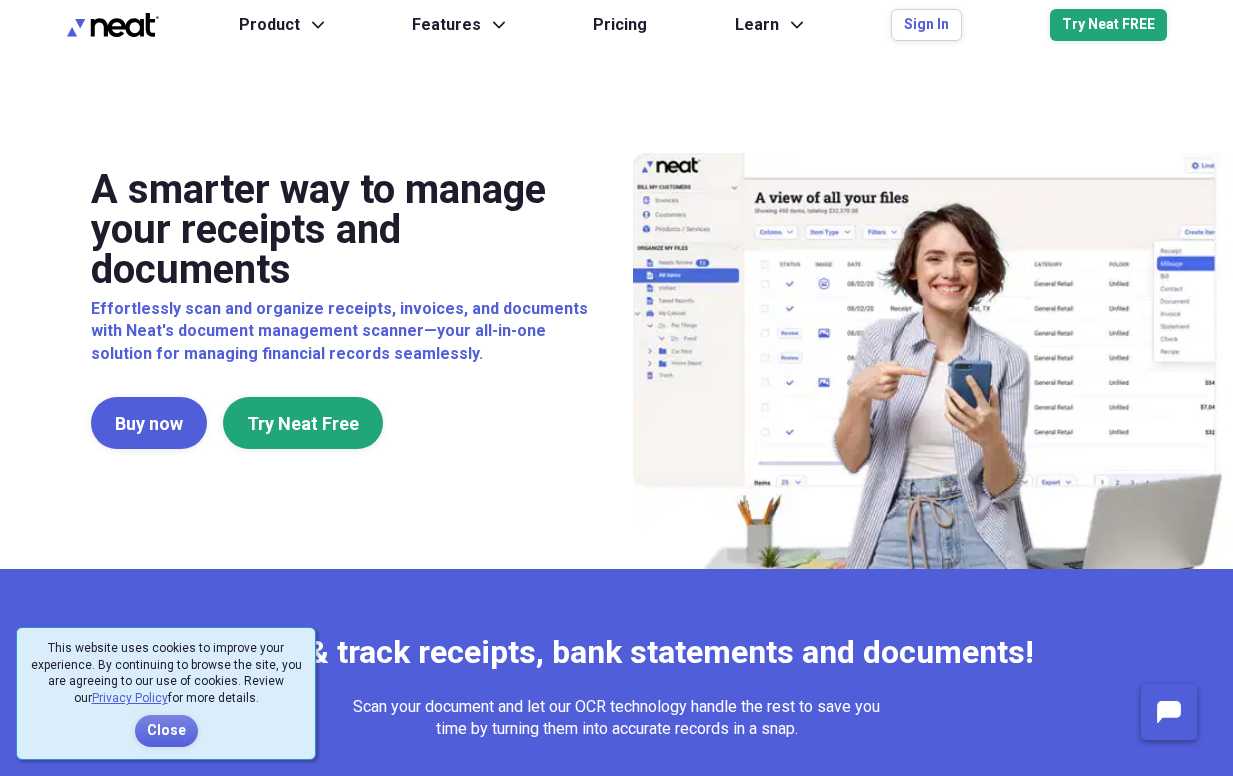 scroll, scrollTop: 0, scrollLeft: 0, axis: both 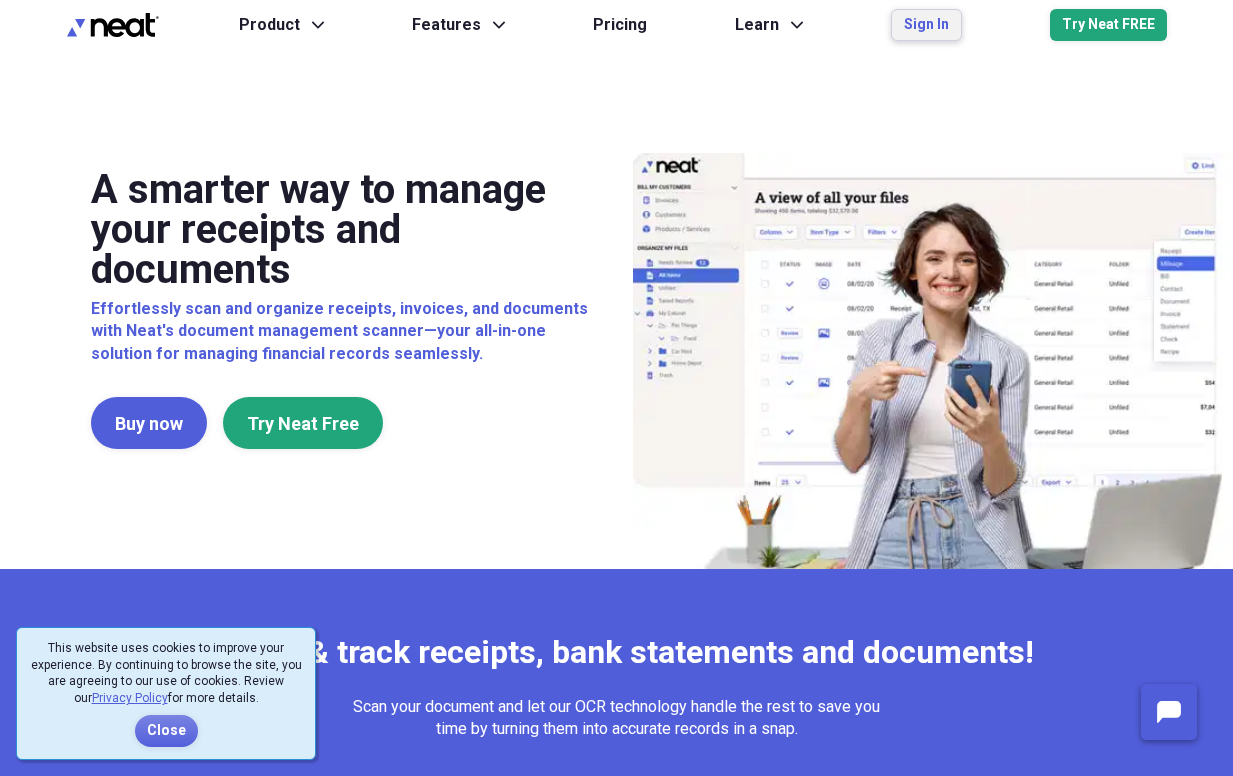 click on "Sign In" at bounding box center (926, 25) 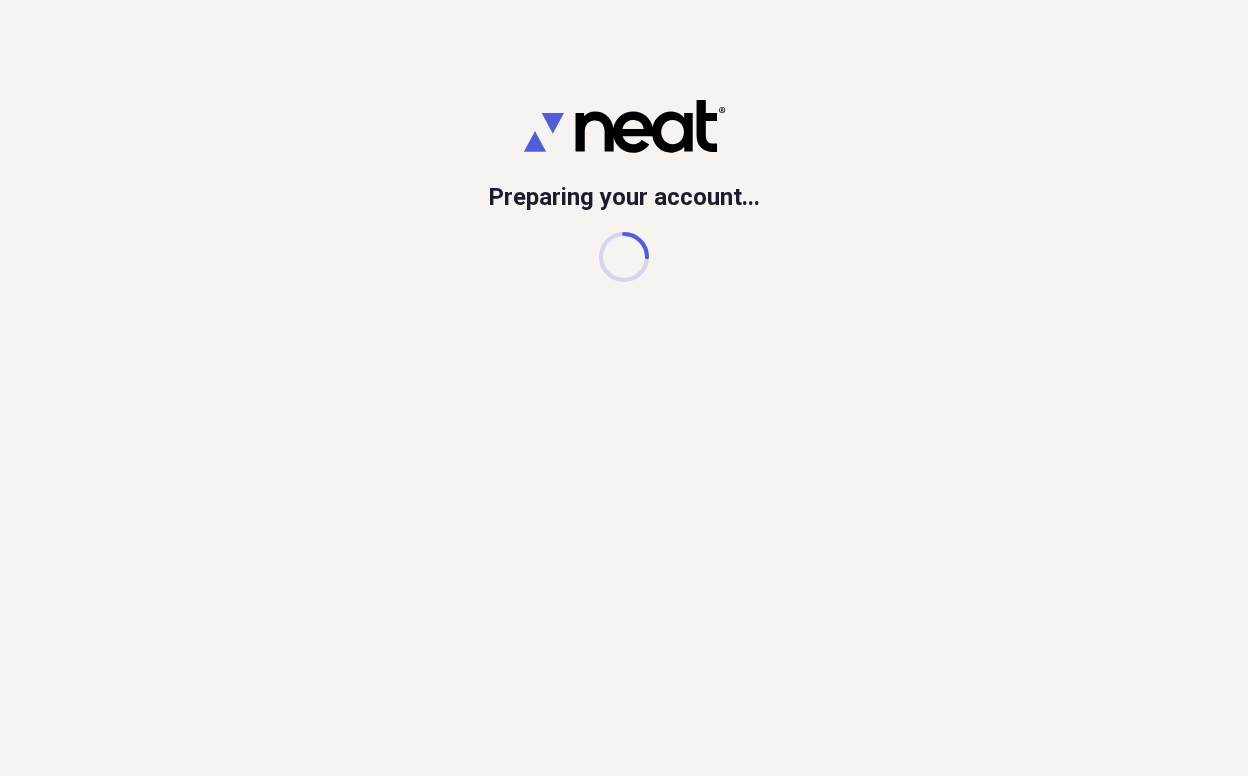 scroll, scrollTop: 0, scrollLeft: 0, axis: both 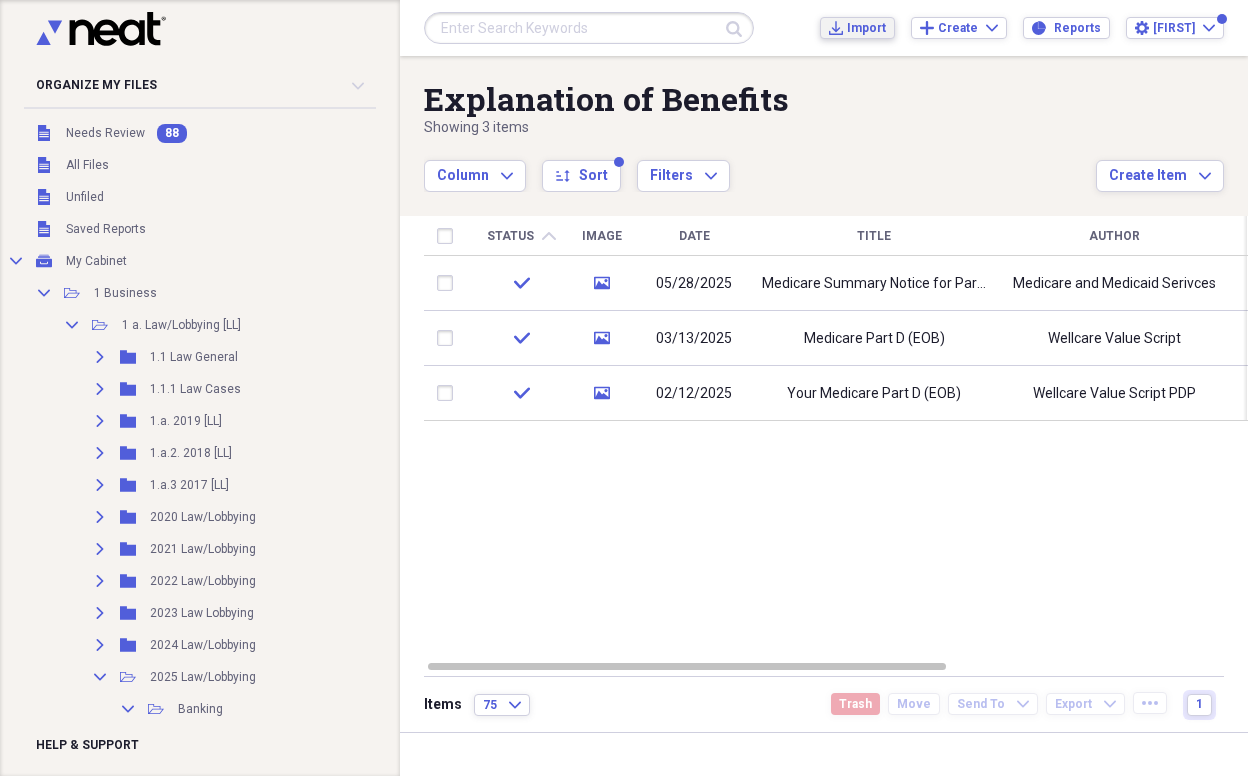 click on "Import" at bounding box center (866, 28) 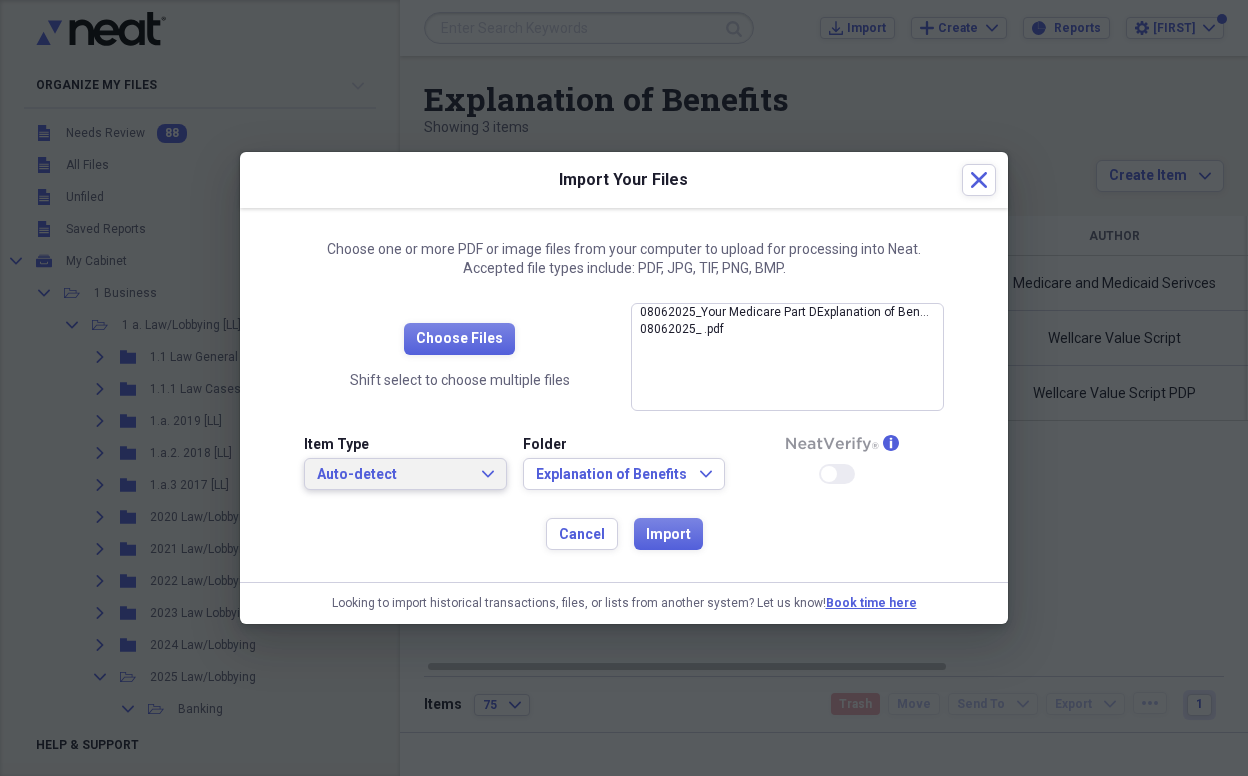 click on "Auto-detect Expand" at bounding box center (405, 475) 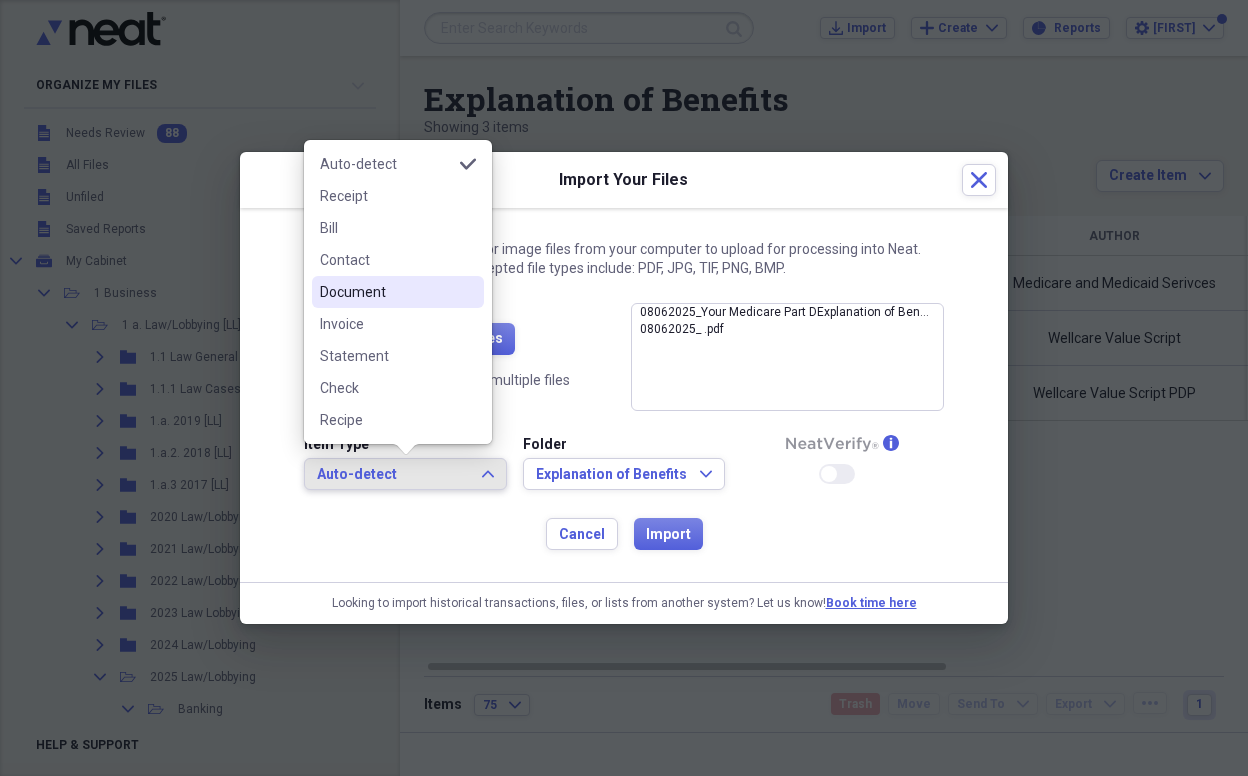 click on "Document" at bounding box center (398, 292) 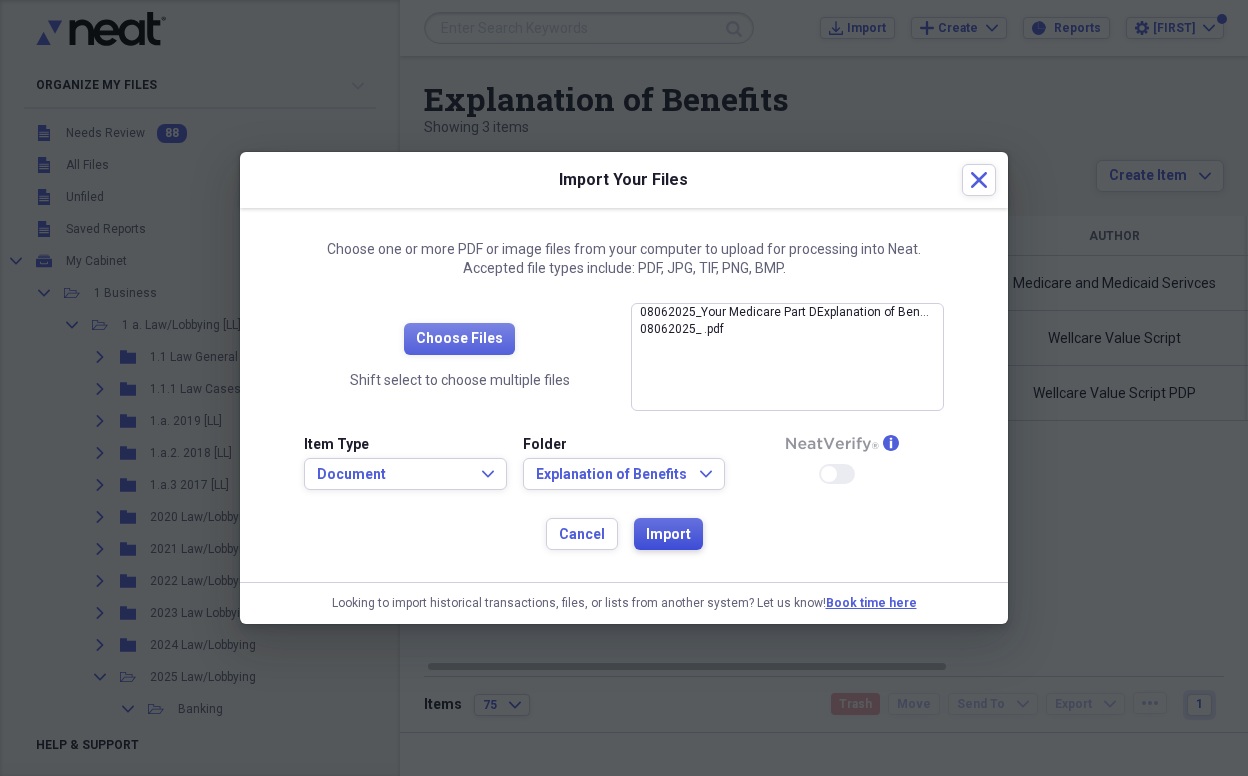 click on "Import" at bounding box center (668, 535) 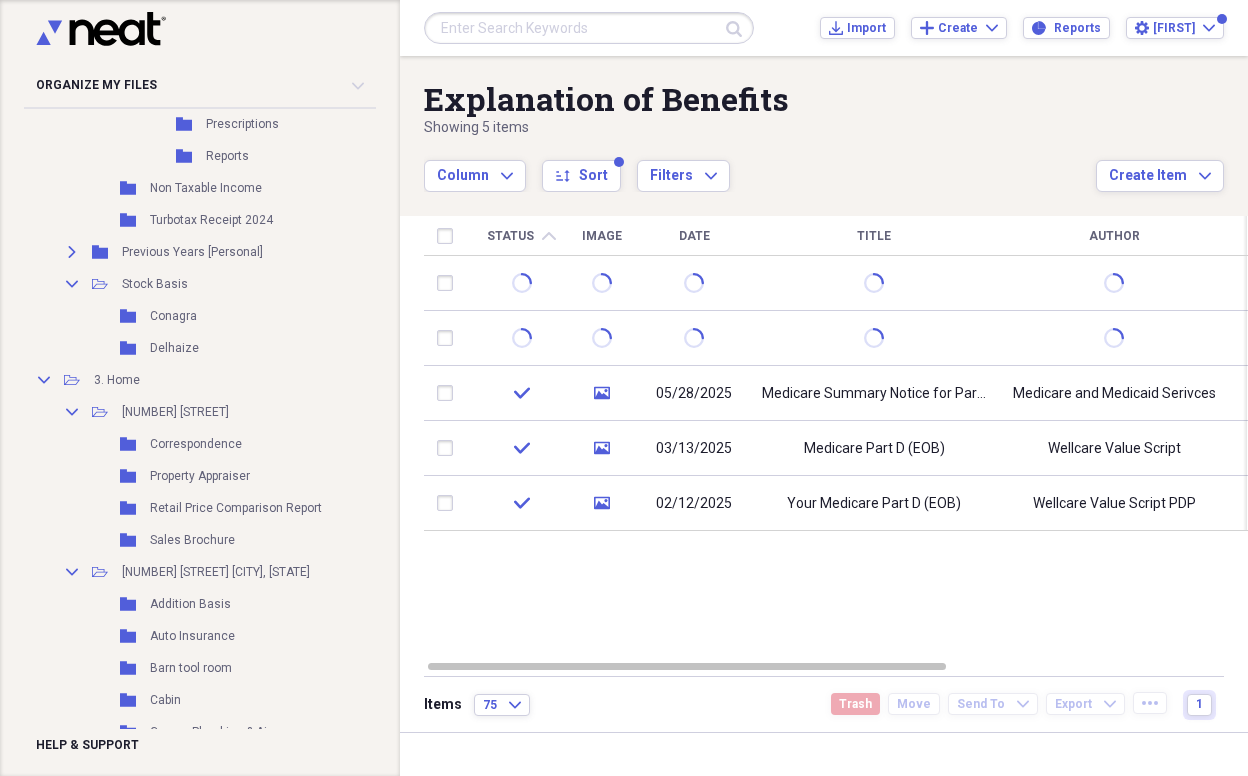 scroll, scrollTop: 2210, scrollLeft: 0, axis: vertical 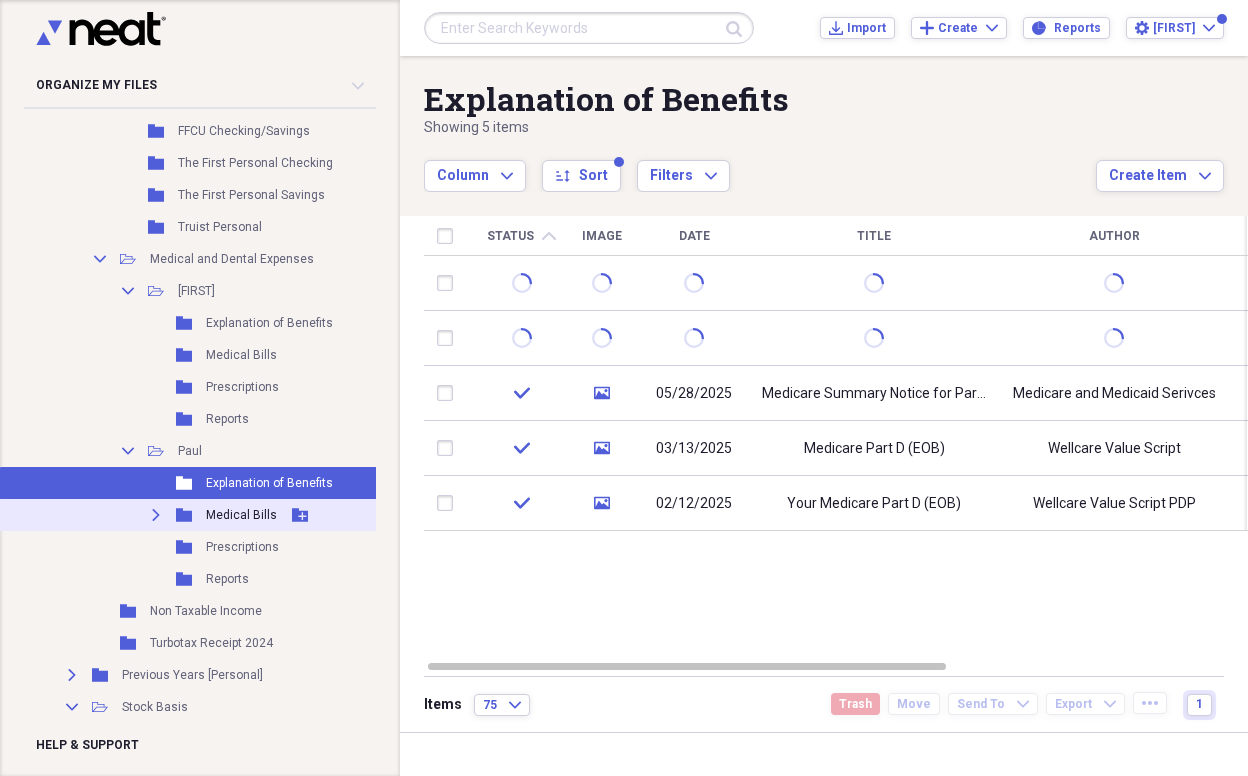 click on "Medical Bills" at bounding box center (241, 515) 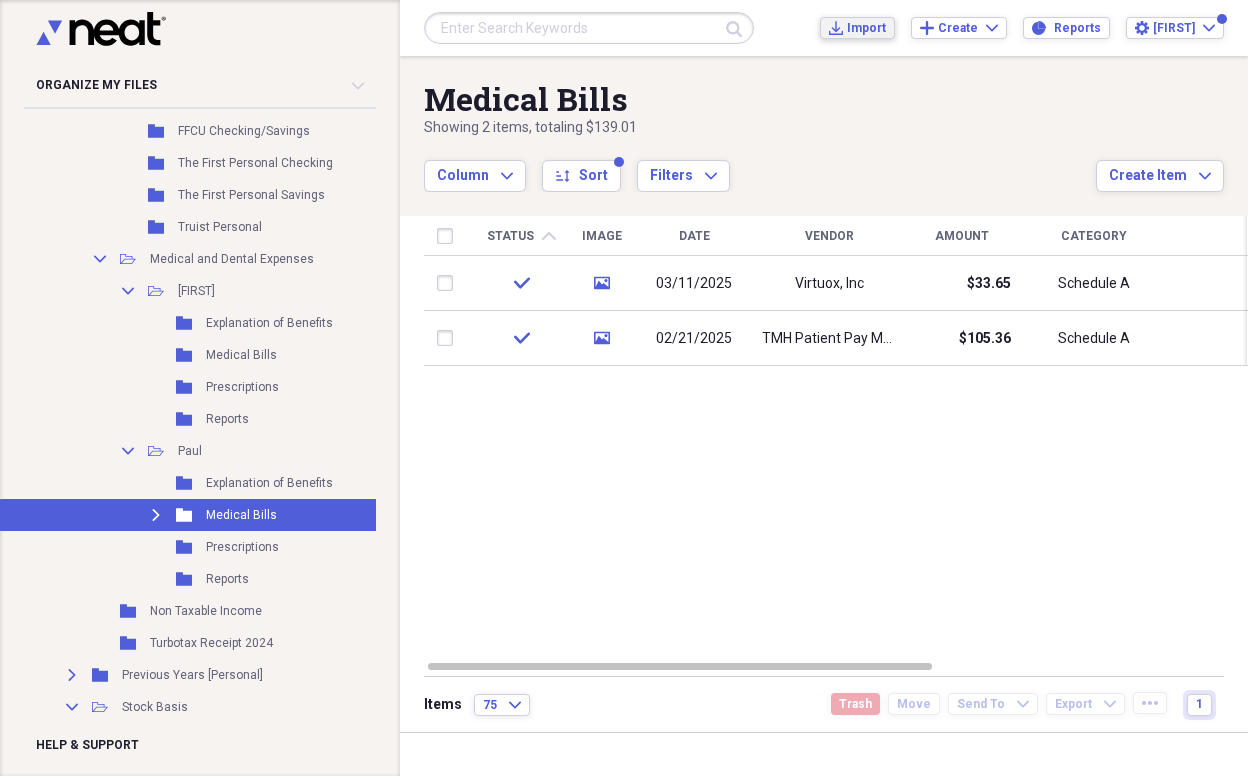 click on "Import" at bounding box center (866, 28) 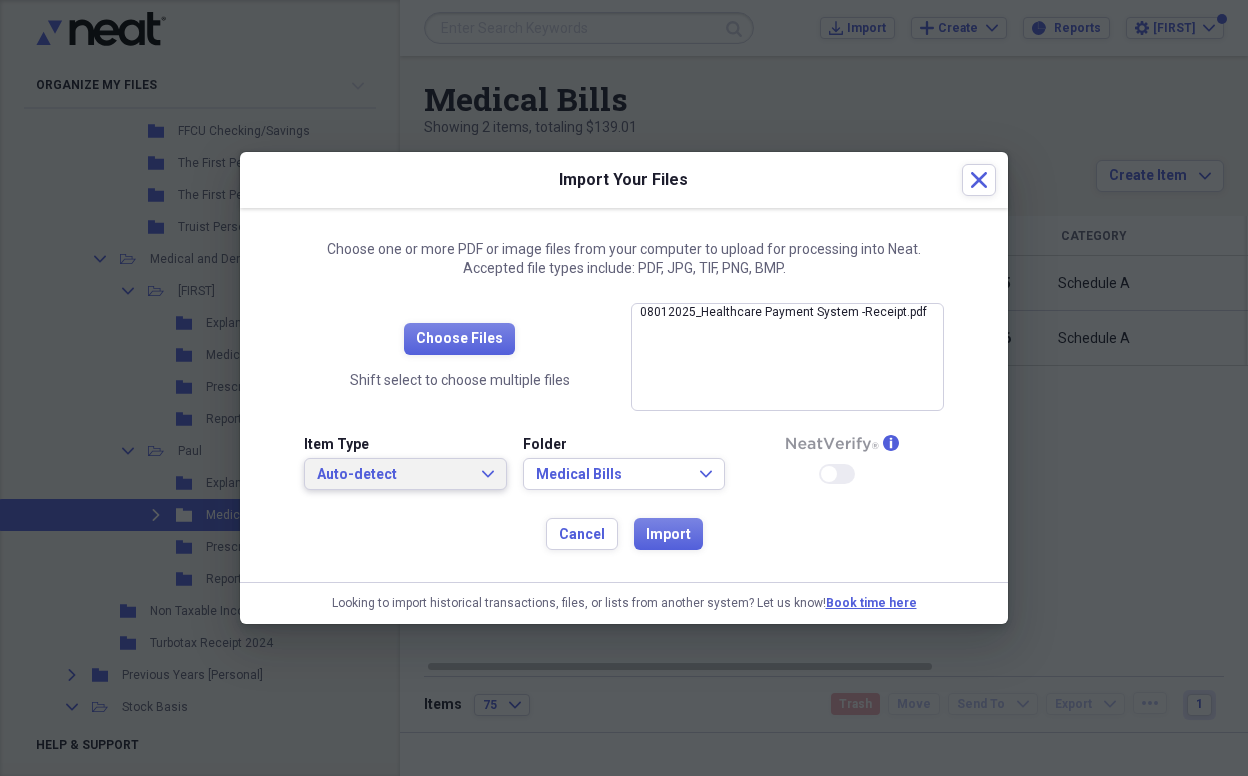 click on "Auto-detect Expand" at bounding box center (405, 475) 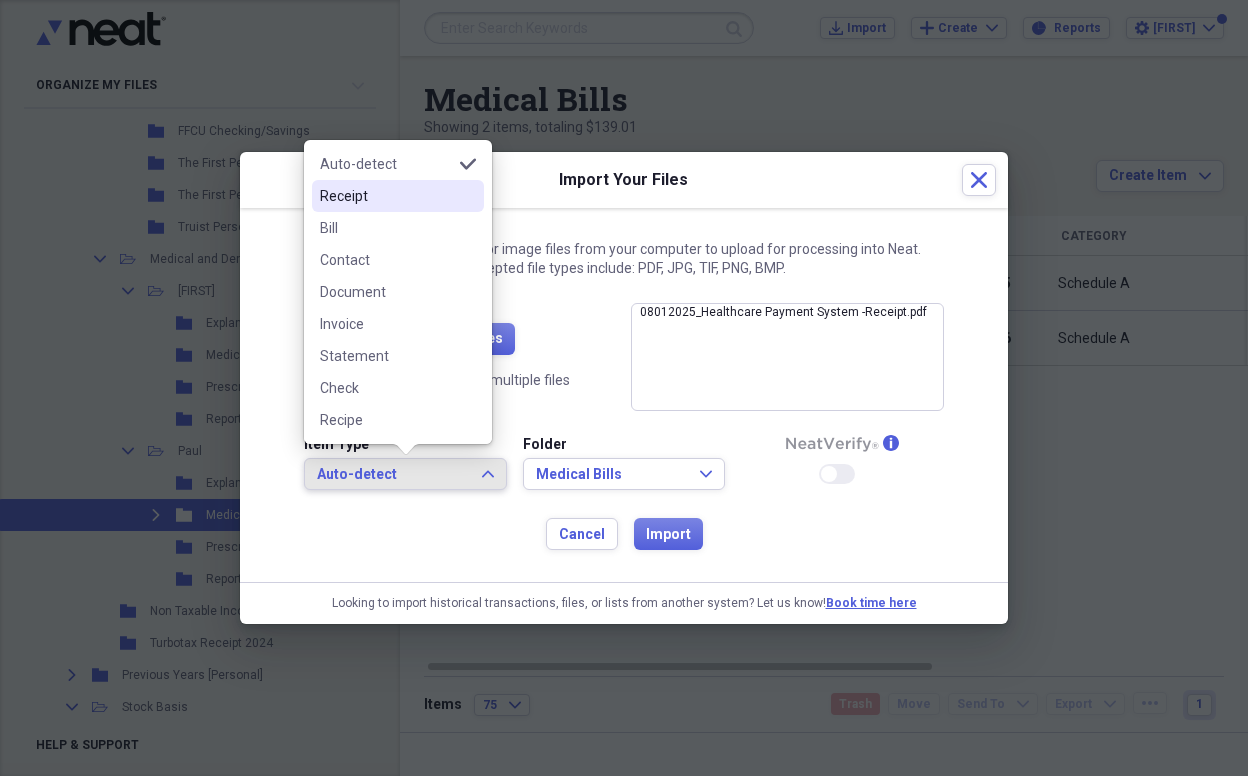 click on "Receipt" at bounding box center (386, 196) 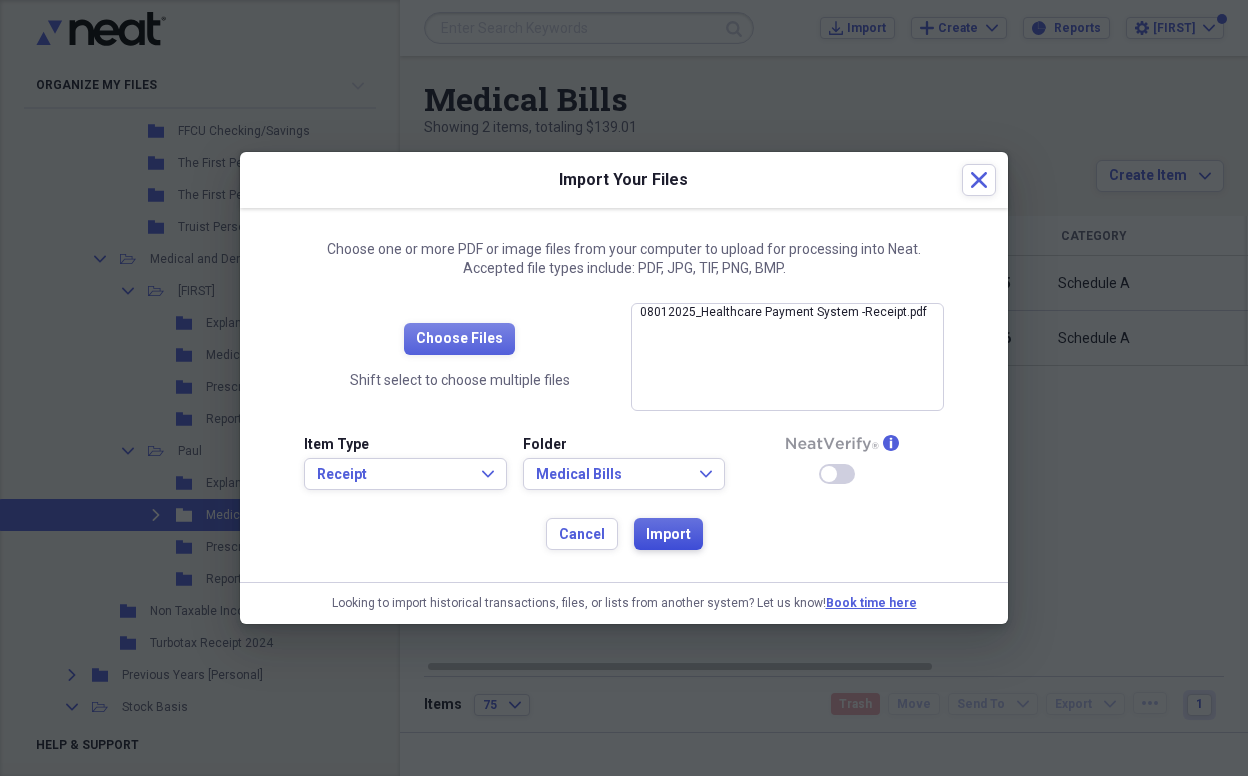 click on "Import" at bounding box center [668, 535] 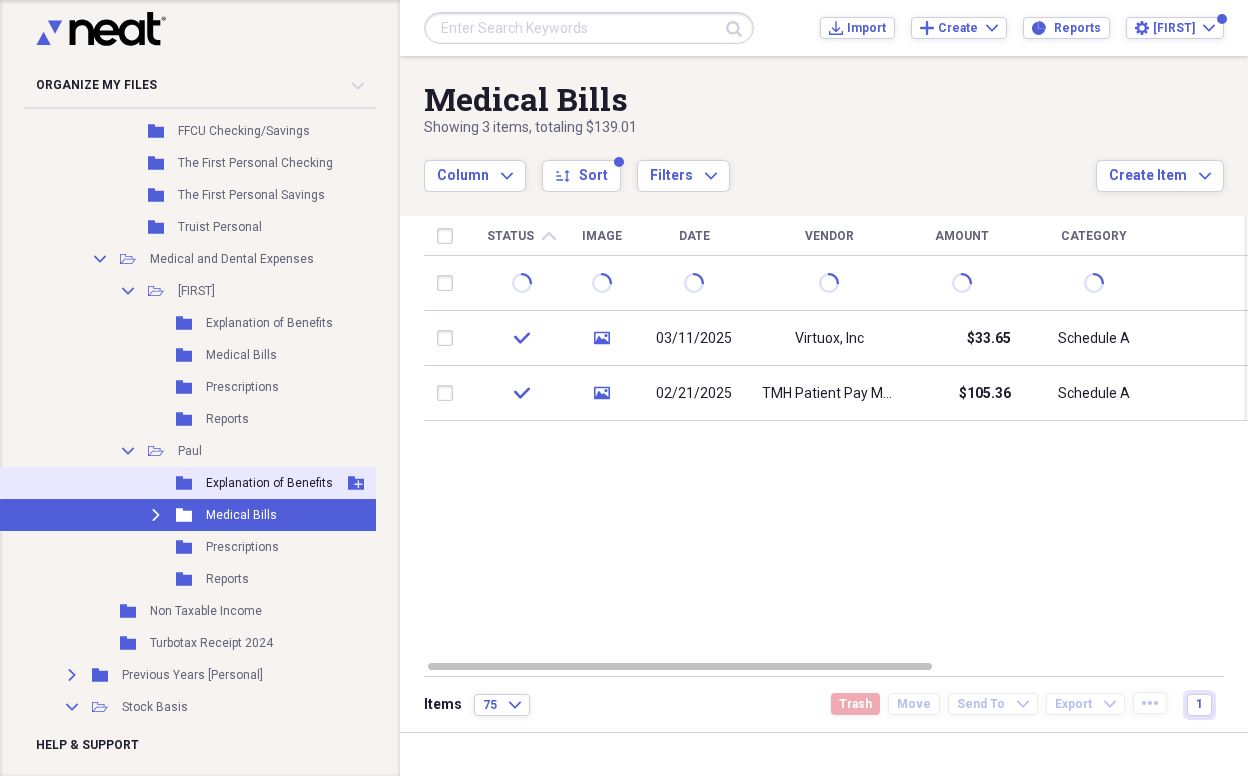 click on "Explanation of Benefits" at bounding box center (269, 483) 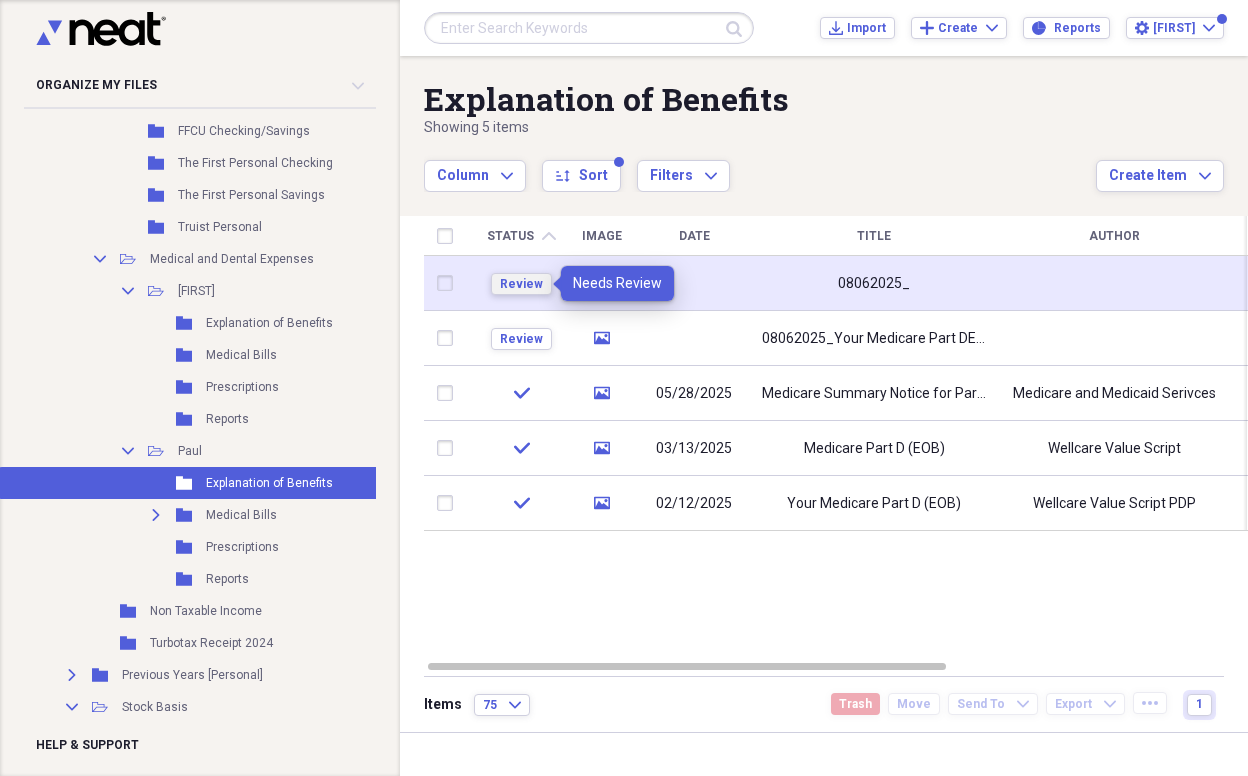 click on "Review" at bounding box center [521, 284] 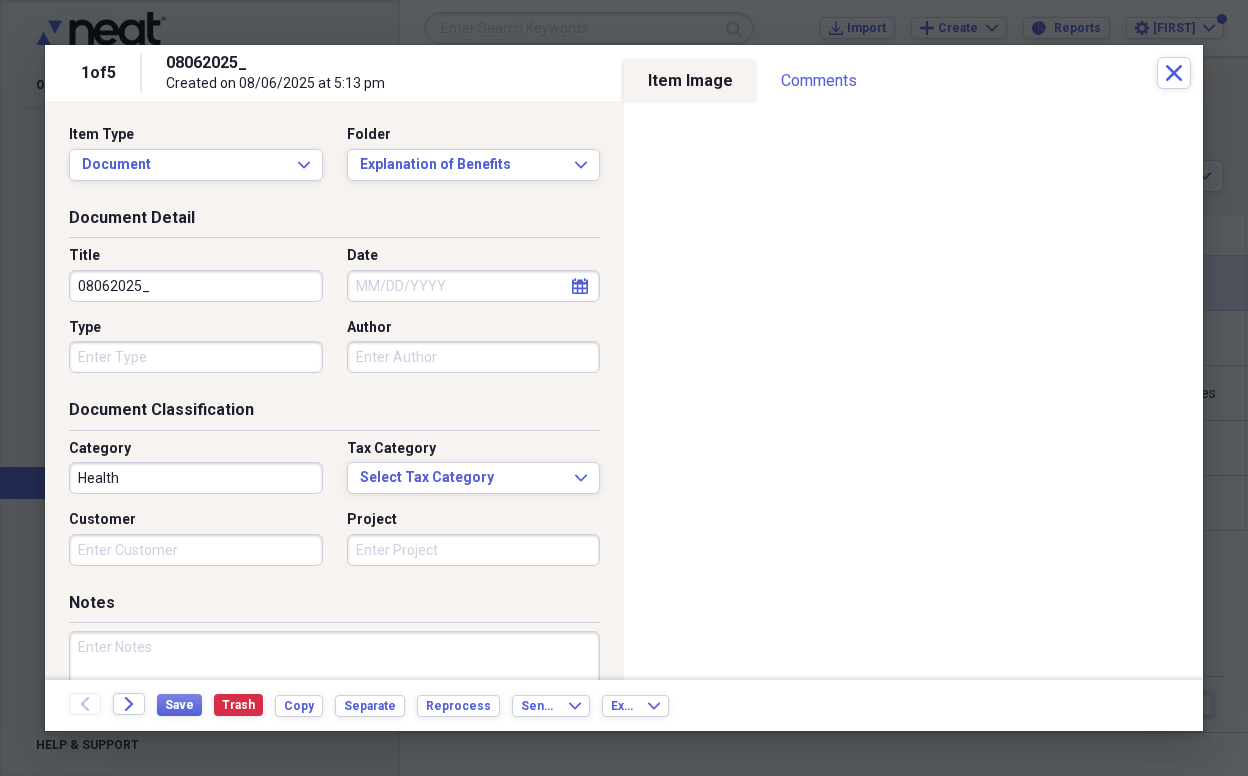 drag, startPoint x: 149, startPoint y: 281, endPoint x: 76, endPoint y: 276, distance: 73.171036 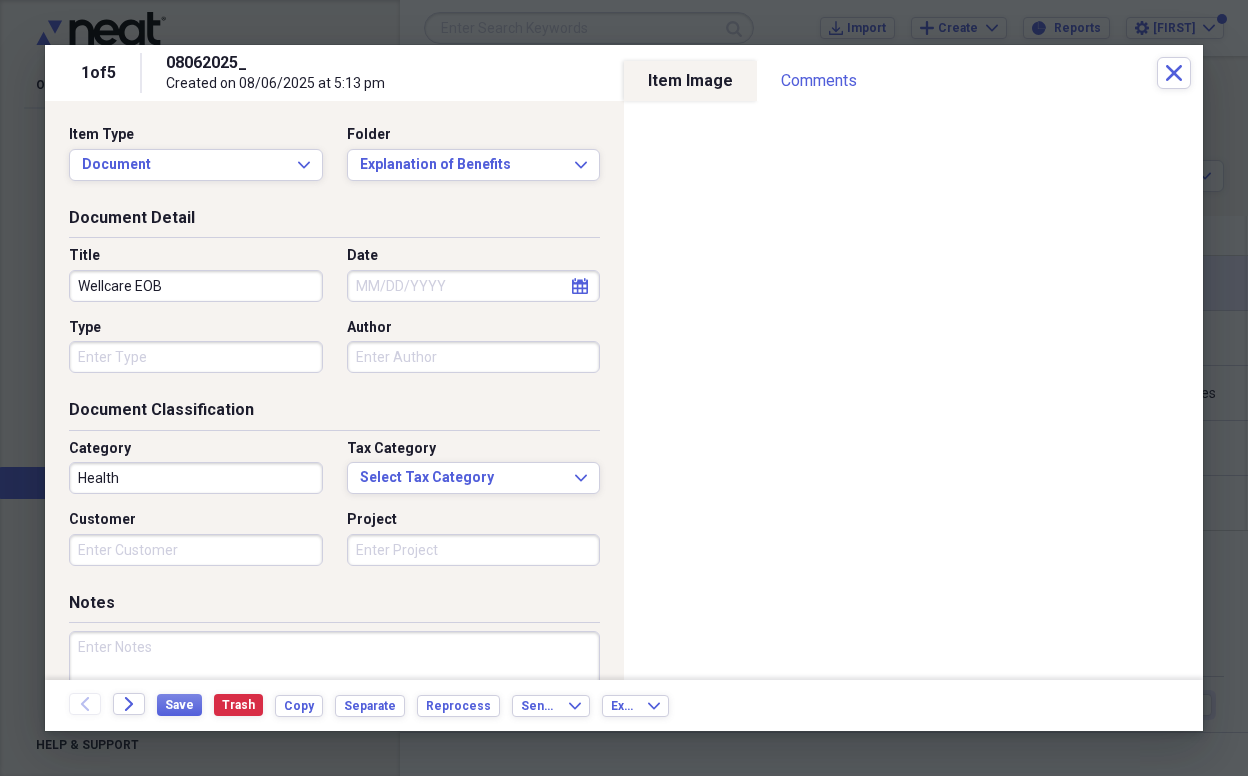 type on "Wellcare EOB" 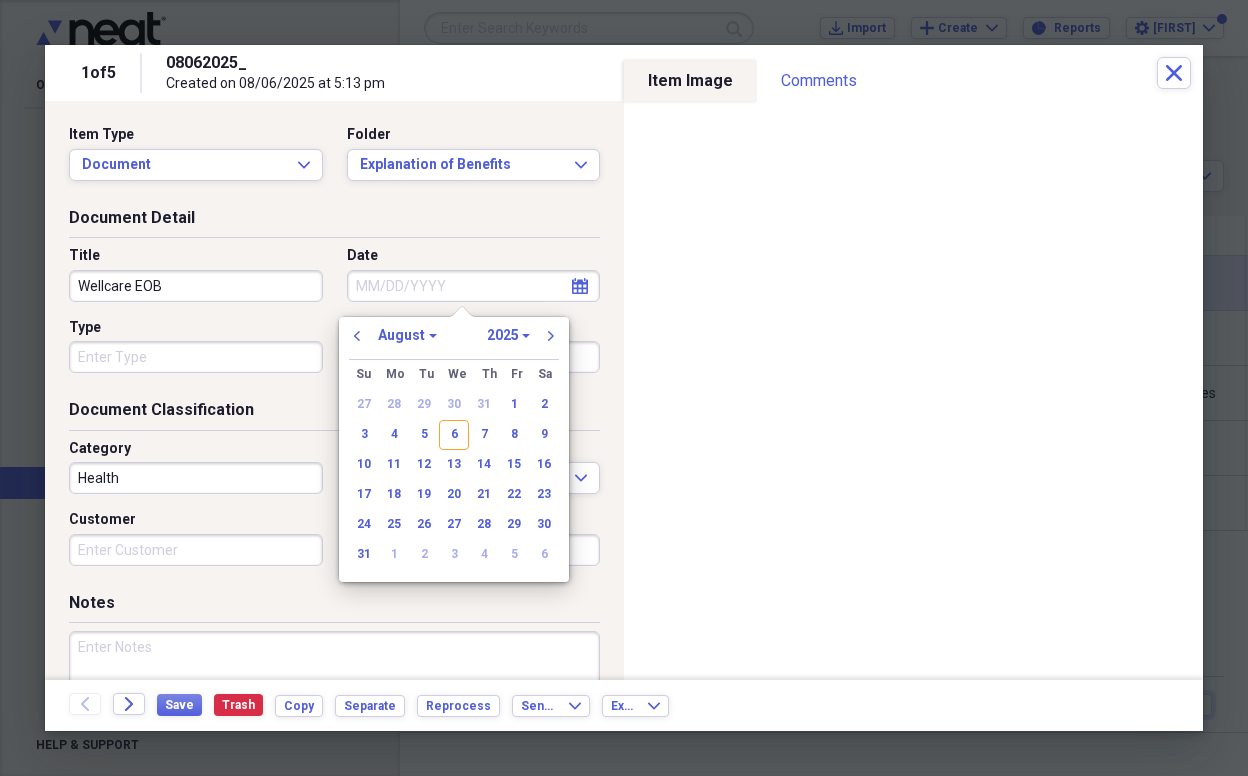 click on "Date" at bounding box center (474, 286) 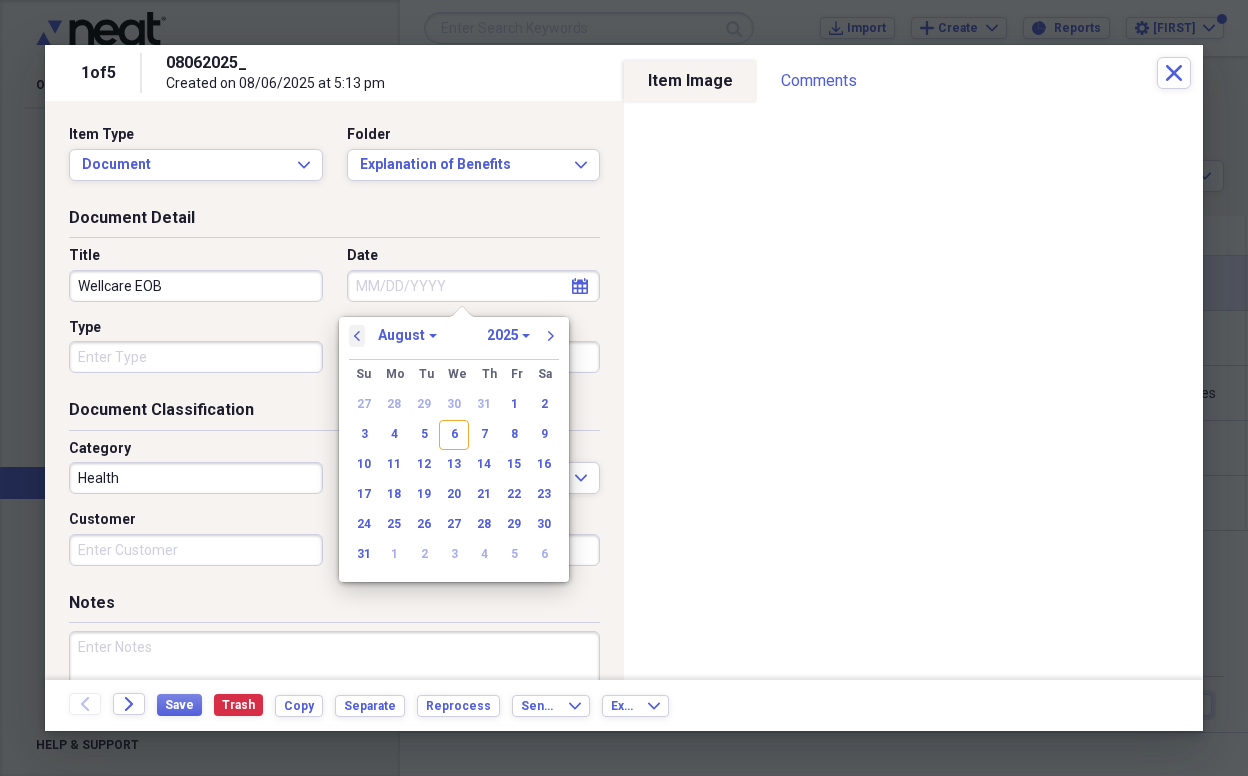click on "previous" at bounding box center [357, 336] 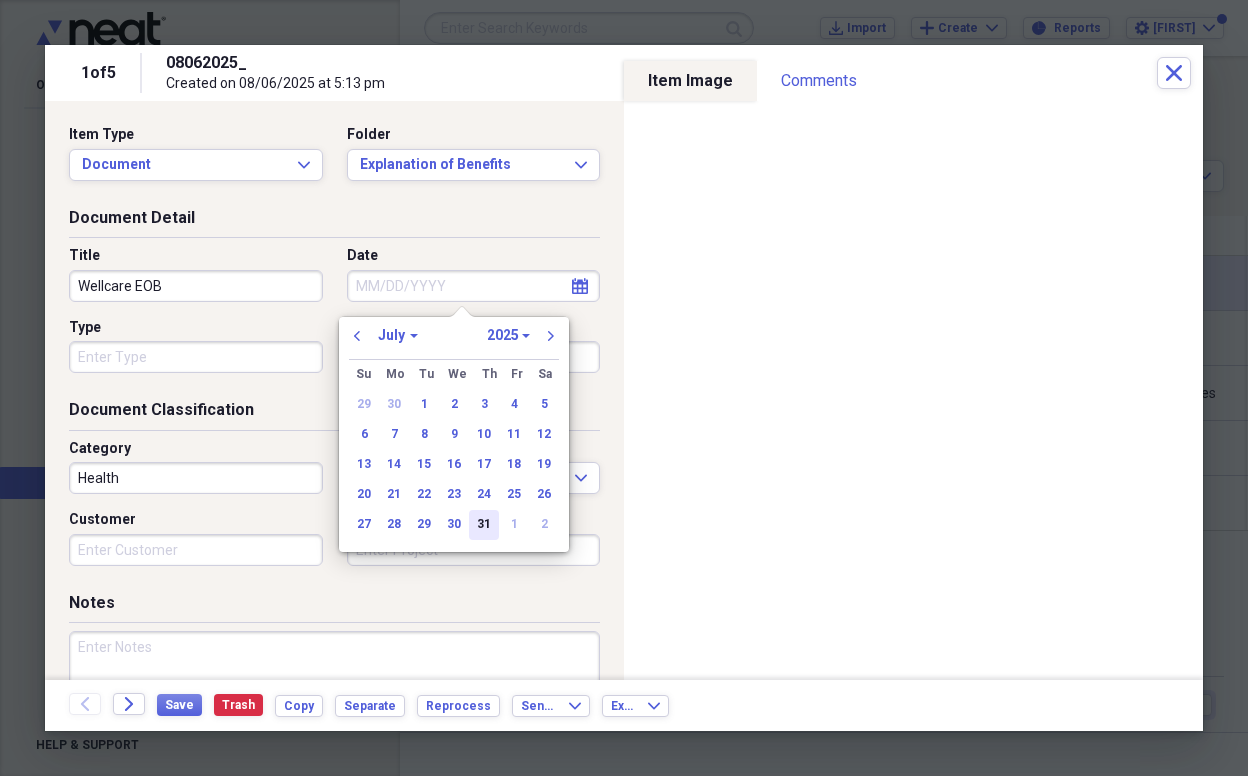 click on "31" at bounding box center (484, 525) 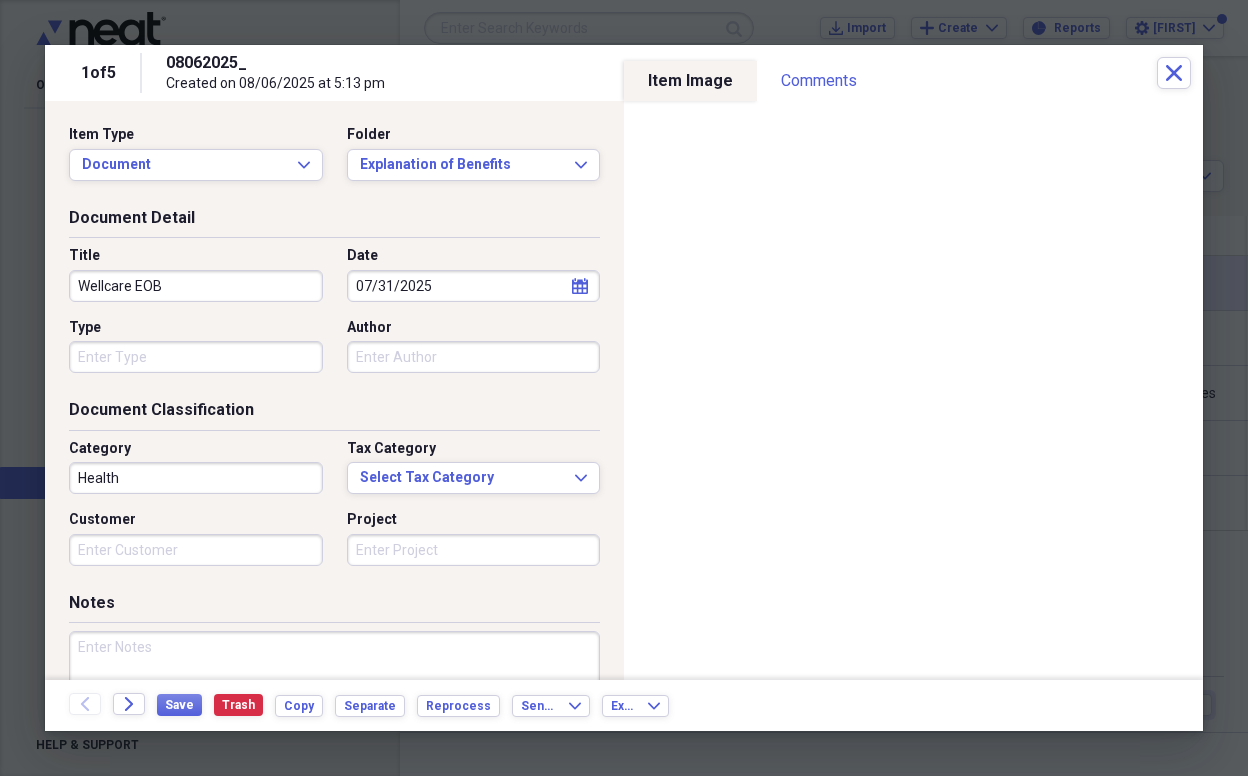 click on "Type" at bounding box center (196, 357) 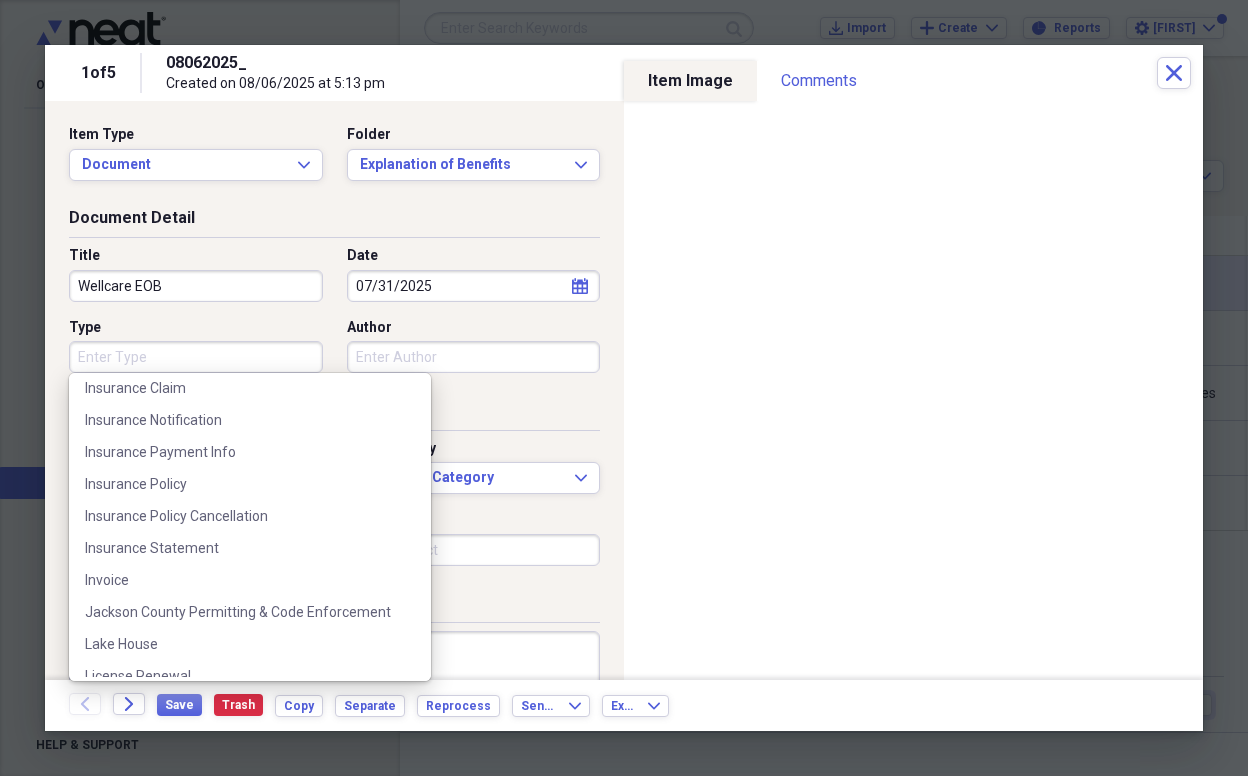scroll, scrollTop: 1901, scrollLeft: 0, axis: vertical 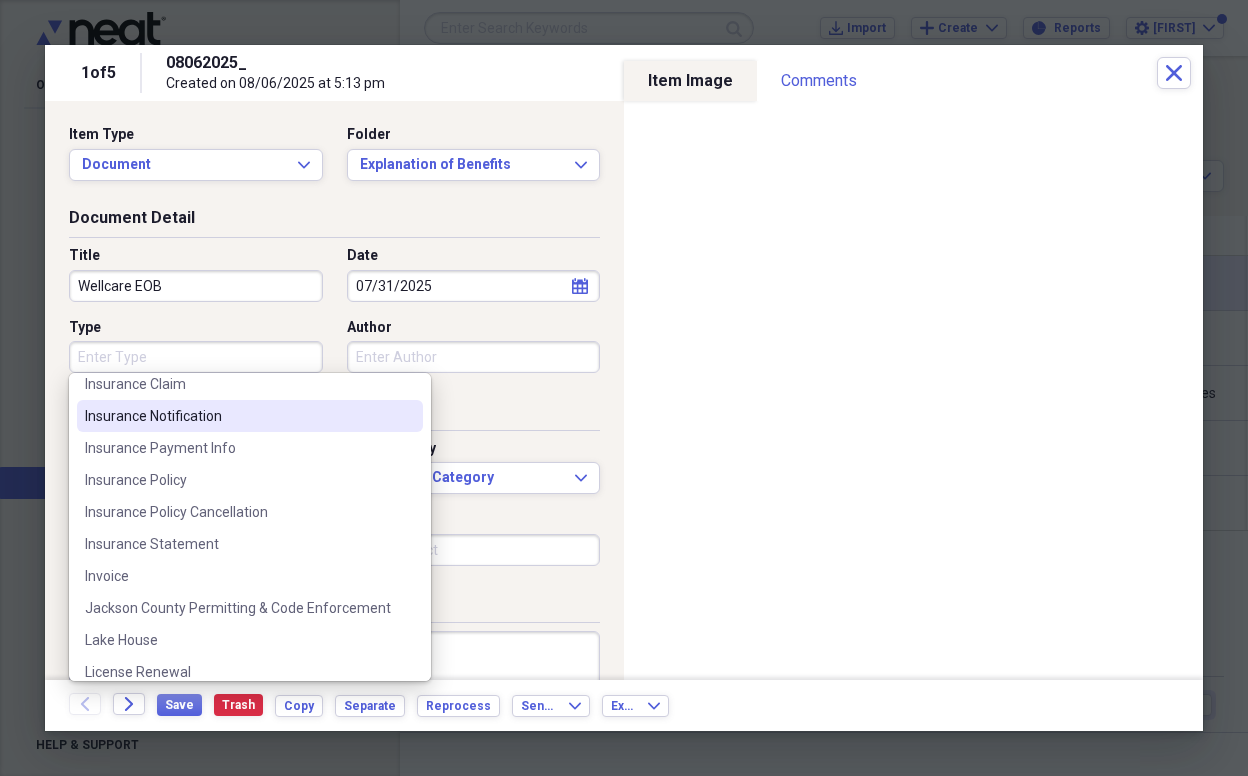 click on "Insurance Notification" at bounding box center [238, 416] 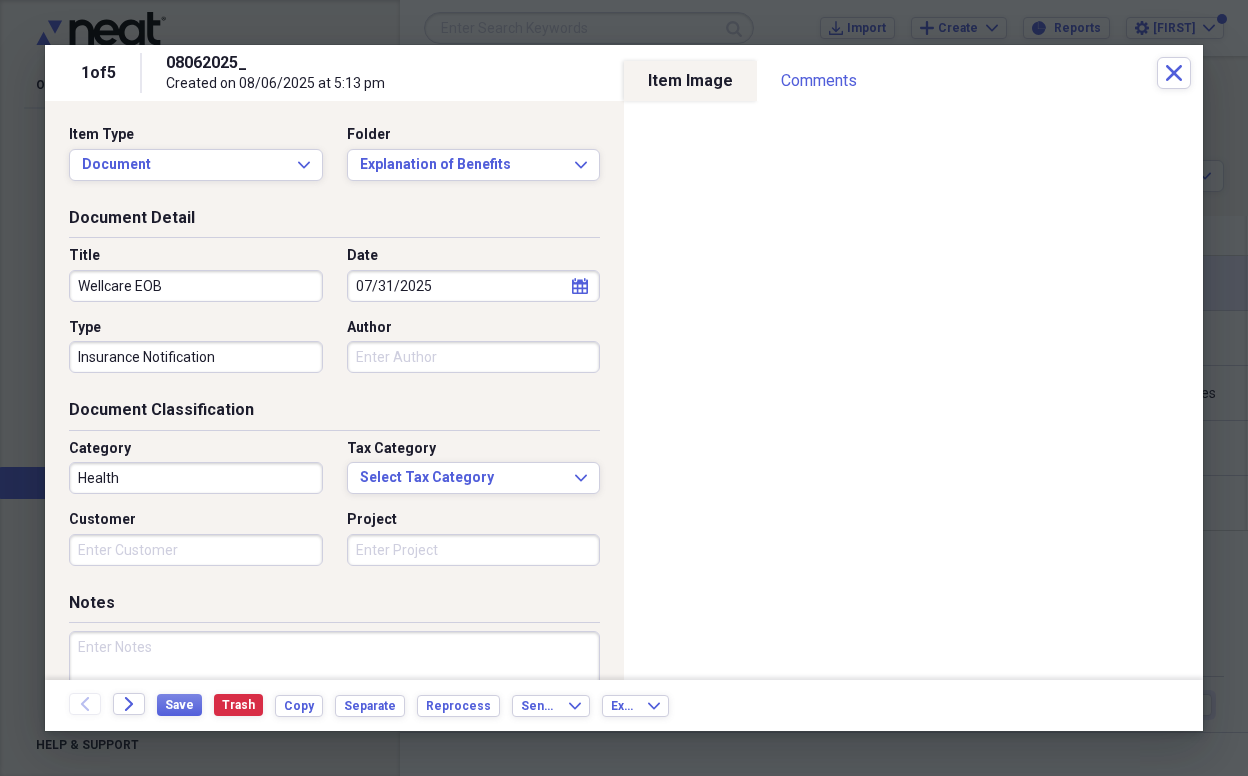 click on "Author" at bounding box center (474, 357) 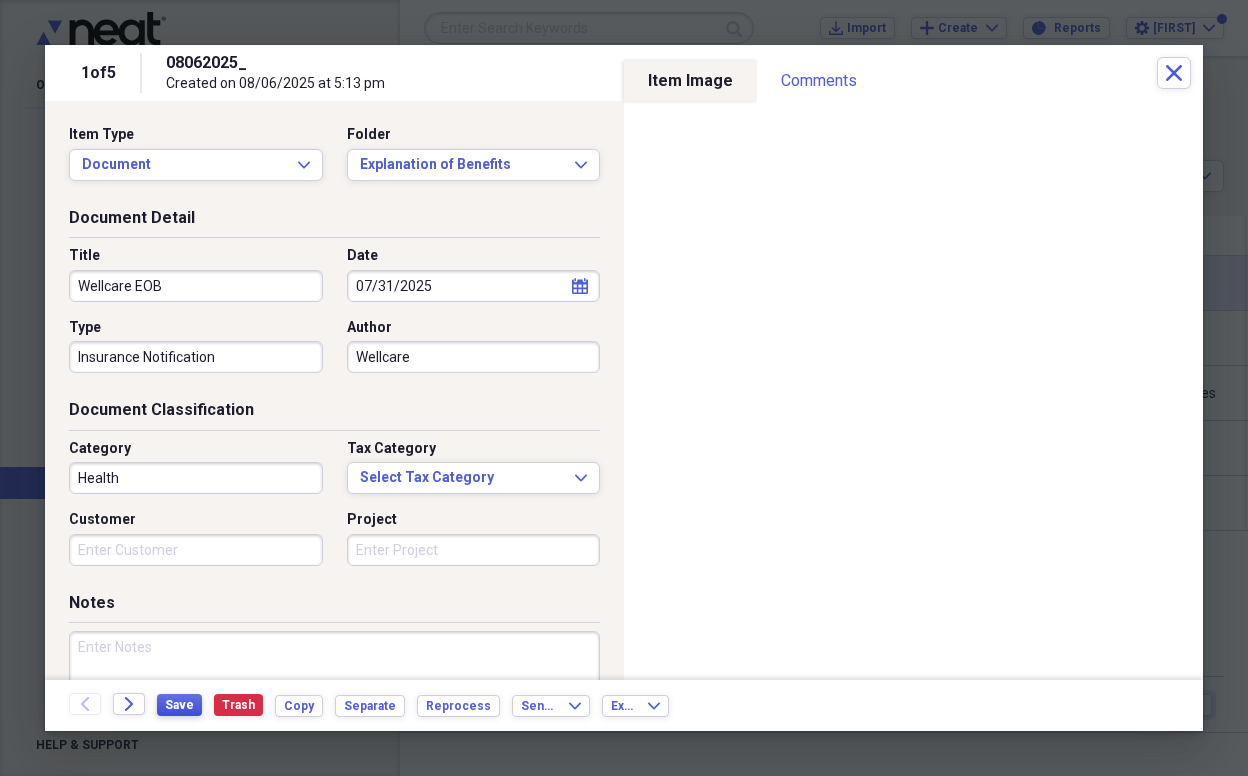 type on "Wellcare" 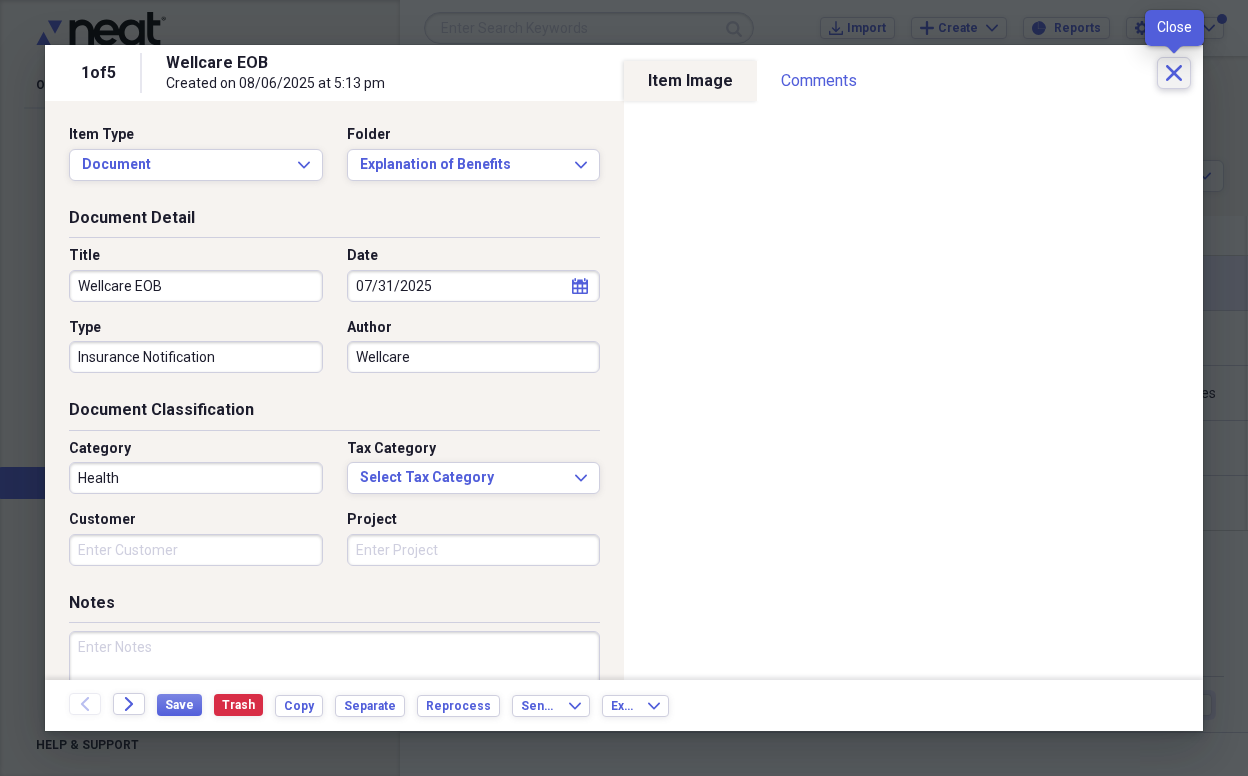 click on "Close" at bounding box center [1174, 73] 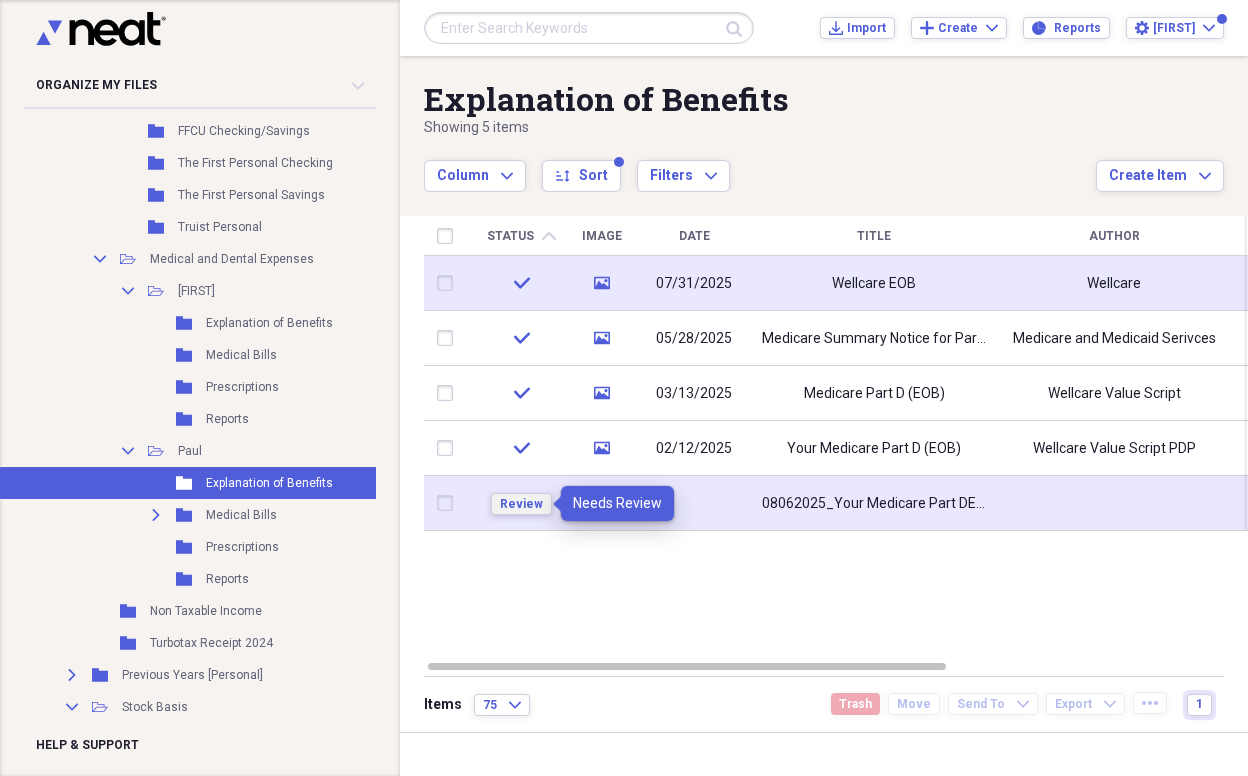 click on "Review" at bounding box center [521, 504] 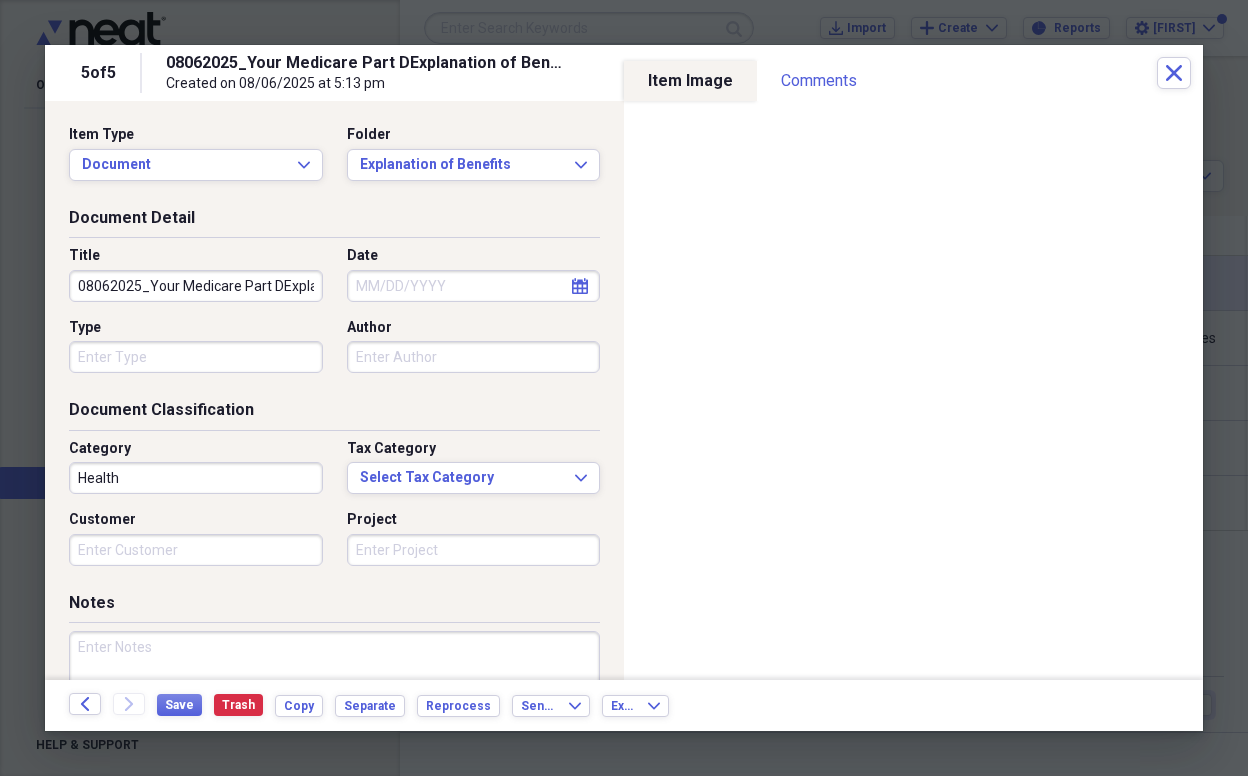 drag, startPoint x: 143, startPoint y: 284, endPoint x: 59, endPoint y: 289, distance: 84.14868 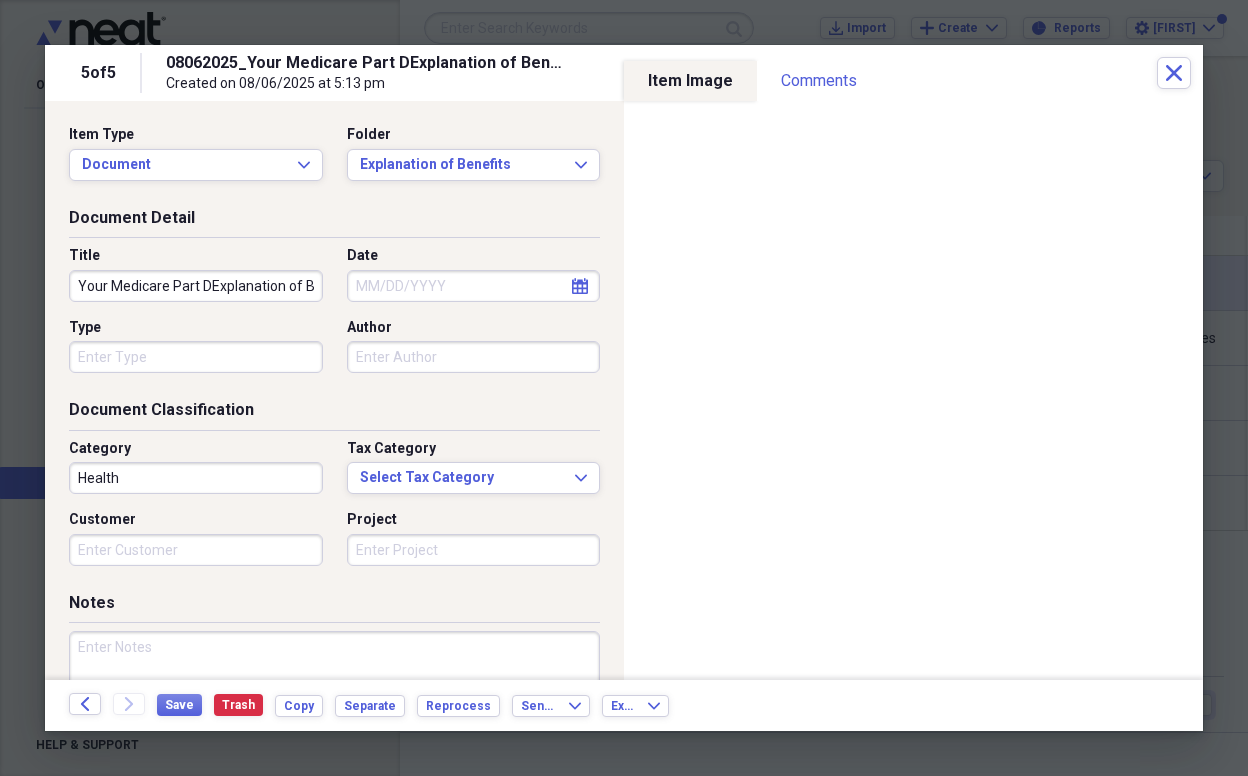 scroll, scrollTop: 0, scrollLeft: 87, axis: horizontal 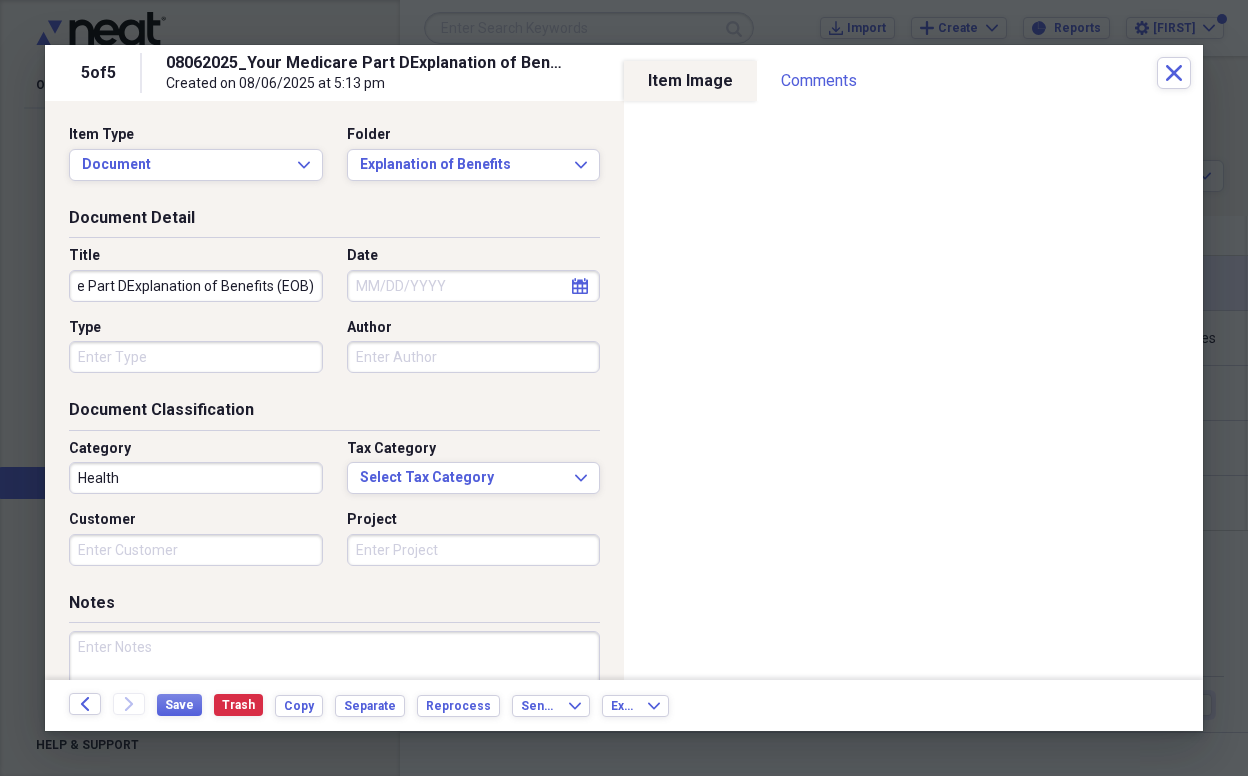 drag, startPoint x: 208, startPoint y: 285, endPoint x: 391, endPoint y: 280, distance: 183.0683 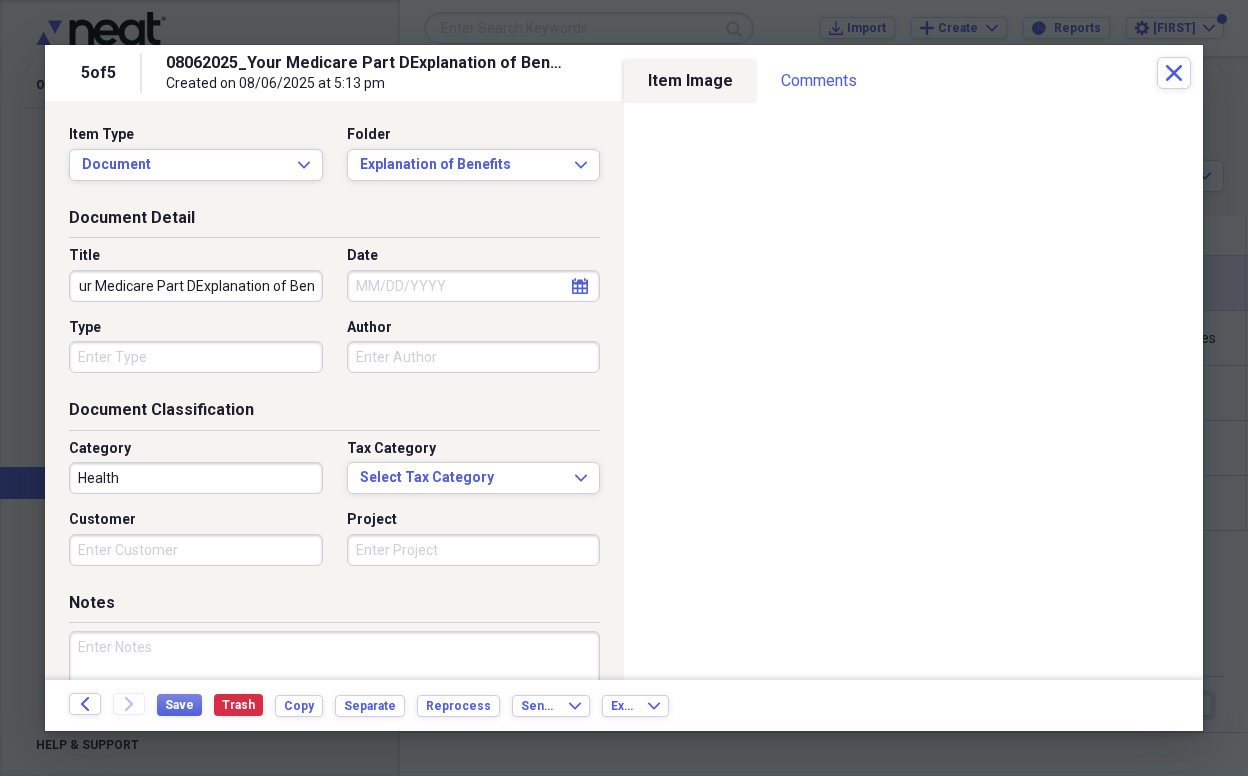 scroll, scrollTop: 0, scrollLeft: 0, axis: both 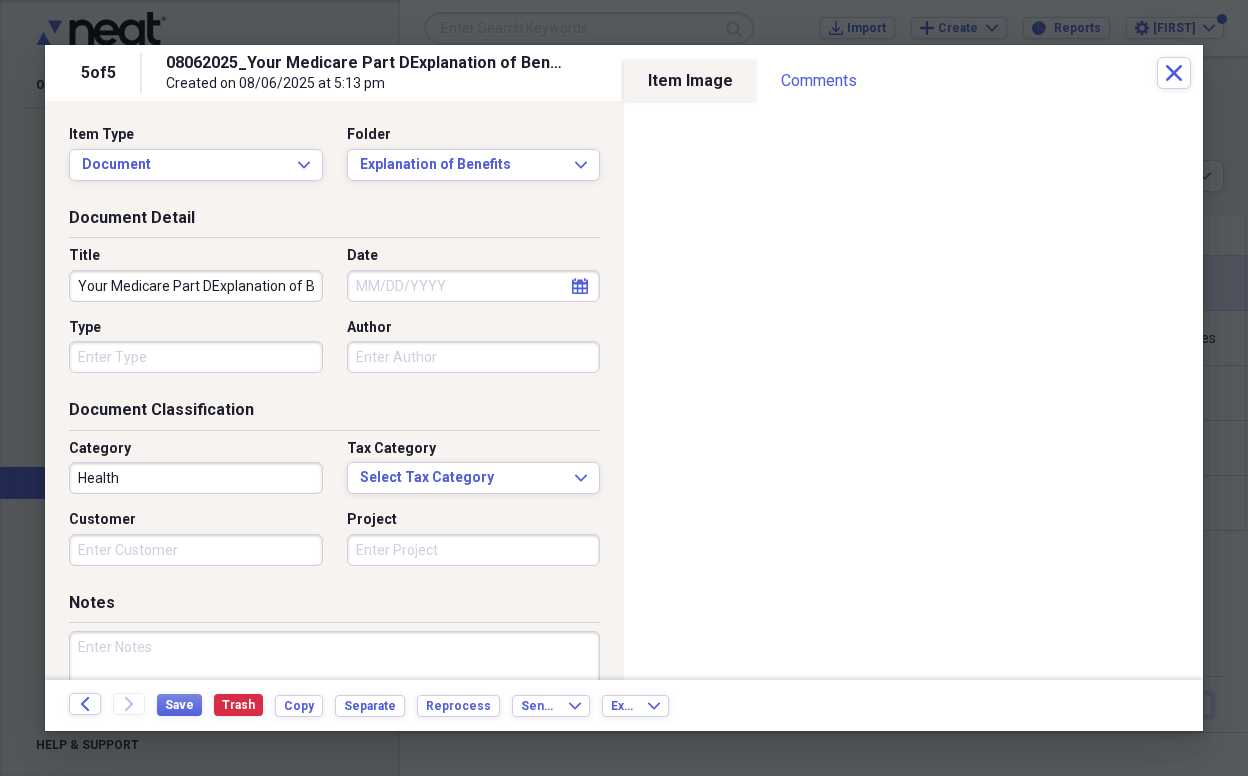 drag, startPoint x: 270, startPoint y: 287, endPoint x: 210, endPoint y: 289, distance: 60.033325 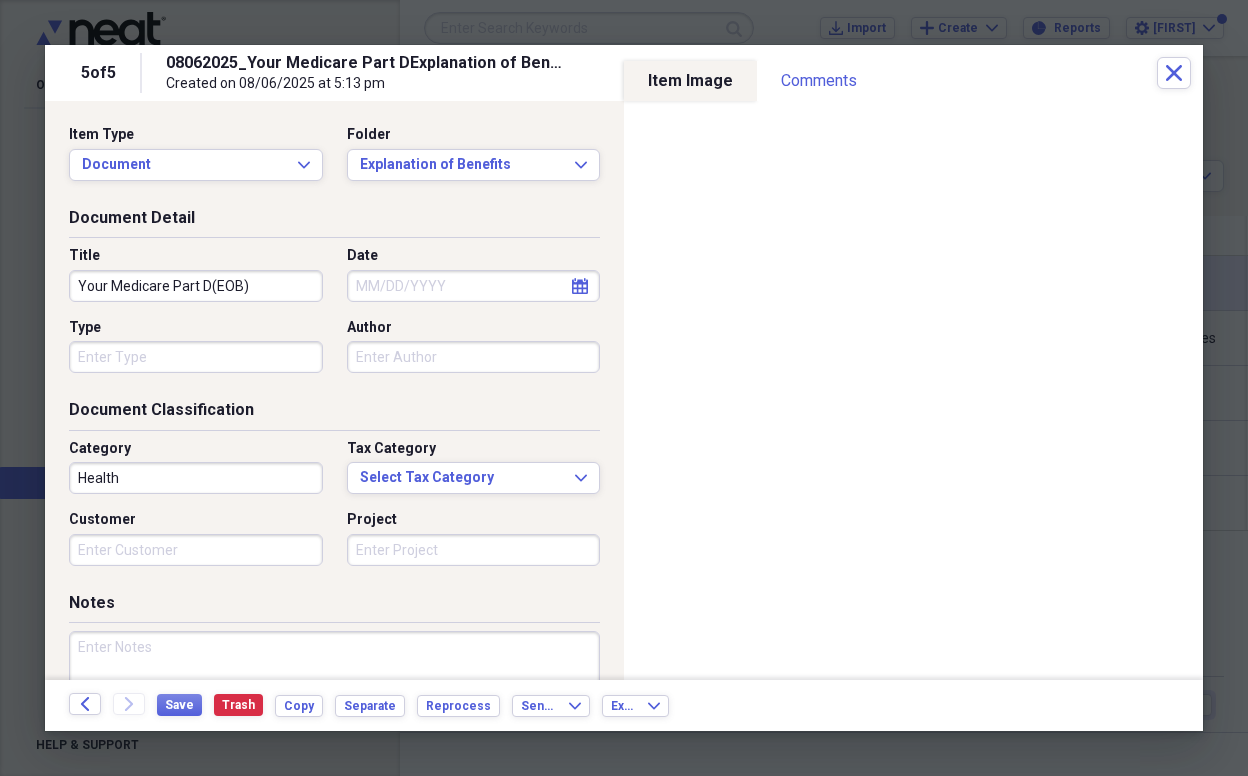 type on "Your Medicare Part D(EOB)" 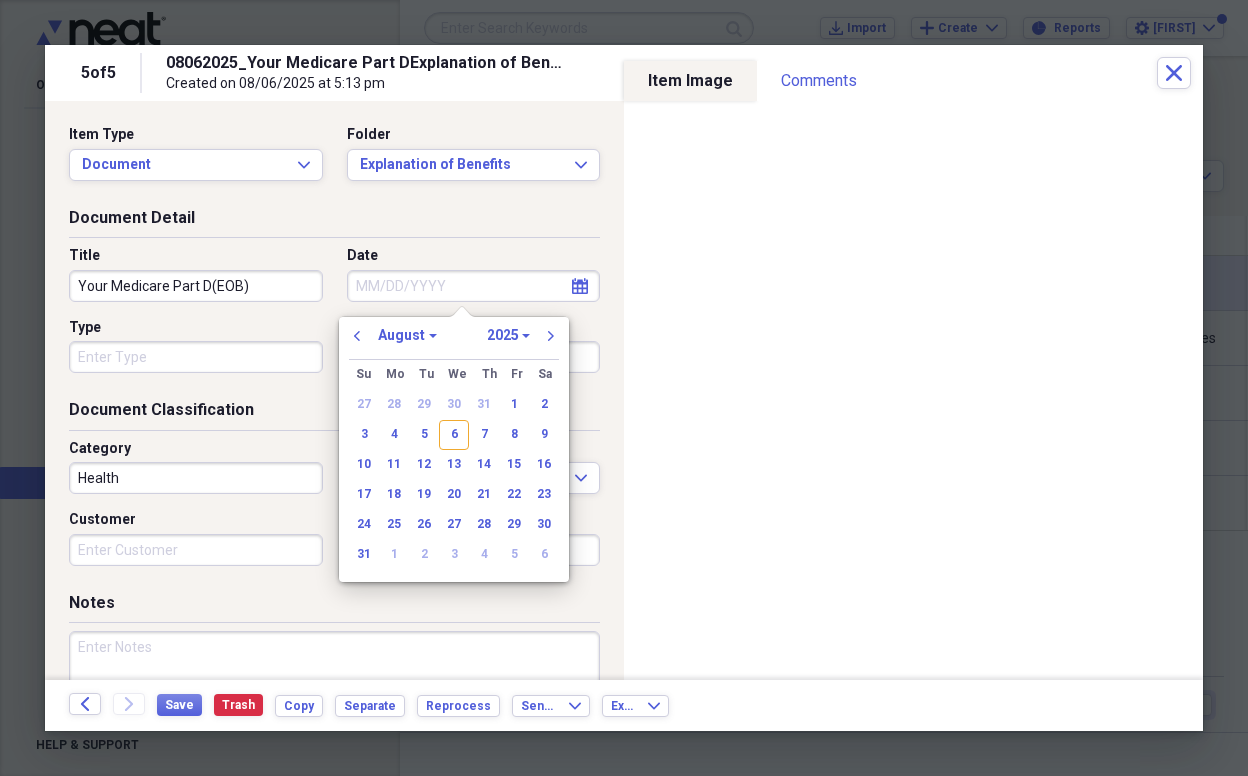 click on "Date" at bounding box center [474, 286] 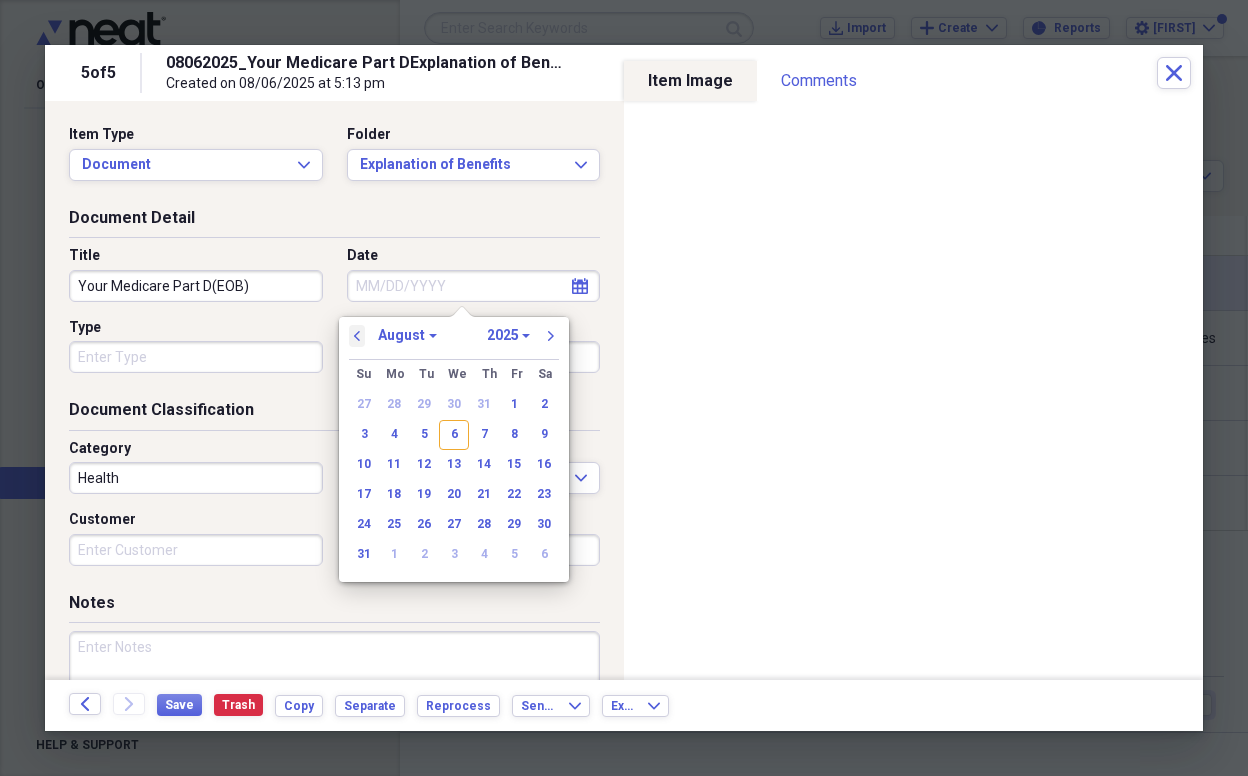 click on "previous" at bounding box center [357, 336] 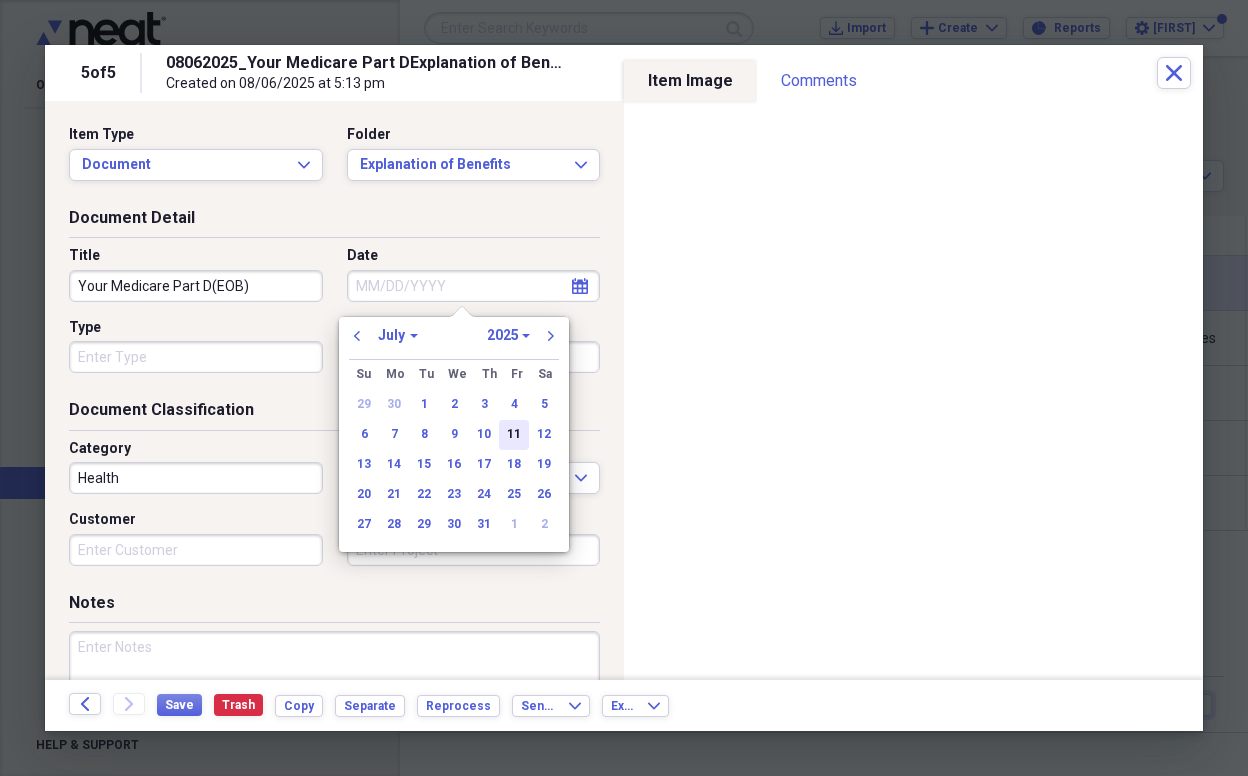 click on "11" at bounding box center (514, 435) 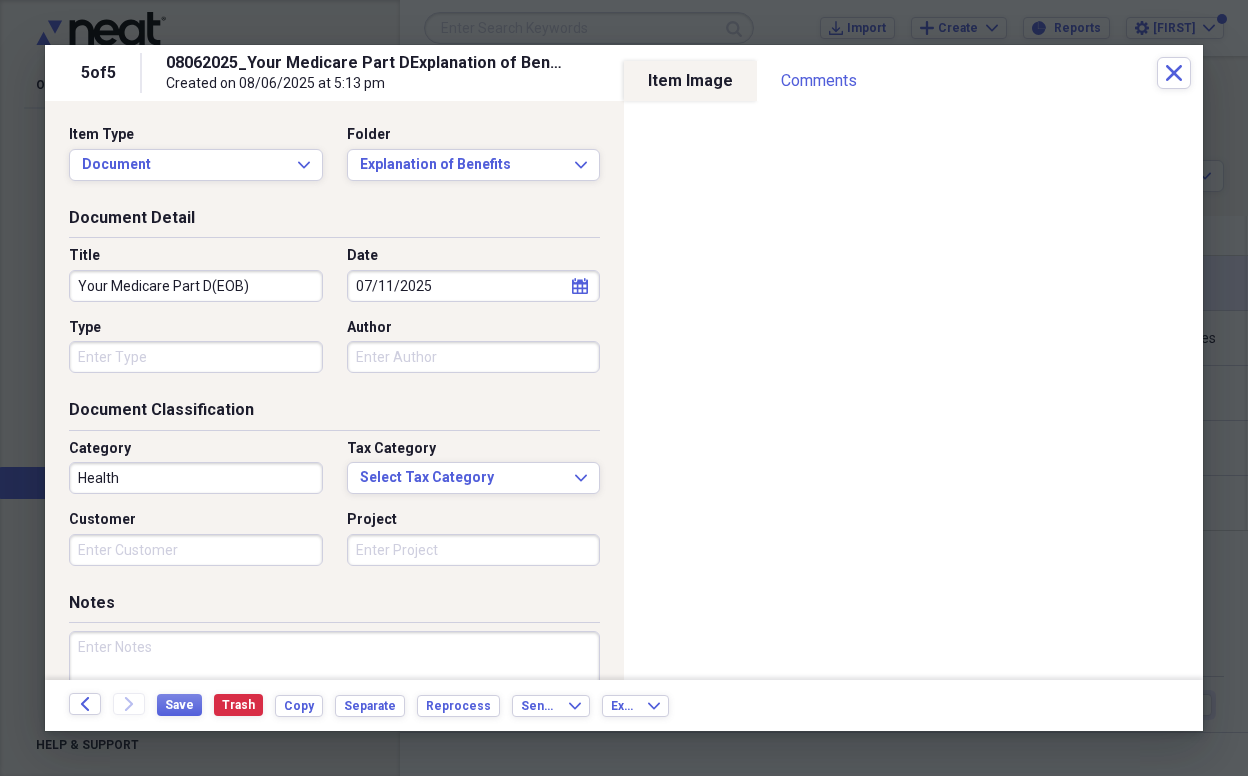 type on "07/11/2025" 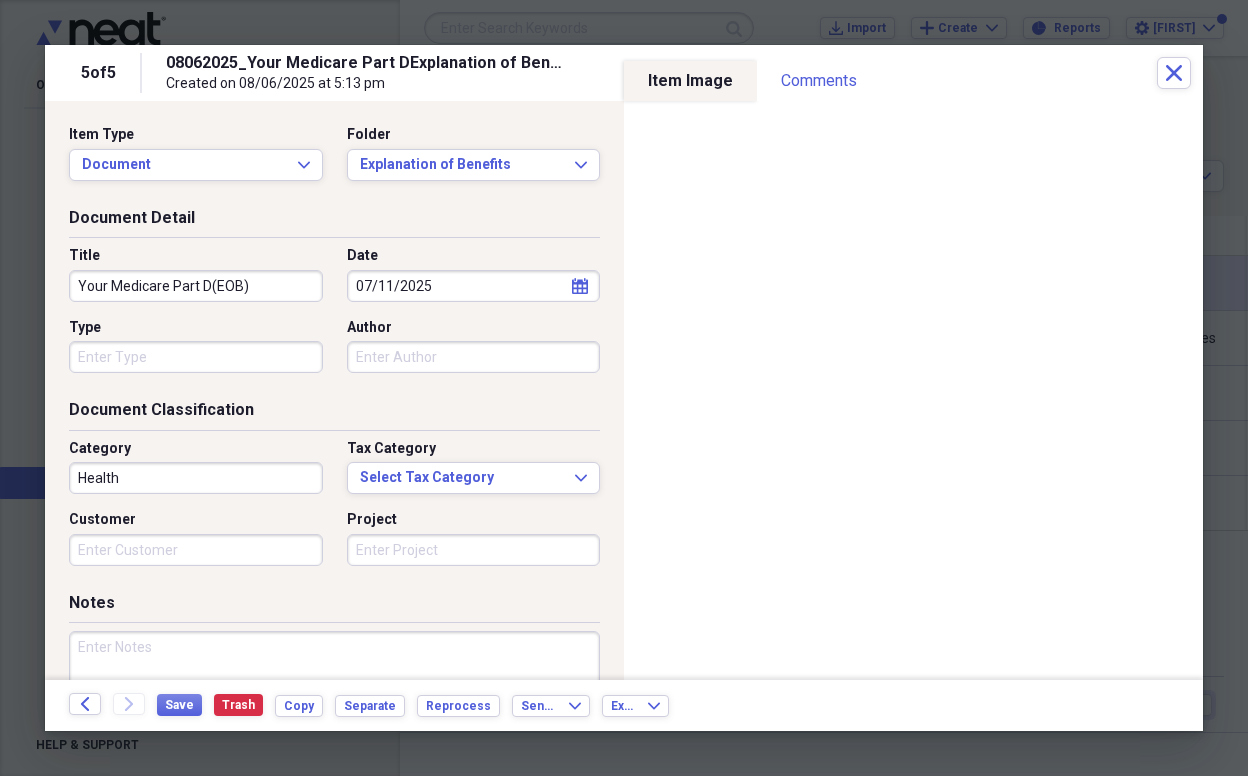click on "Type" at bounding box center [196, 357] 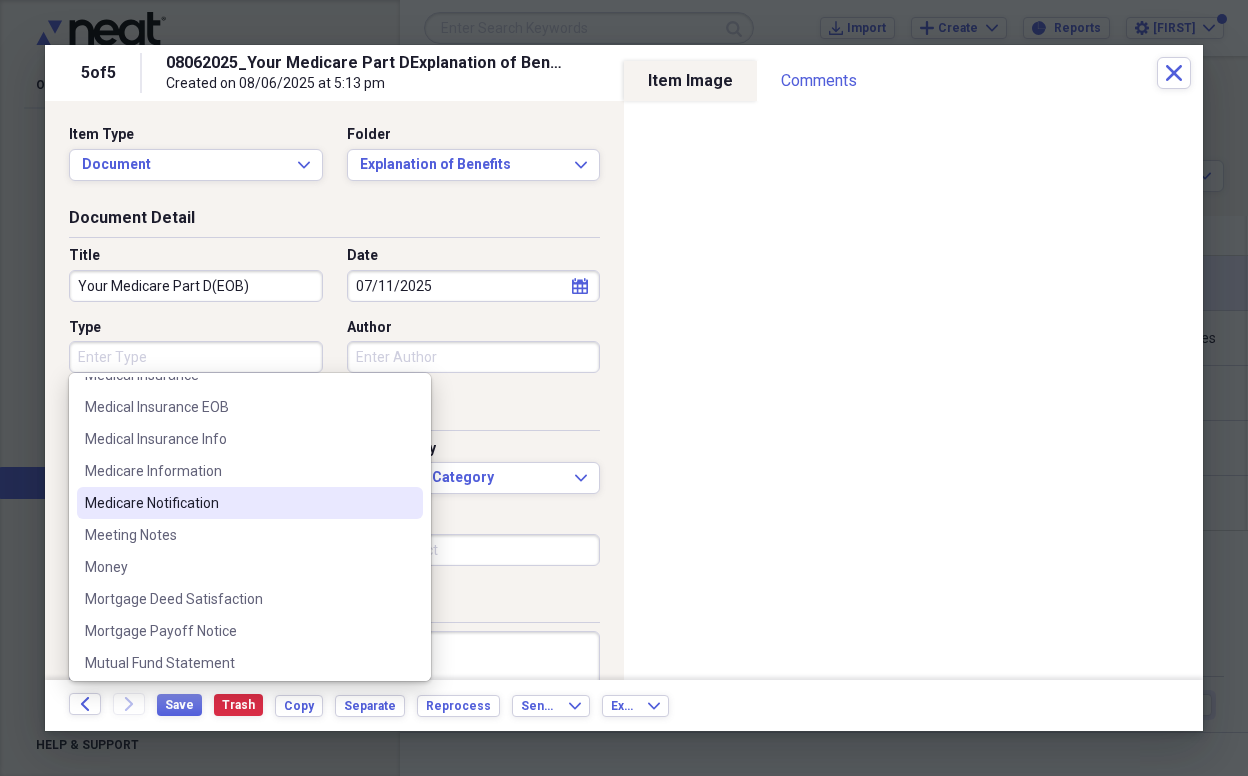 scroll, scrollTop: 2453, scrollLeft: 0, axis: vertical 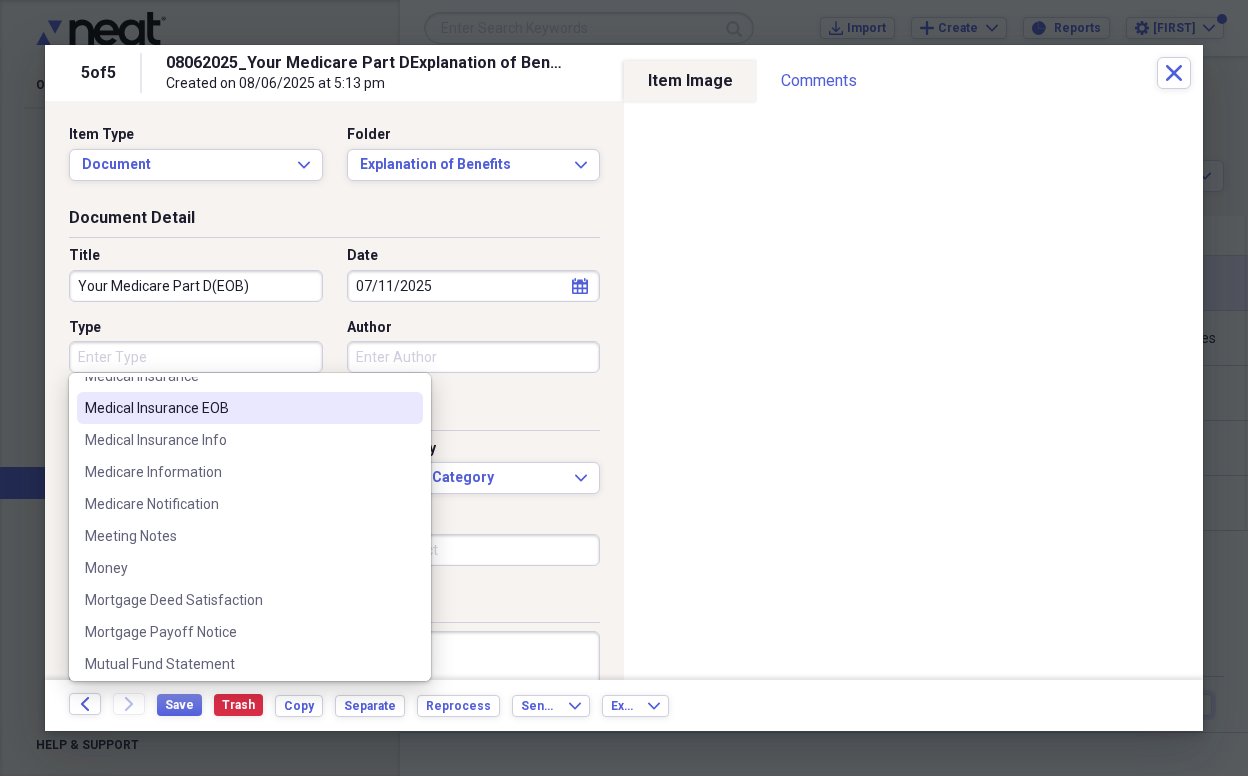 click on "Medical Insurance EOB" at bounding box center (238, 408) 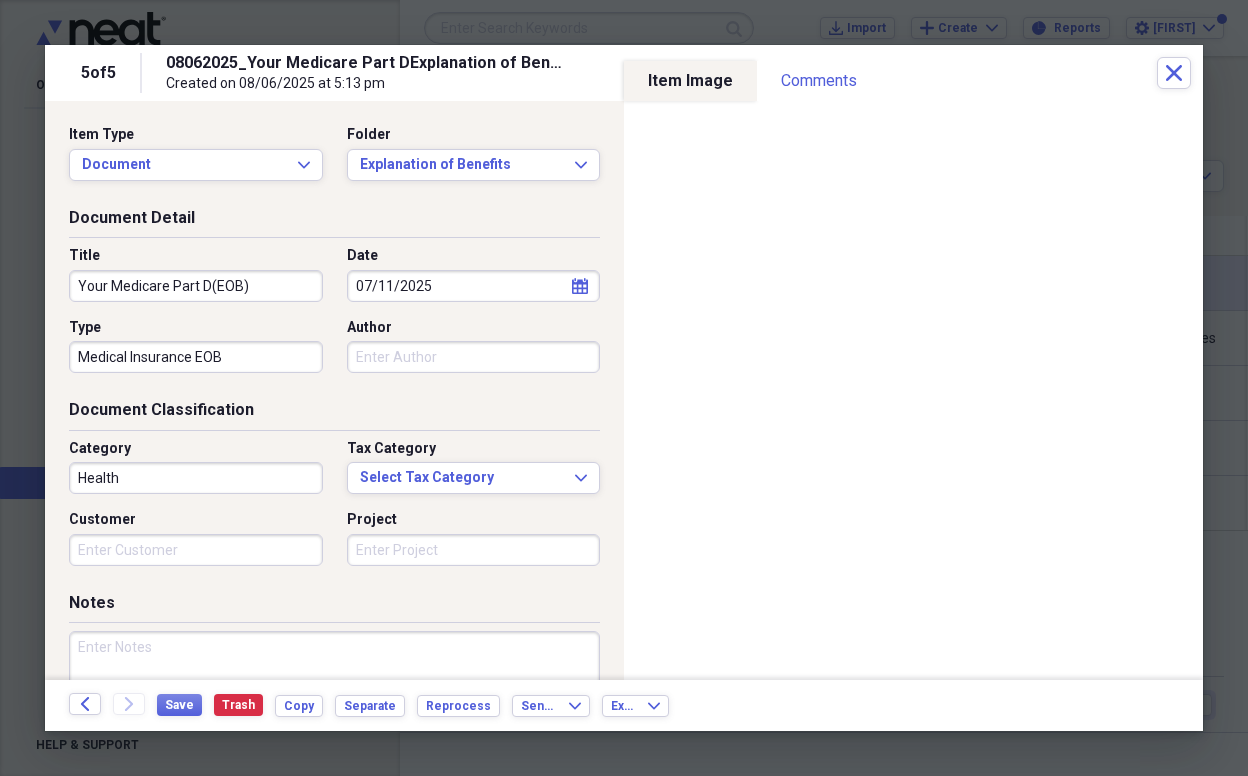 click on "Author" at bounding box center (474, 357) 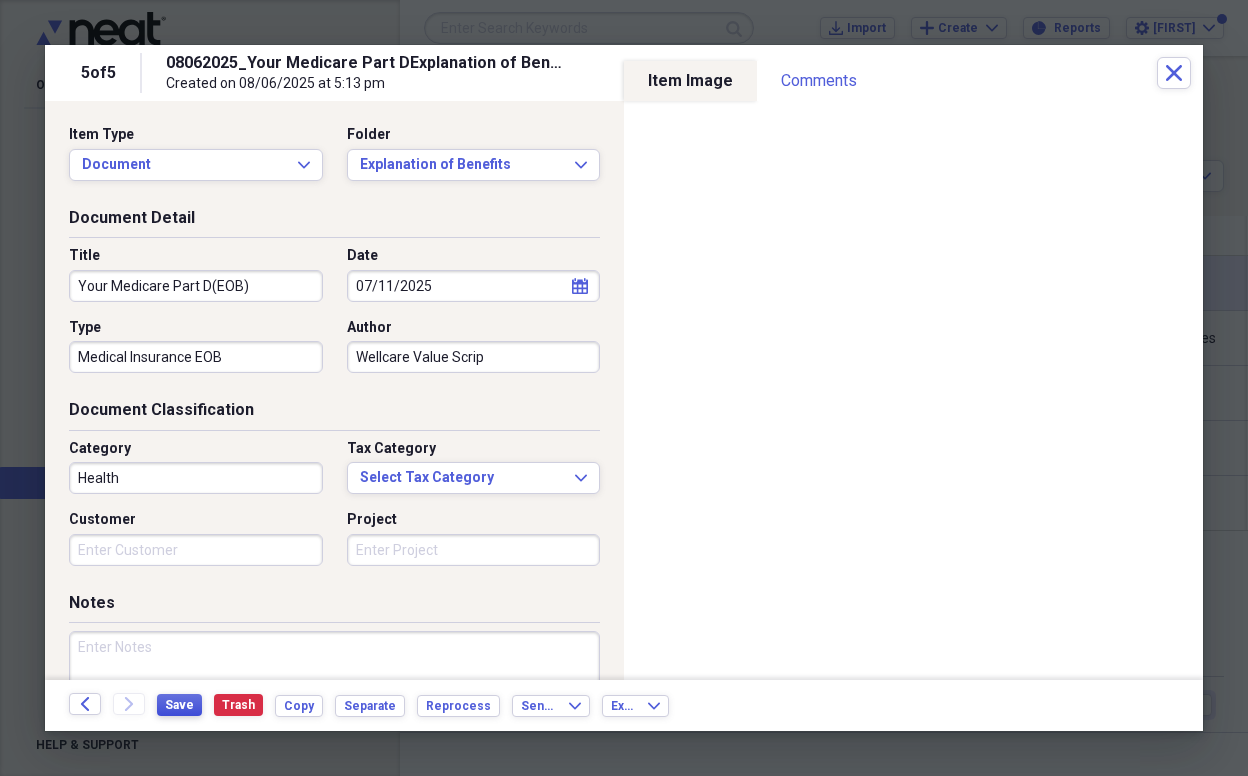 type on "Wellcare Value Scrip" 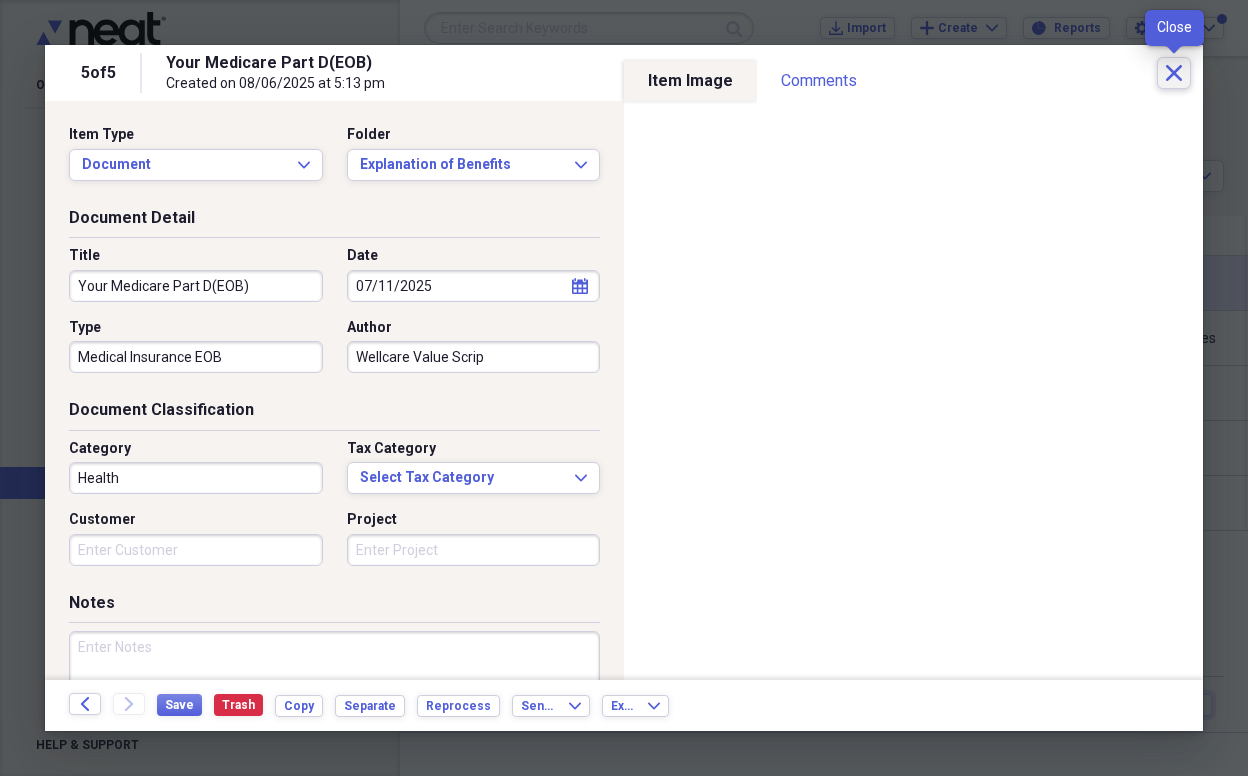 click on "Close" at bounding box center [1174, 73] 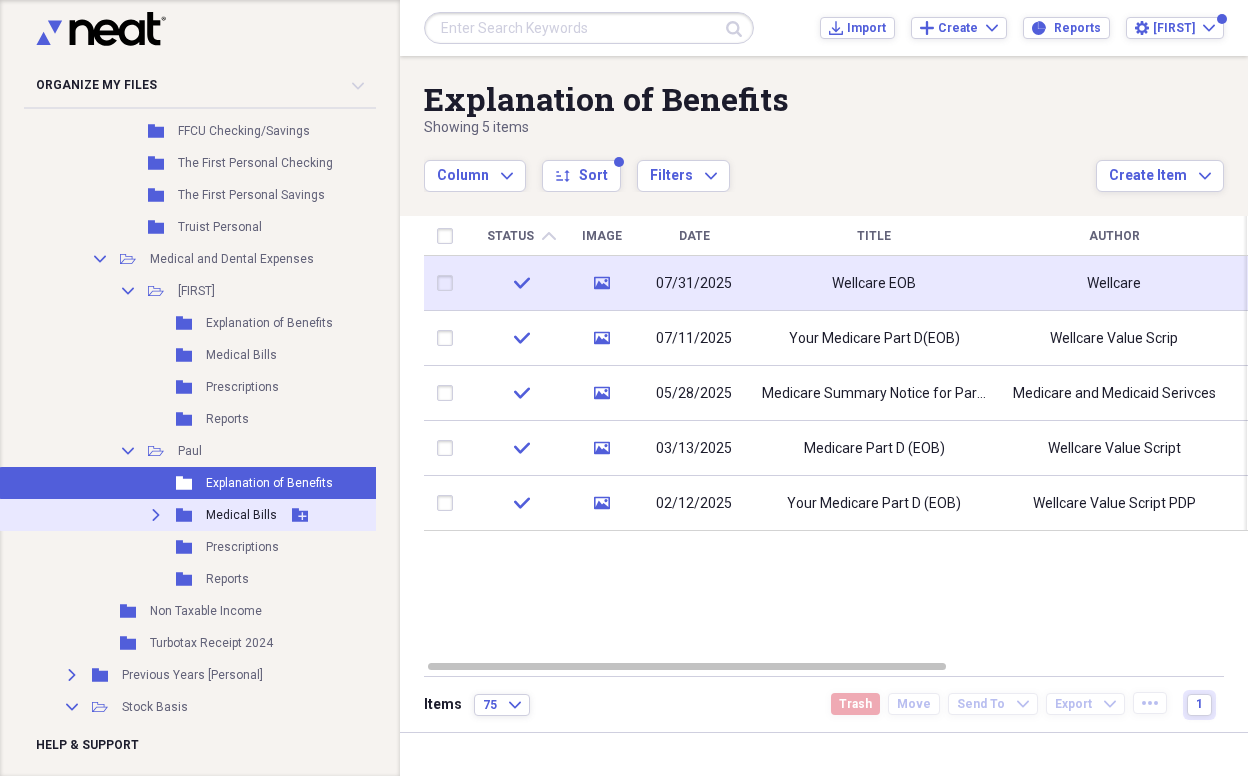 click on "Medical Bills" at bounding box center (241, 515) 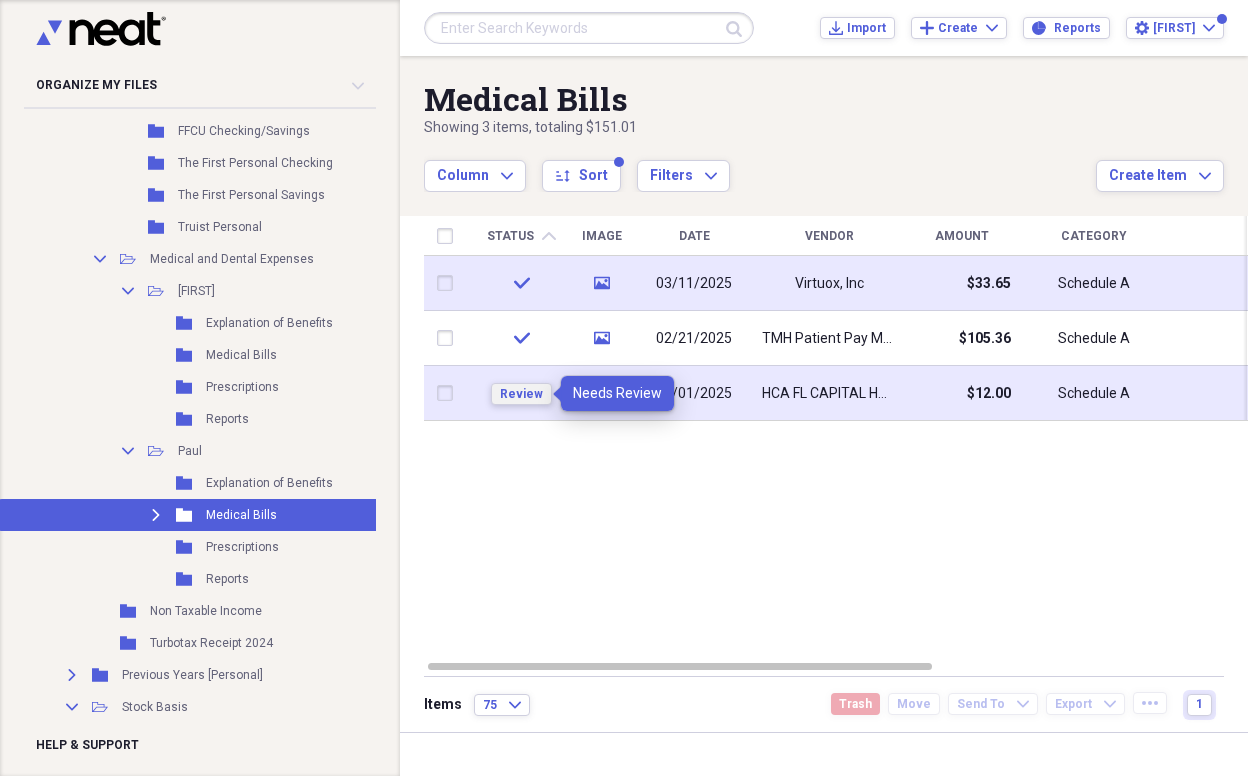 click on "Review" at bounding box center (521, 394) 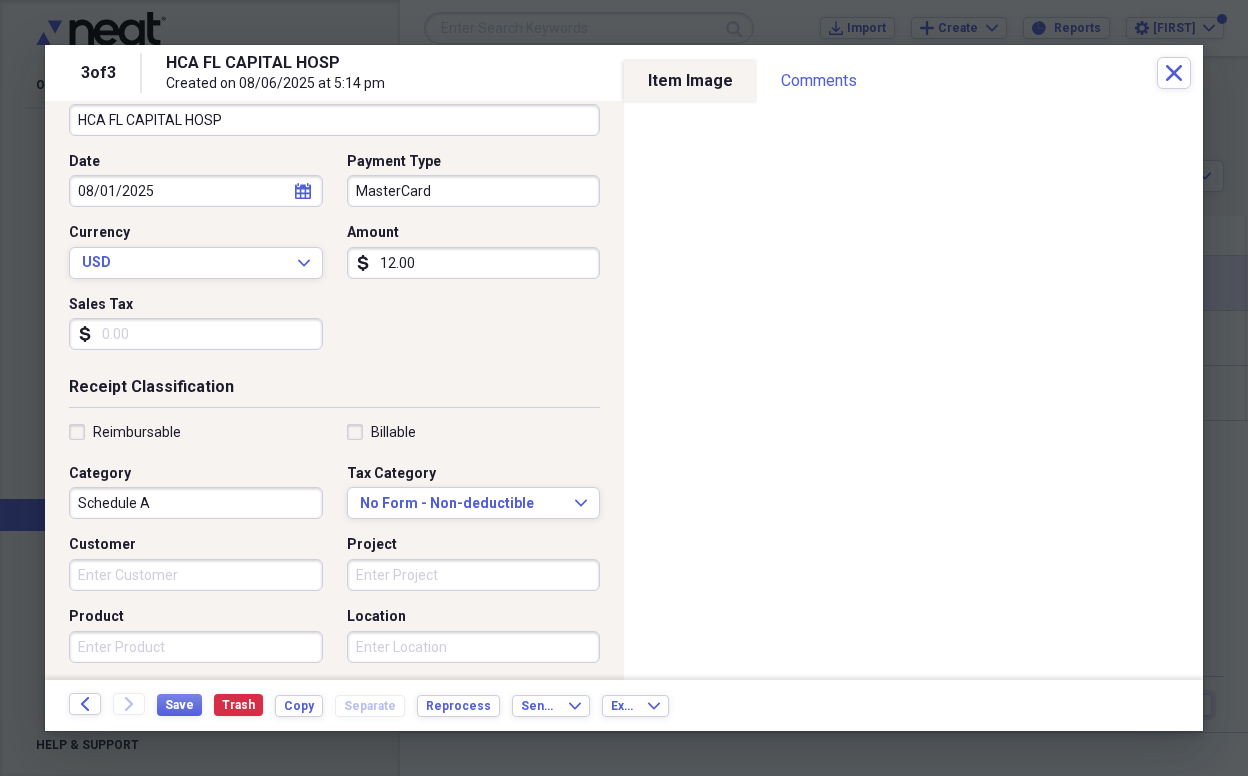 scroll, scrollTop: 167, scrollLeft: 0, axis: vertical 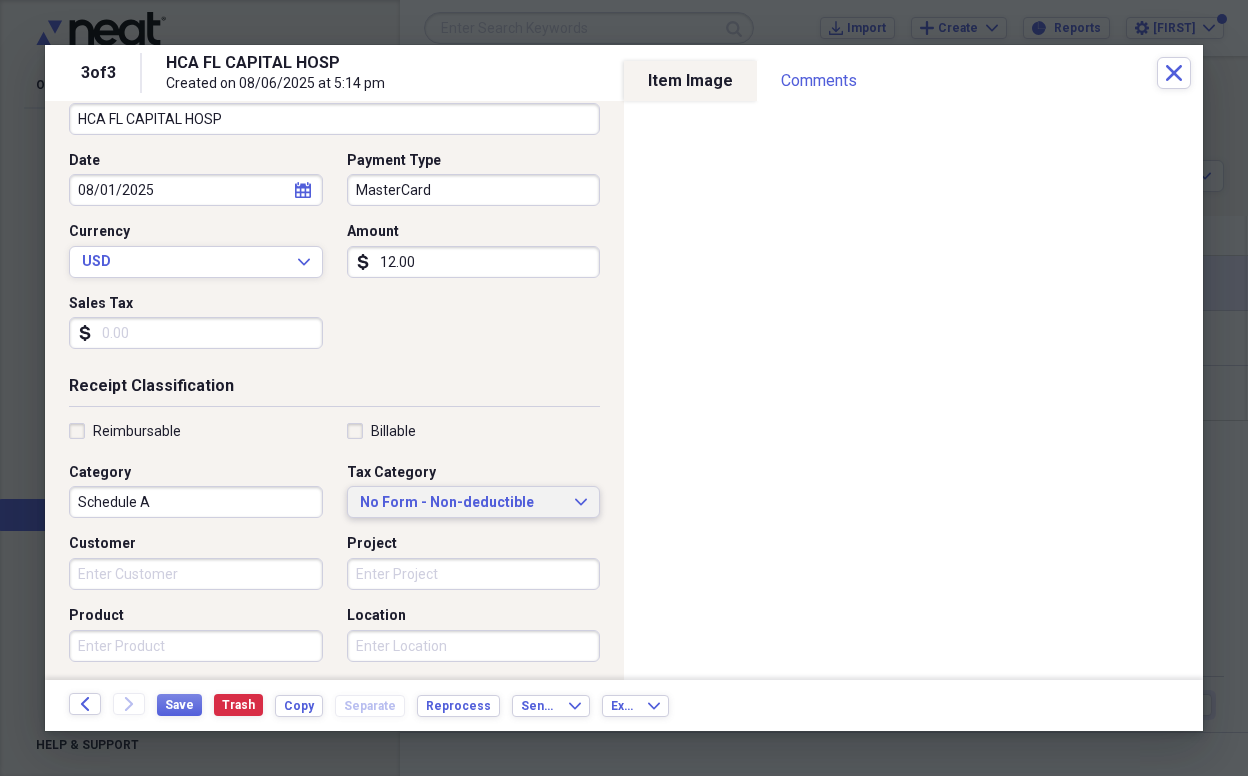 click on "Expand" 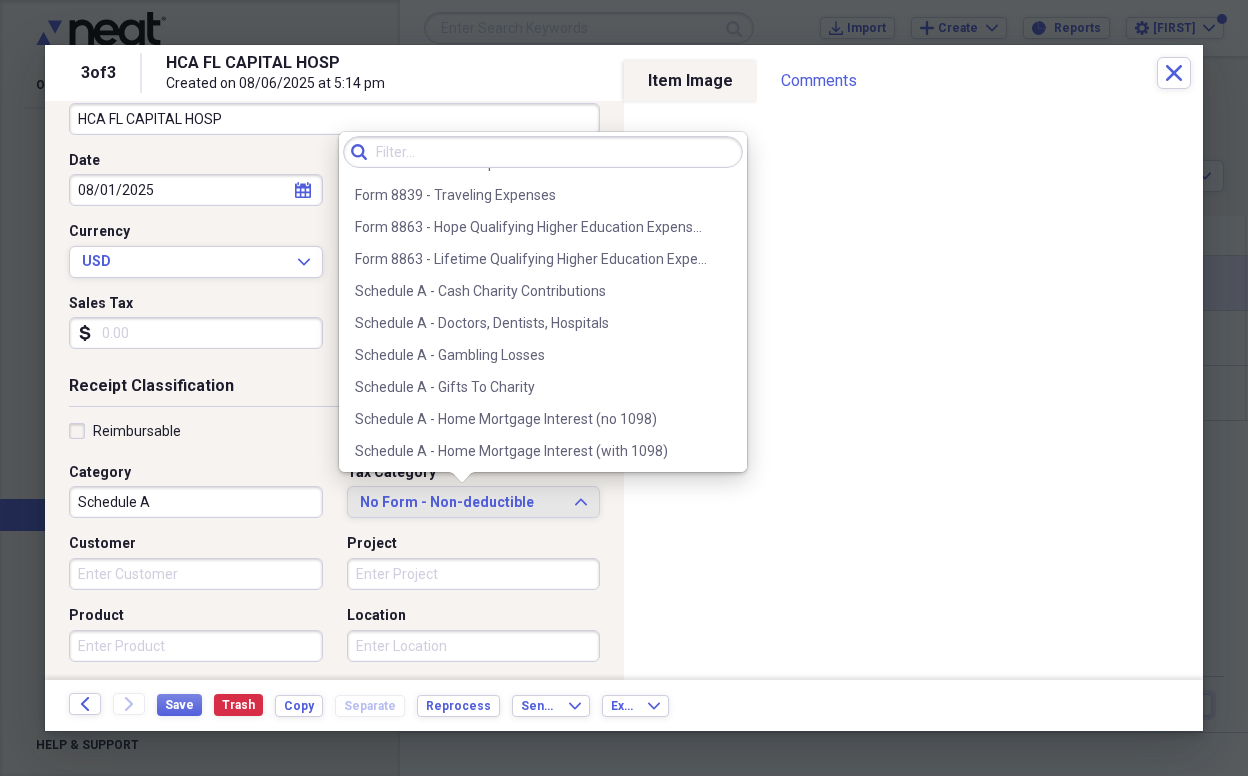 scroll, scrollTop: 2451, scrollLeft: 0, axis: vertical 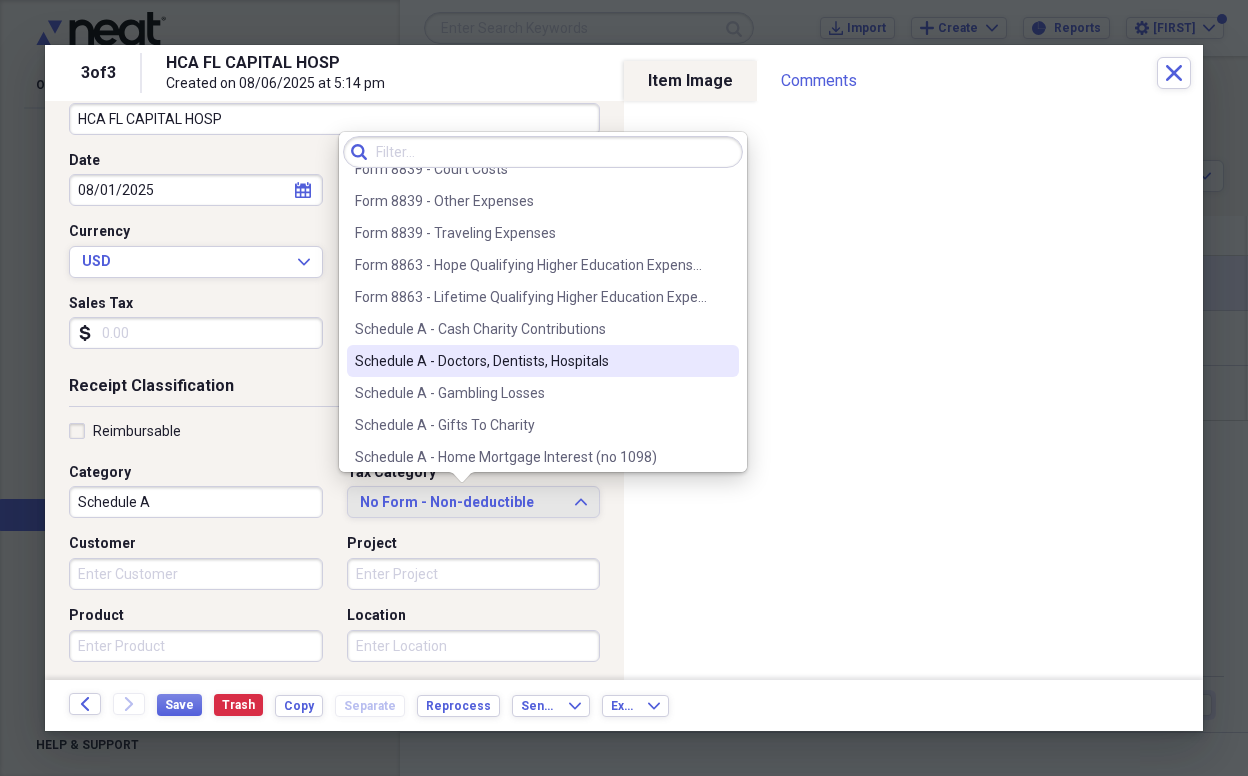 click on "Schedule A - Doctors, Dentists, Hospitals" at bounding box center [531, 361] 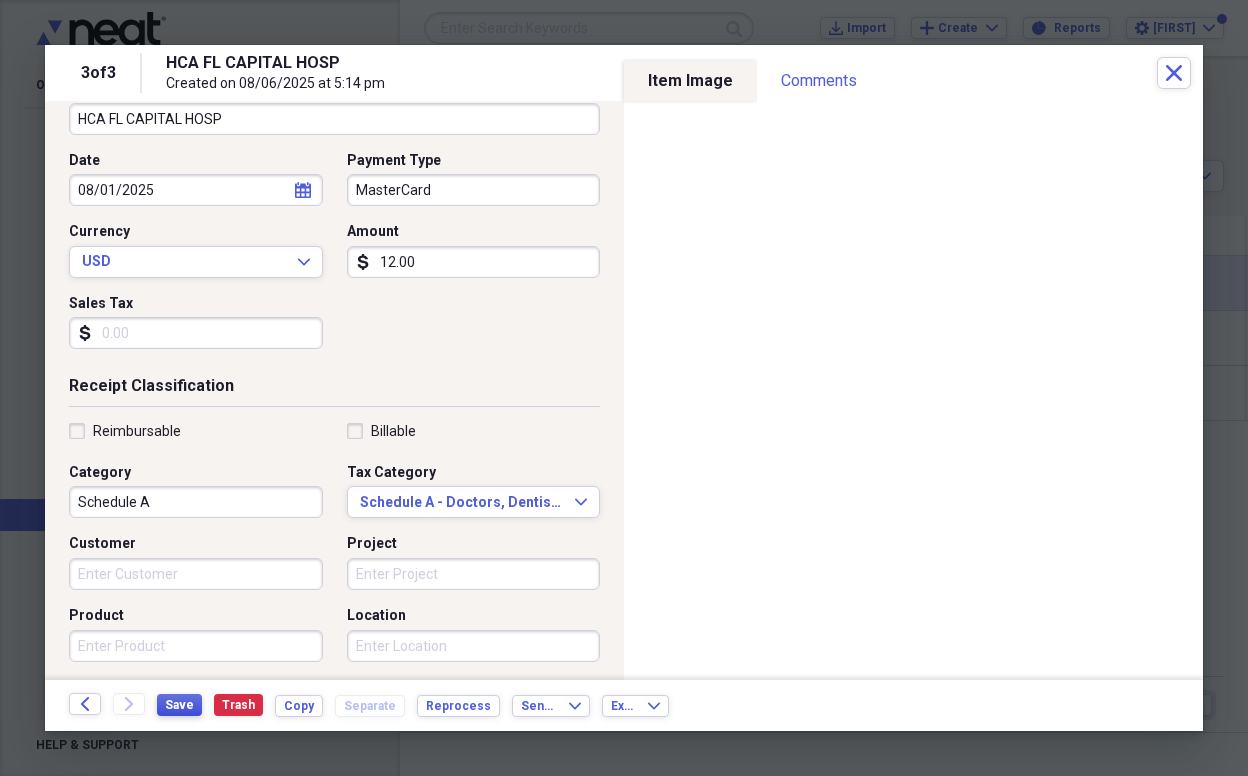 click on "Save" at bounding box center (179, 705) 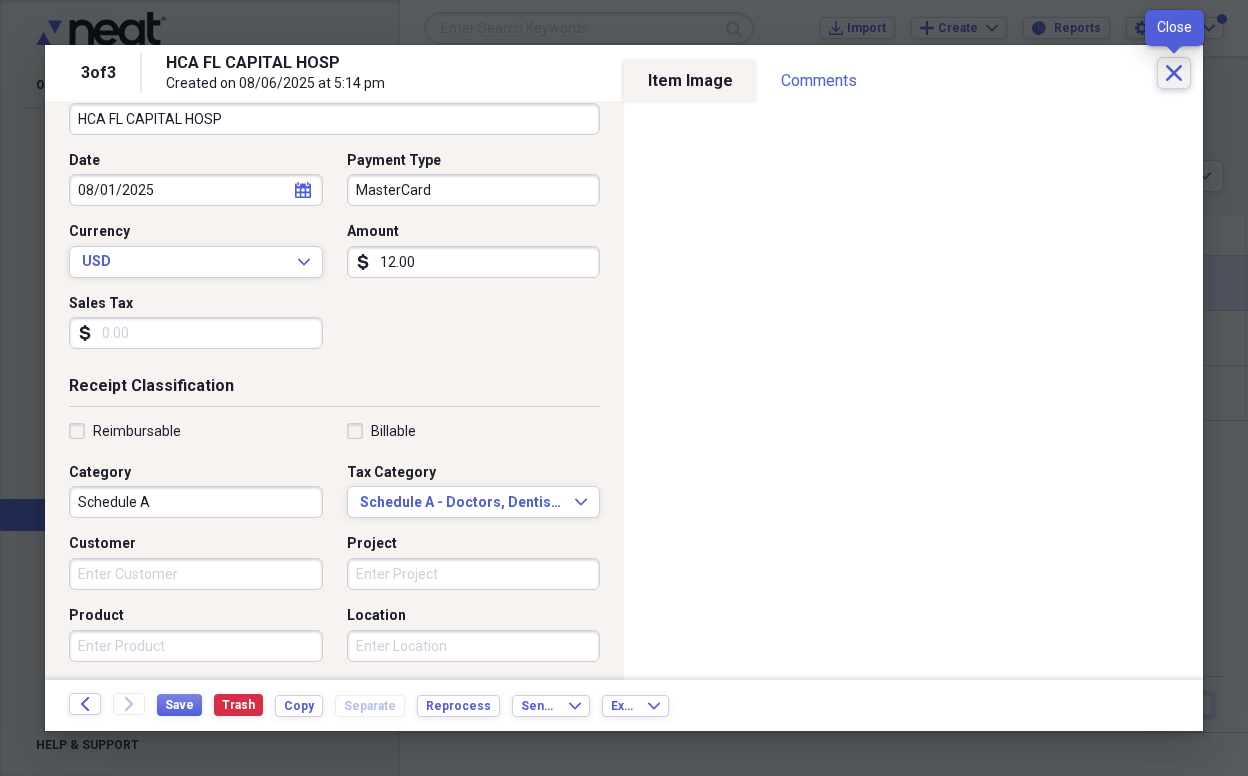click 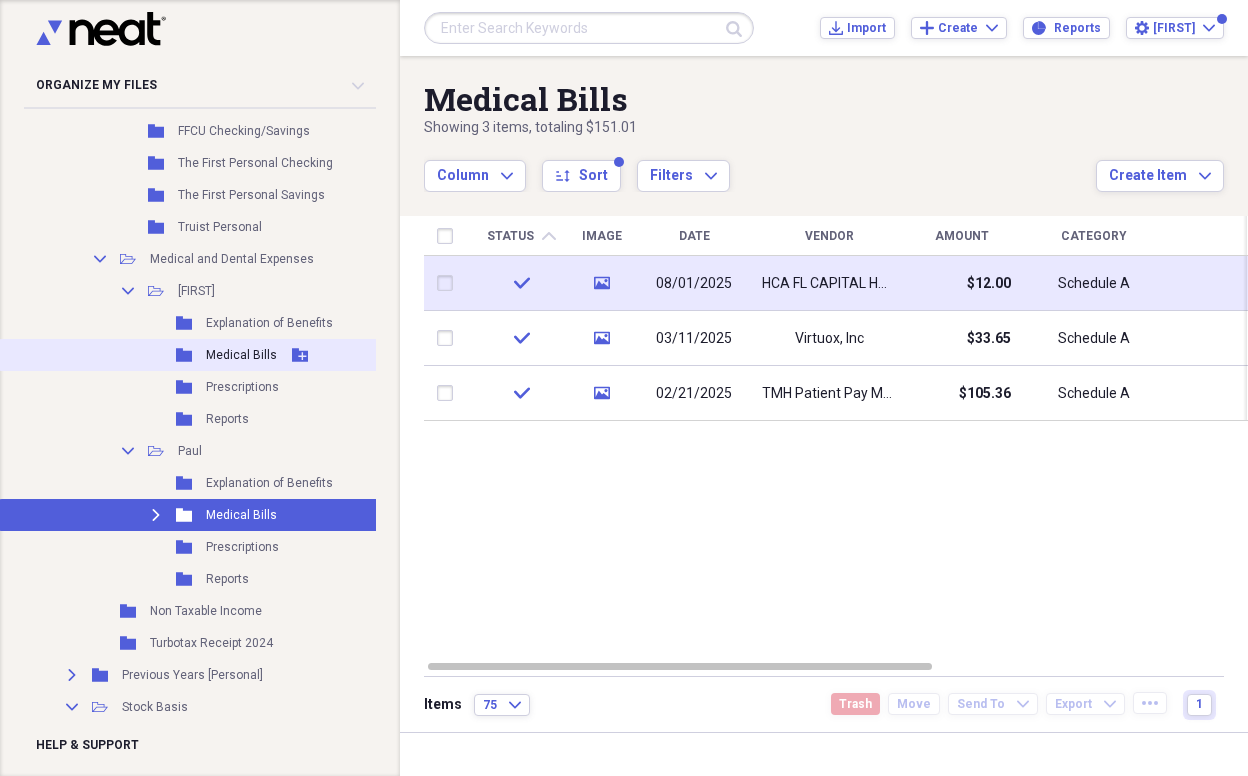 click on "Medical Bills" at bounding box center (241, 355) 